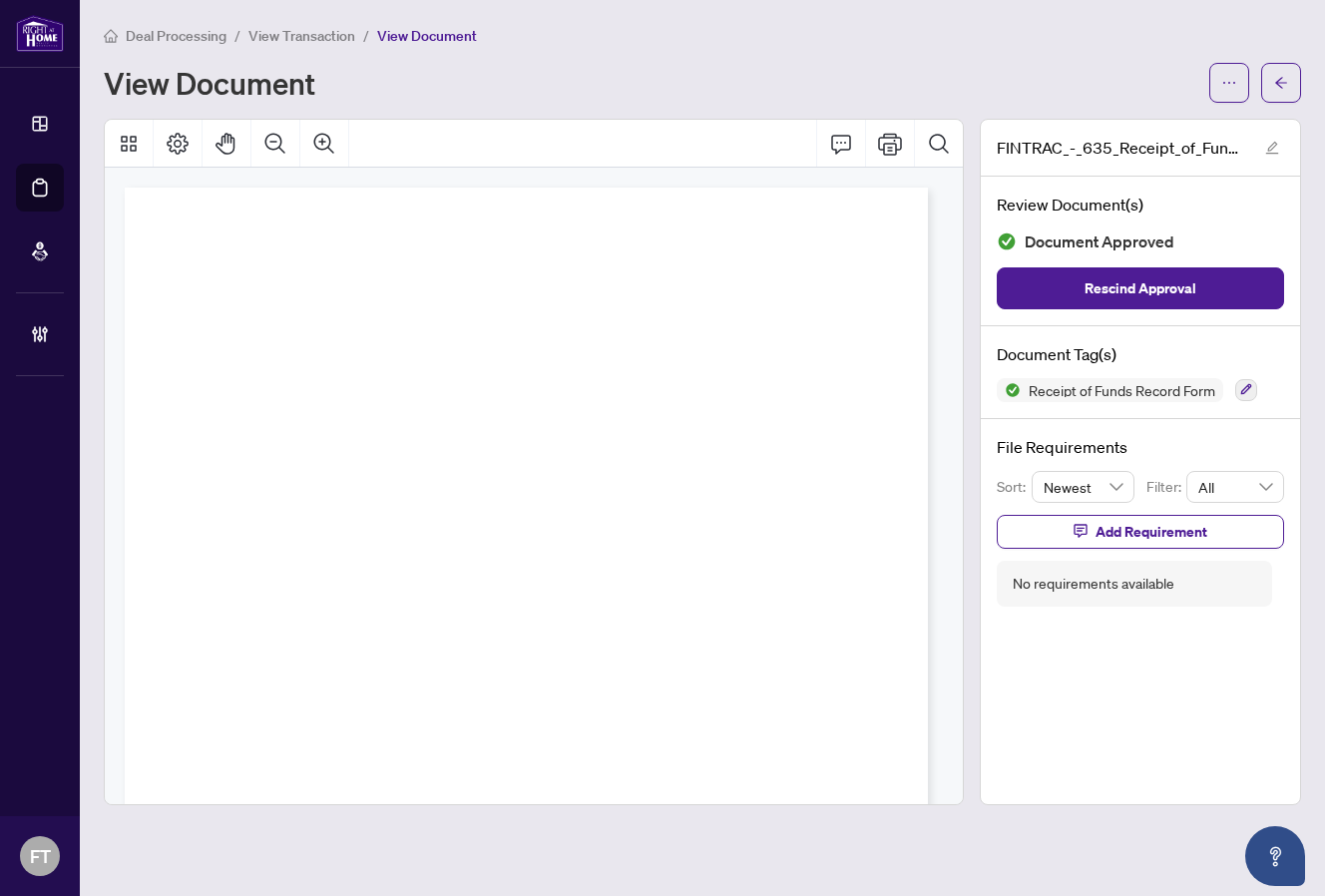 scroll, scrollTop: 0, scrollLeft: 0, axis: both 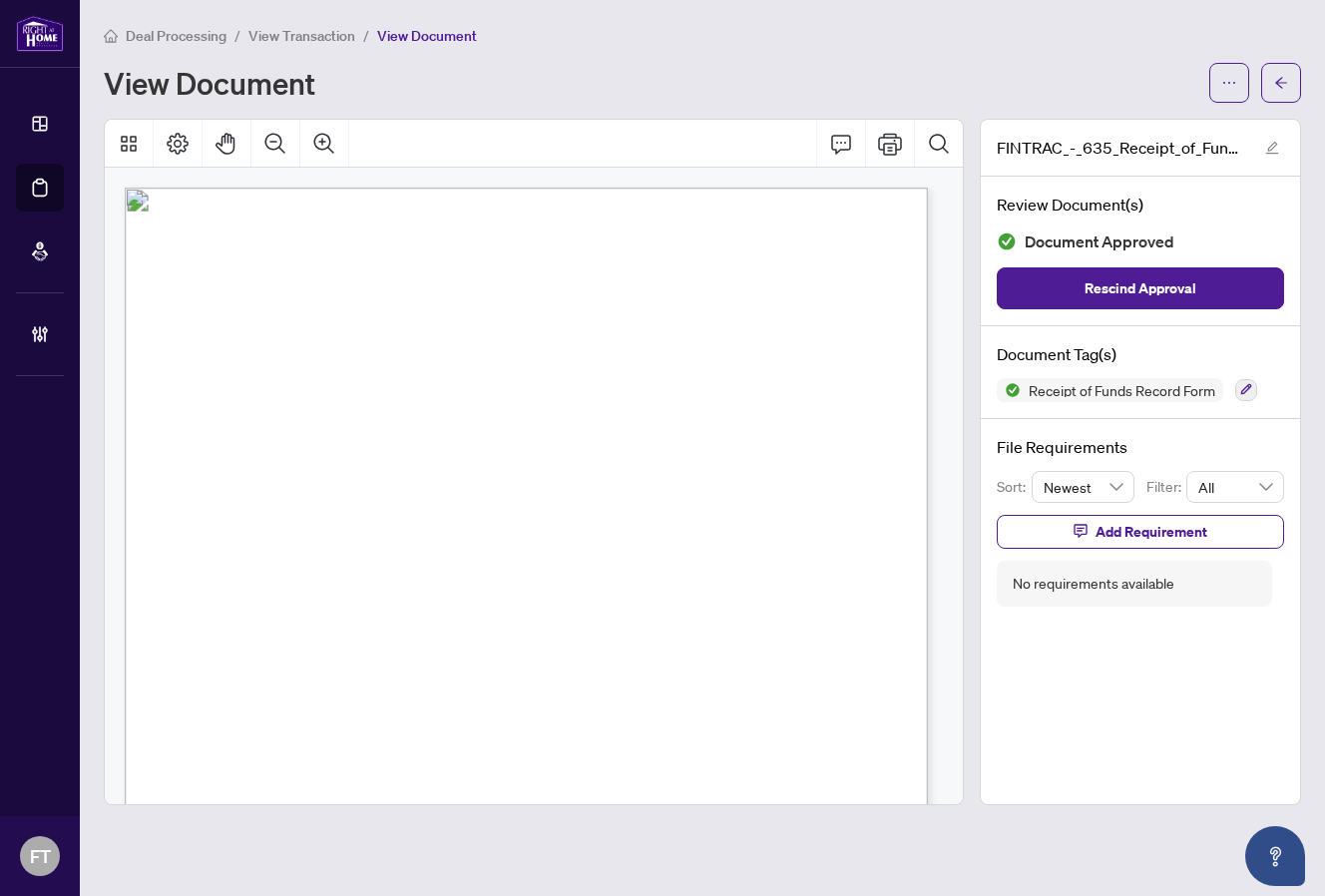 click on "View Transaction" at bounding box center (301, 36) 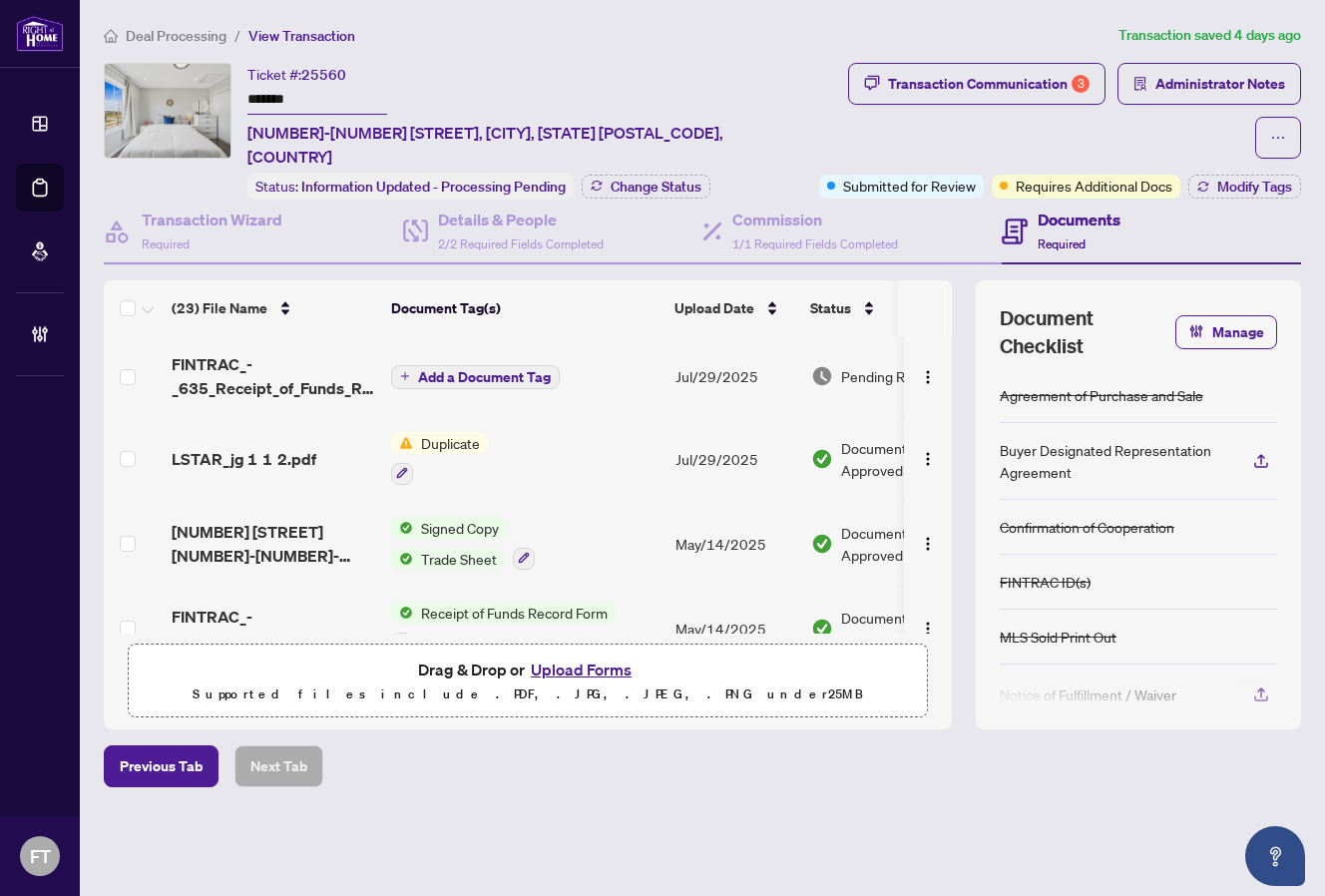 click on "Deal Processing" at bounding box center (176, 36) 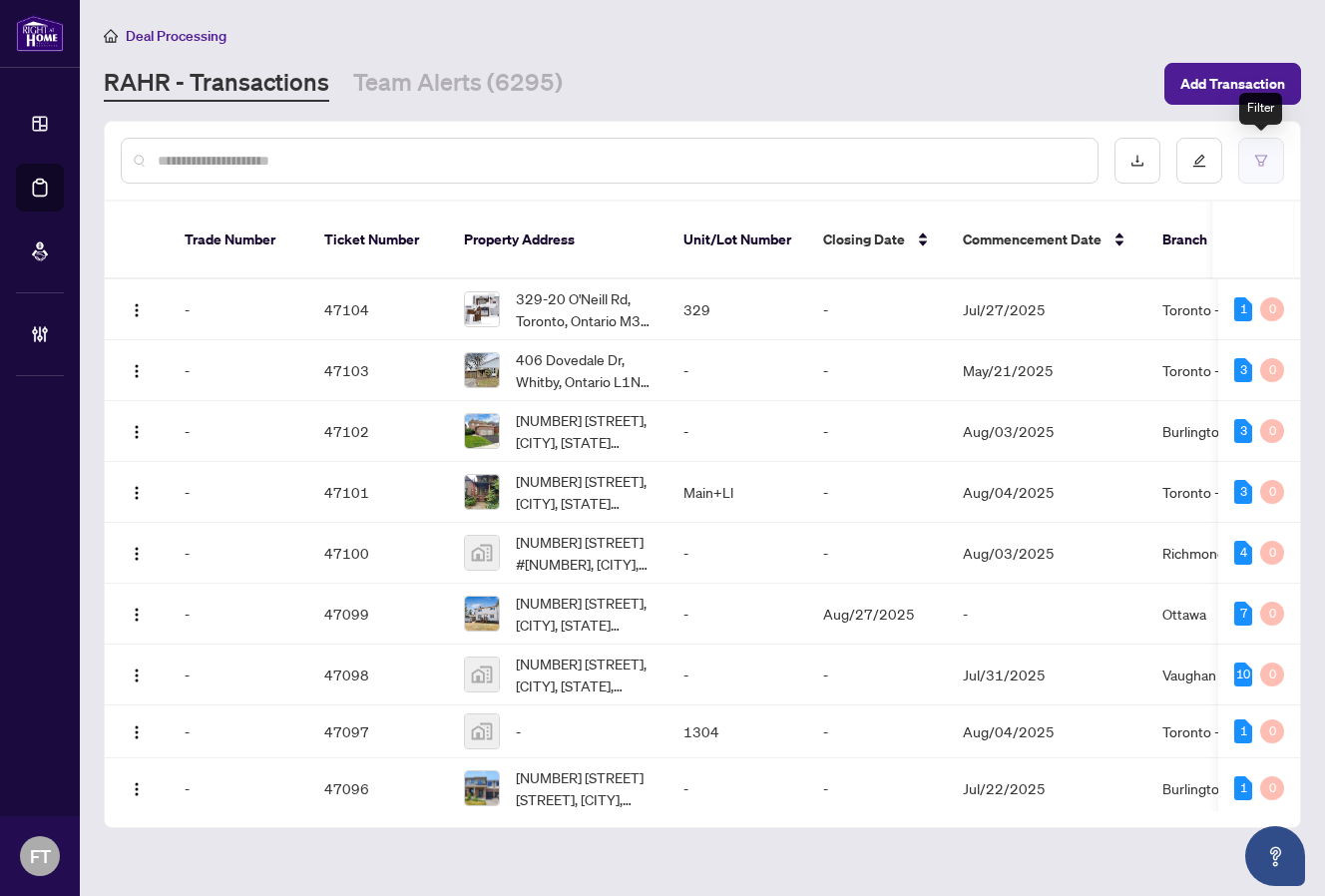 click at bounding box center (1261, 161) 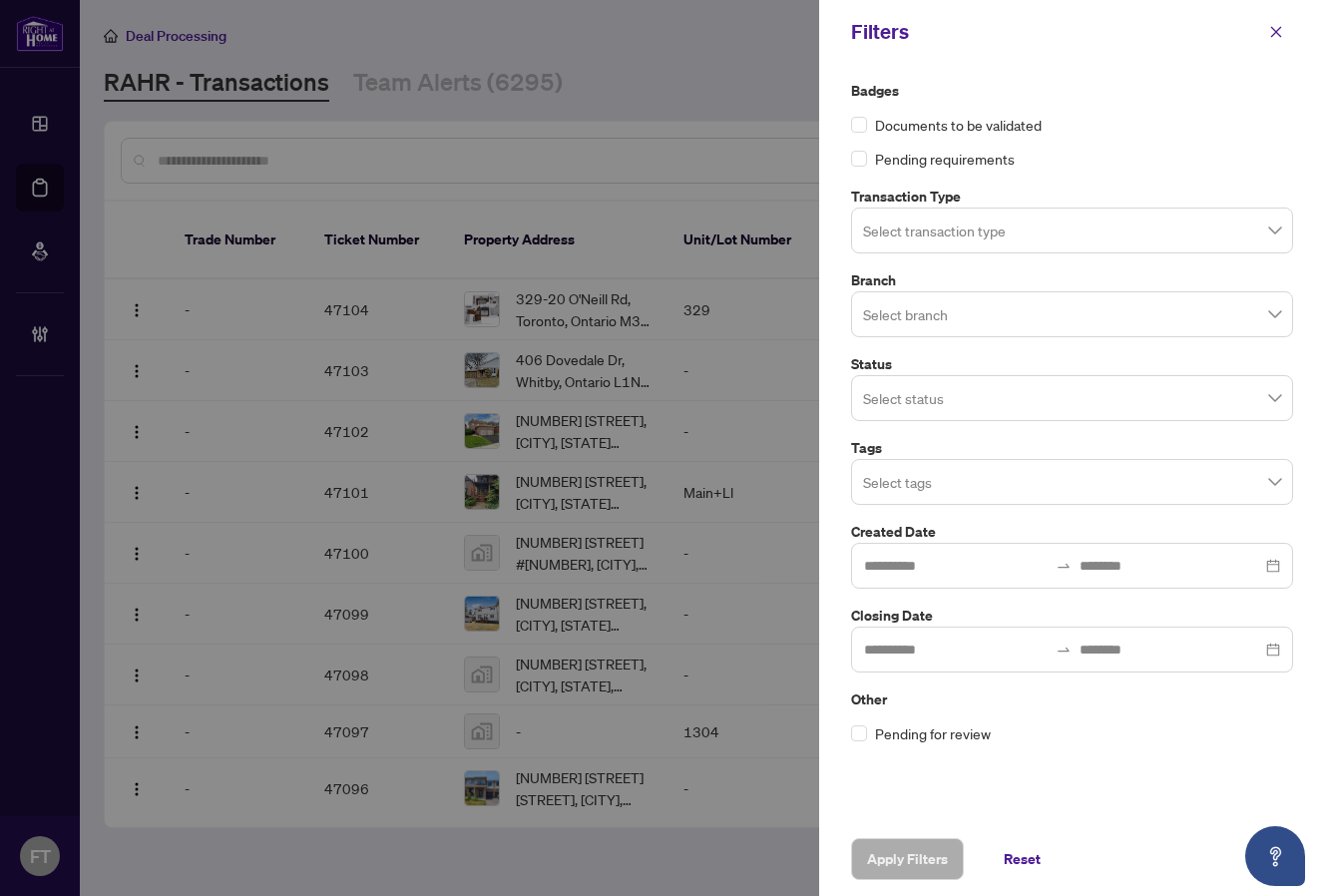 click at bounding box center [1072, 229] 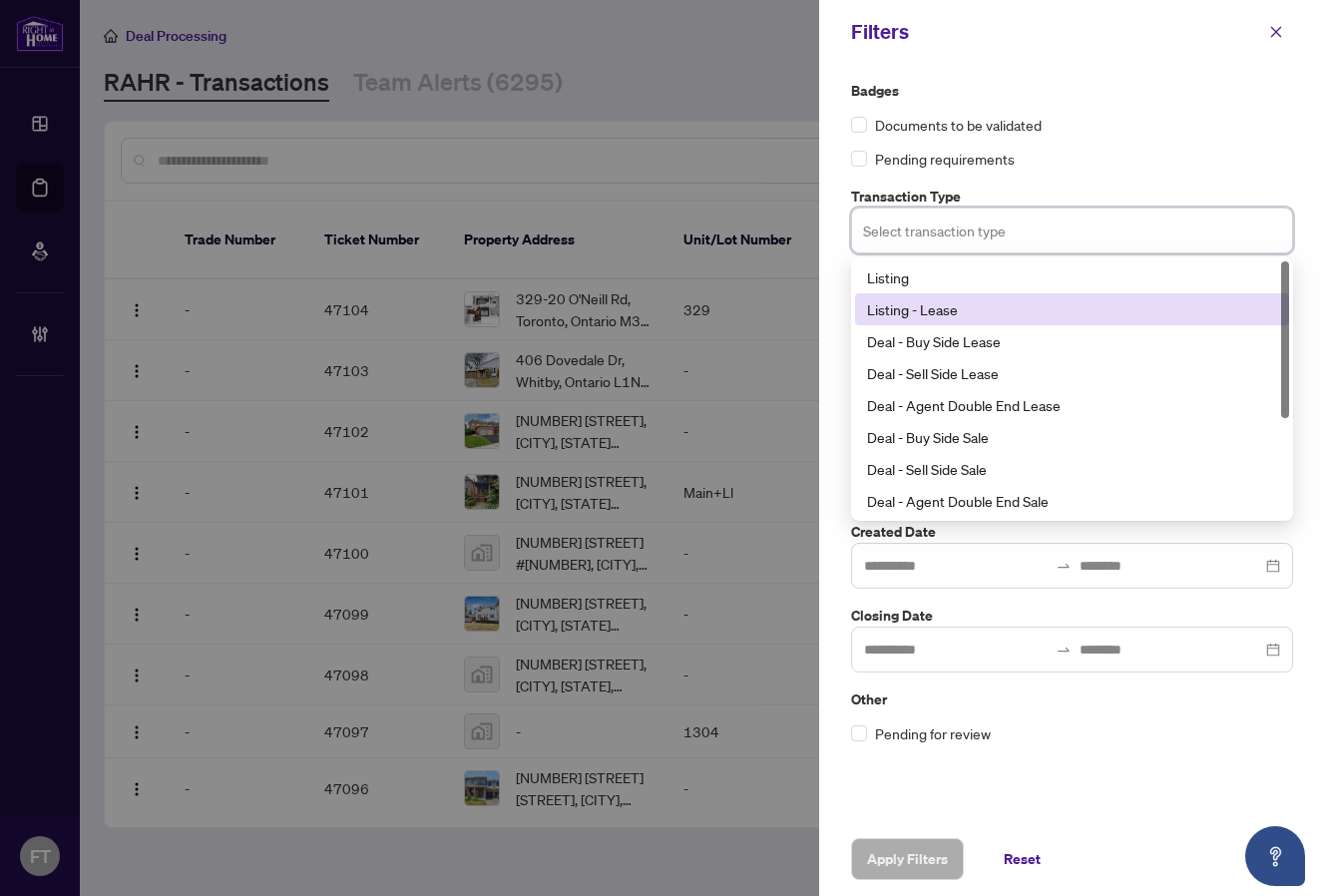 click on "Listing - Lease" at bounding box center (1072, 309) 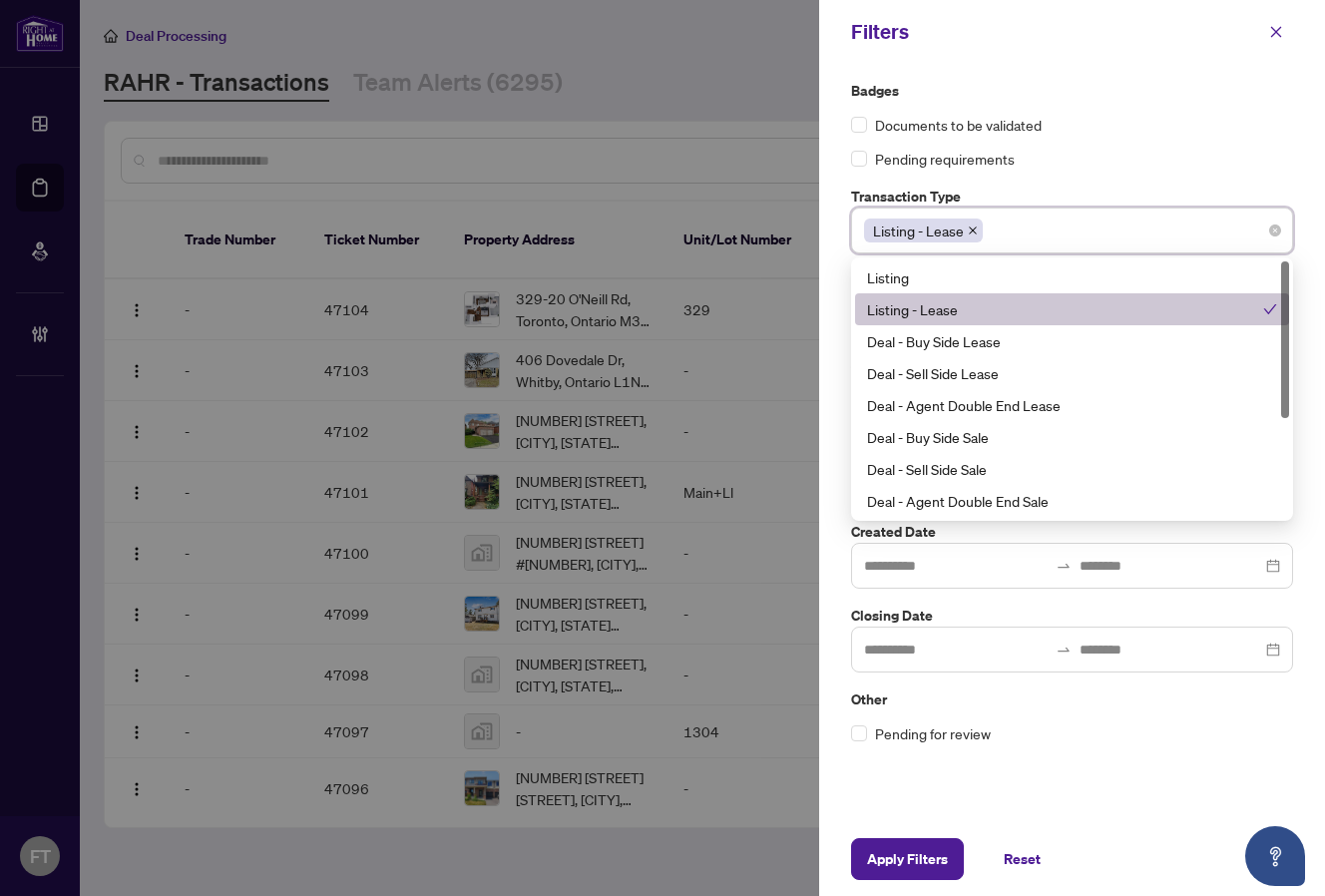 click on "Listing - Lease" at bounding box center (1065, 309) 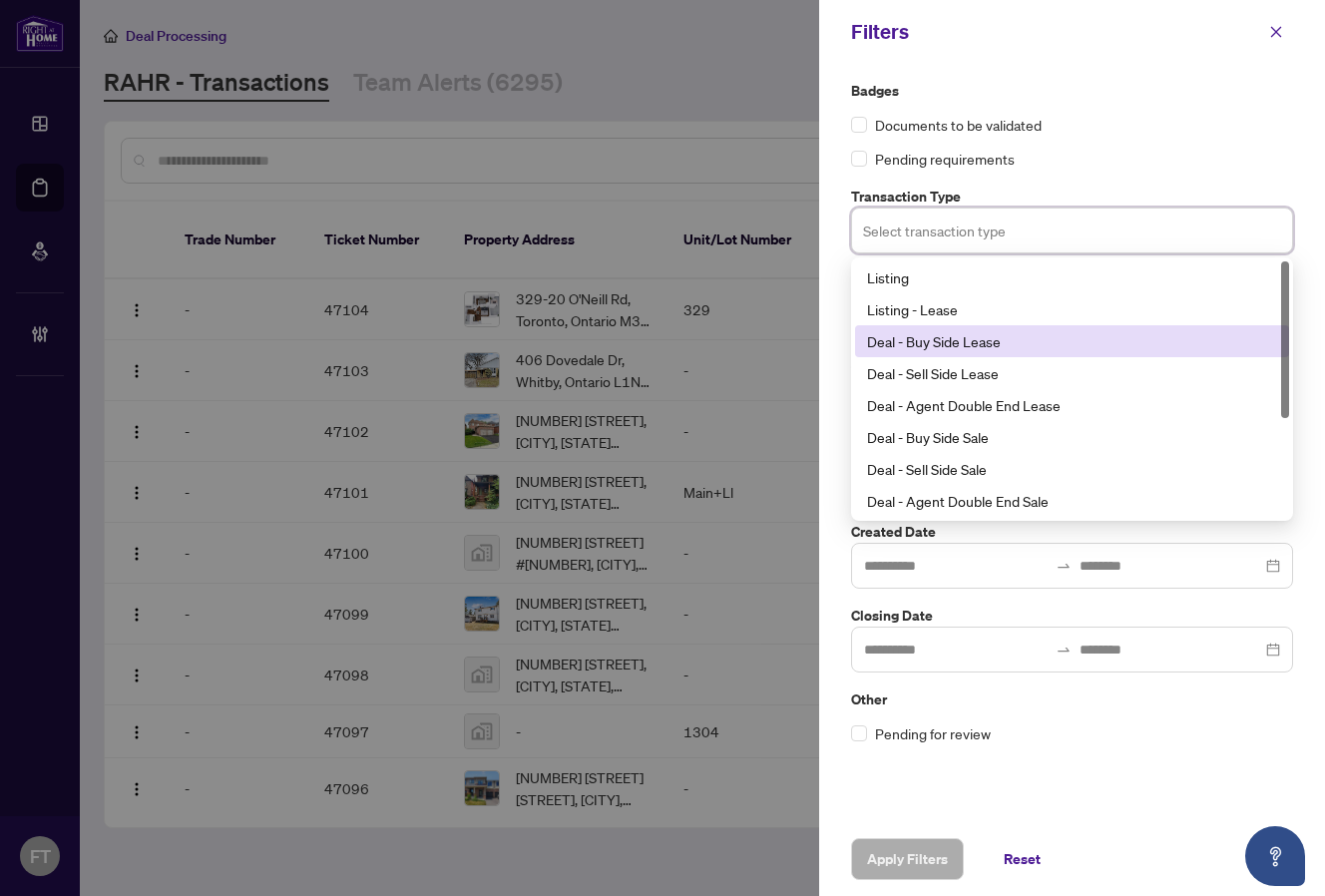 click on "Deal - Buy Side Lease" at bounding box center [1072, 341] 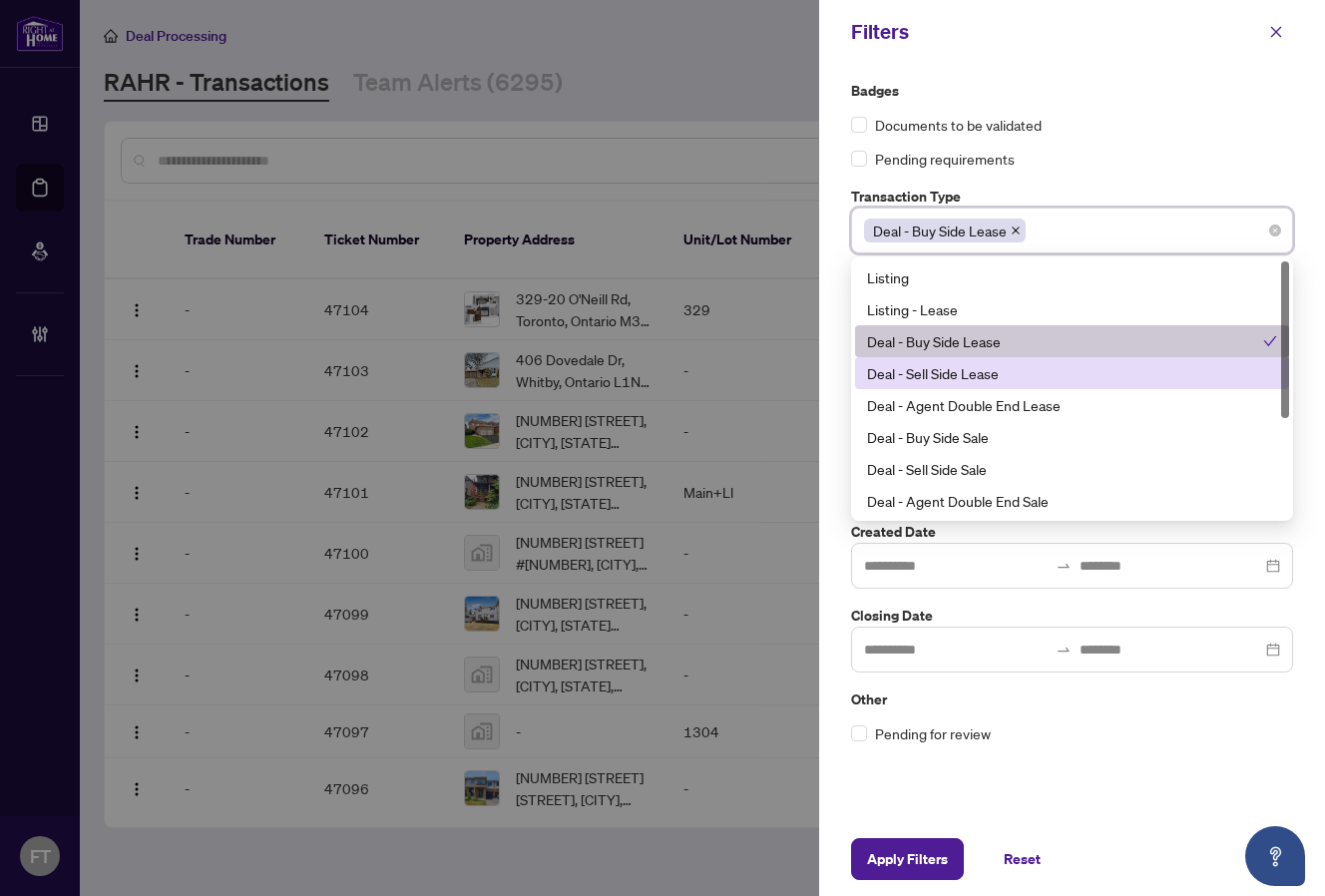 click on "Deal - Sell Side Lease" at bounding box center [1072, 373] 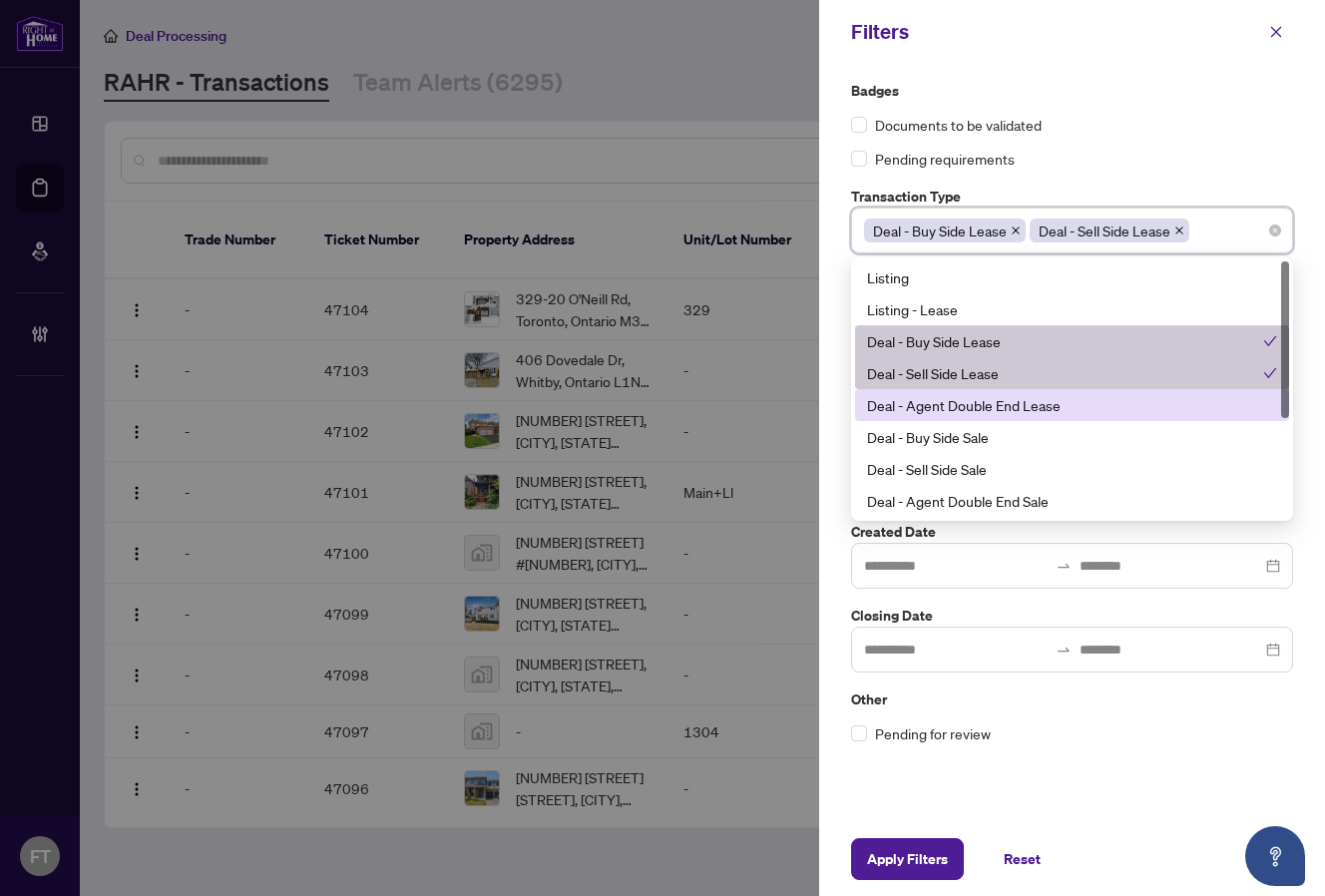 click on "Deal - Agent Double End Lease" at bounding box center [1072, 405] 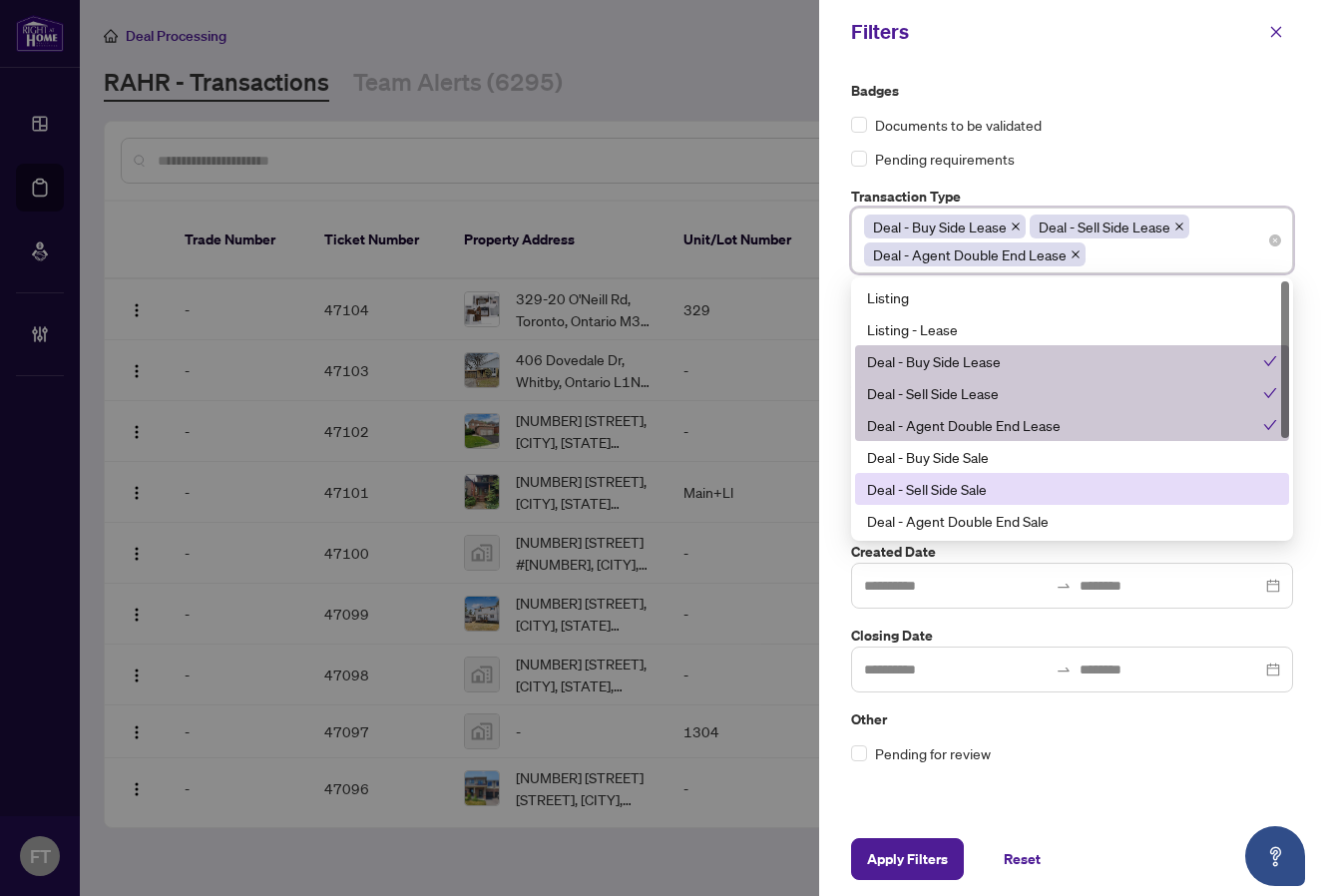 click on "Deal - Sell Side Sale" at bounding box center (1072, 489) 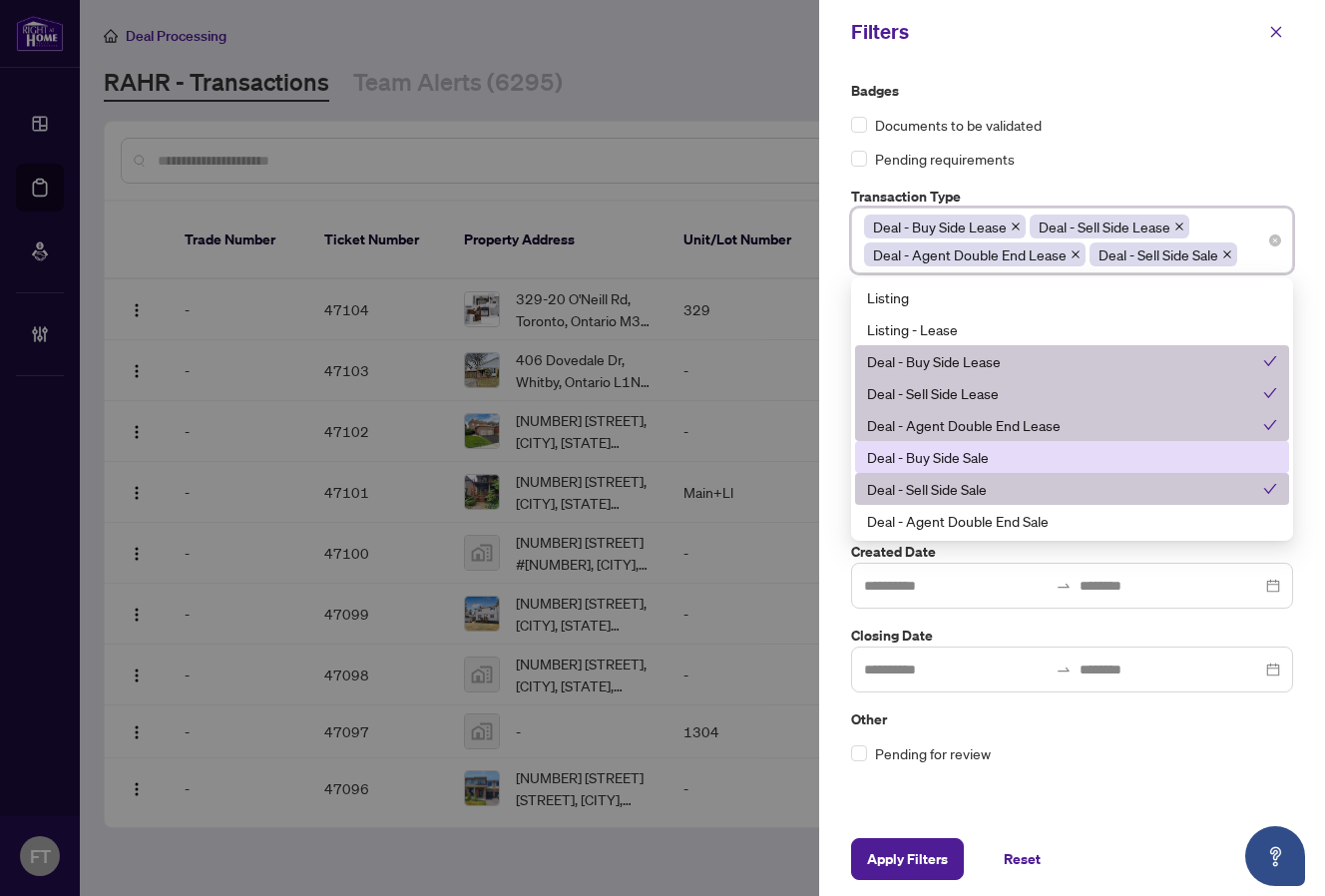 click on "Deal - Buy Side Sale" at bounding box center [1072, 457] 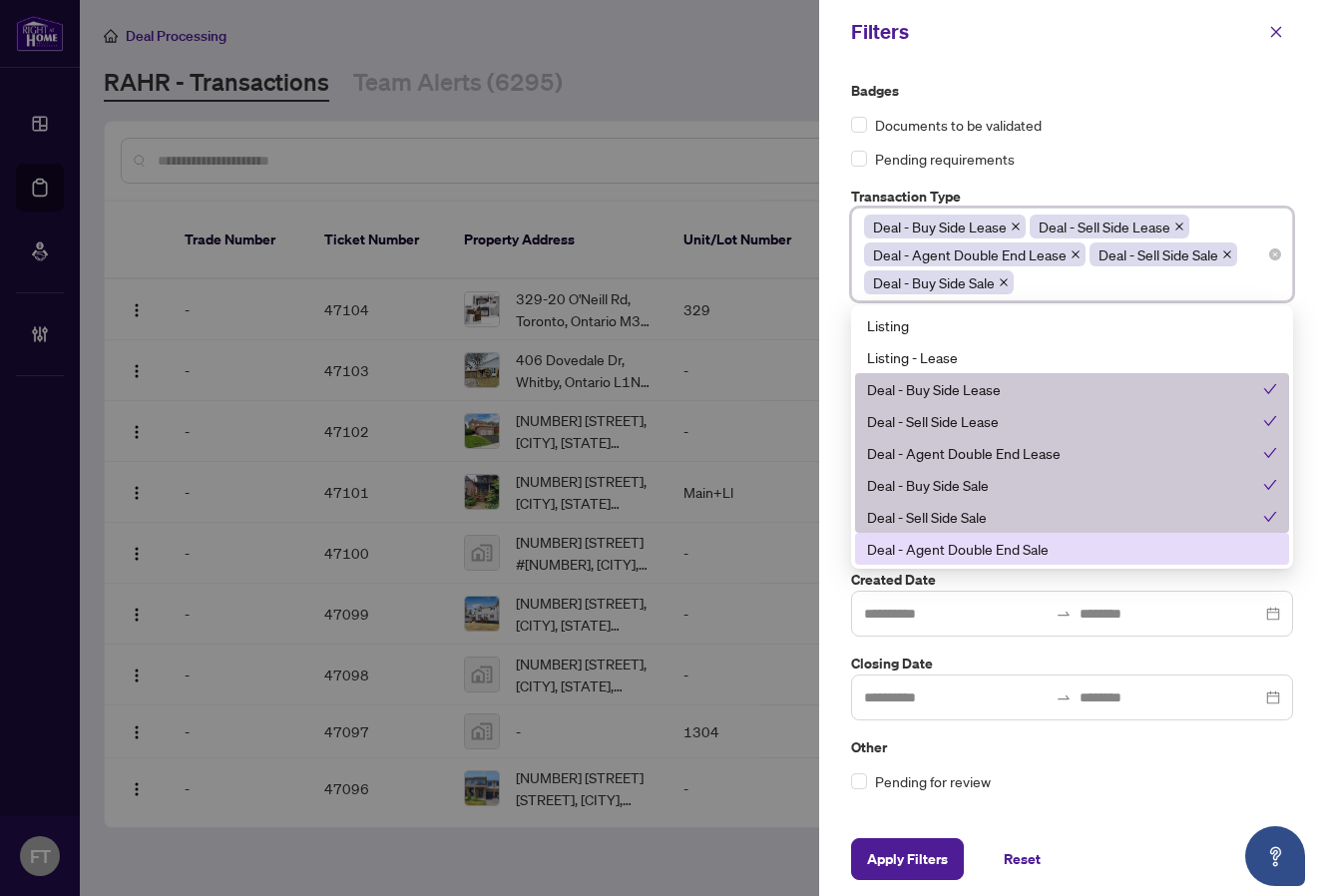 click on "Deal - Agent Double End Sale" at bounding box center [1072, 549] 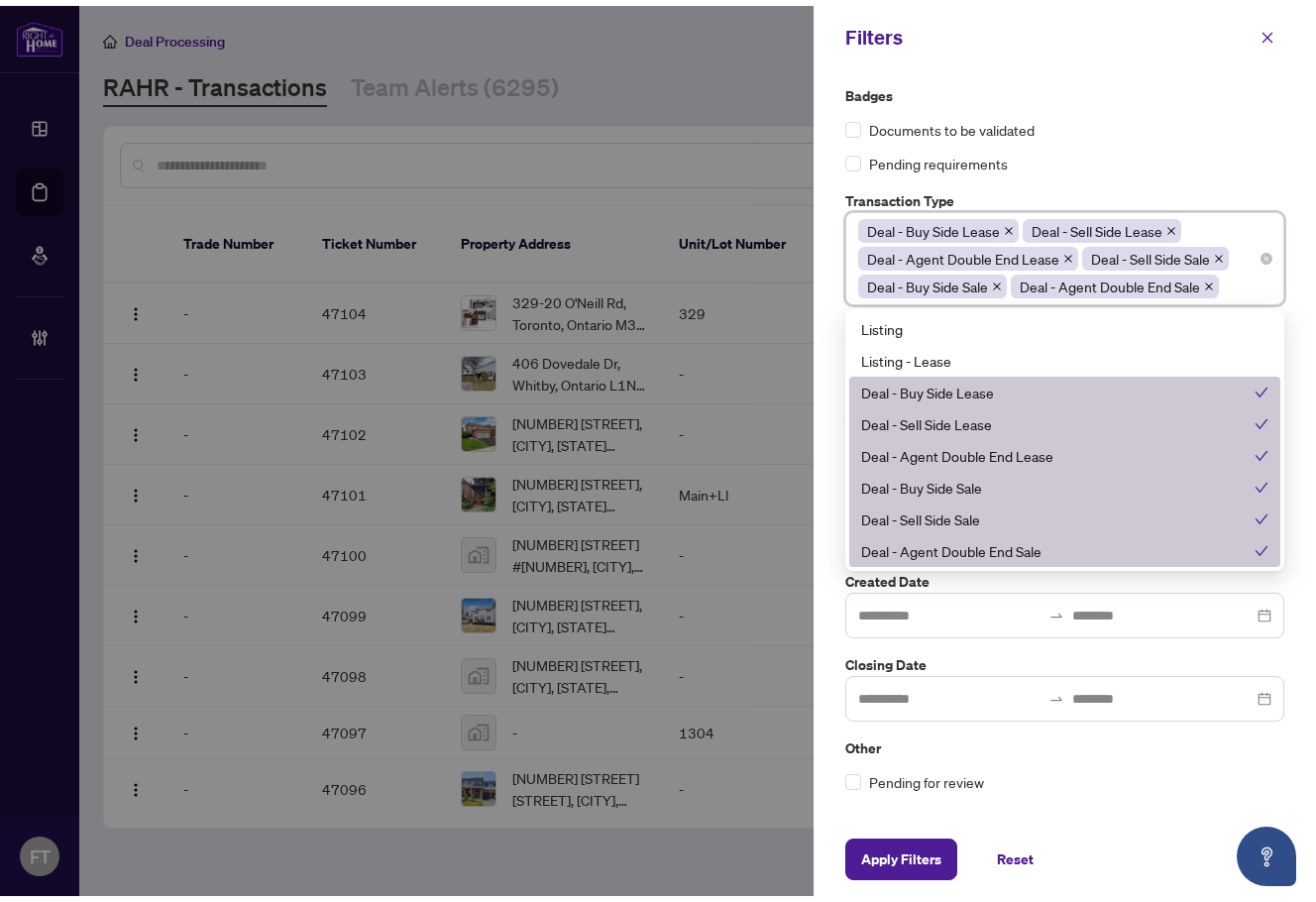 scroll, scrollTop: 99, scrollLeft: 0, axis: vertical 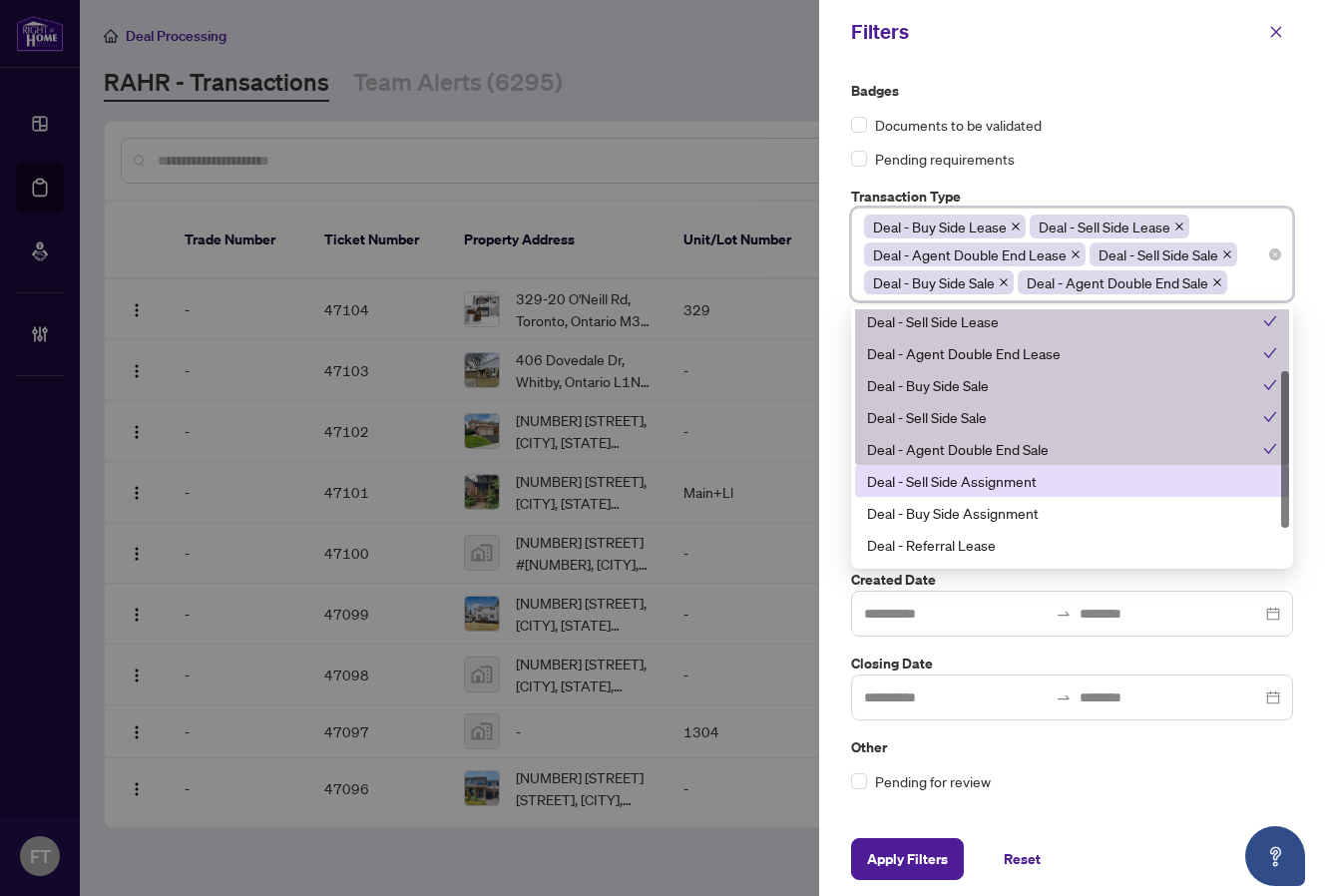 click on "Deal - Sell Side Assignment" at bounding box center (1072, 481) 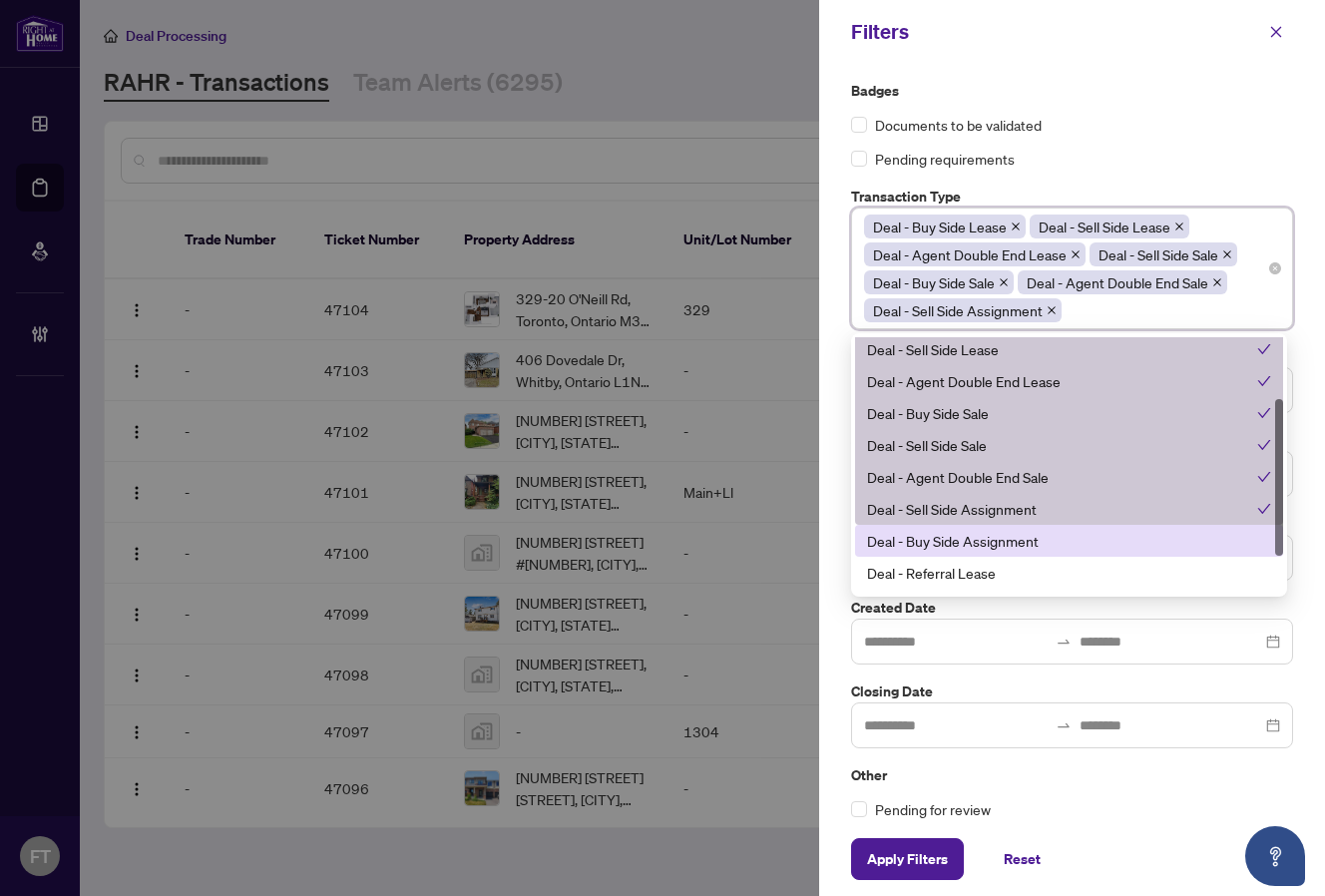 click on "Deal - Buy Side Assignment" at bounding box center (1069, 541) 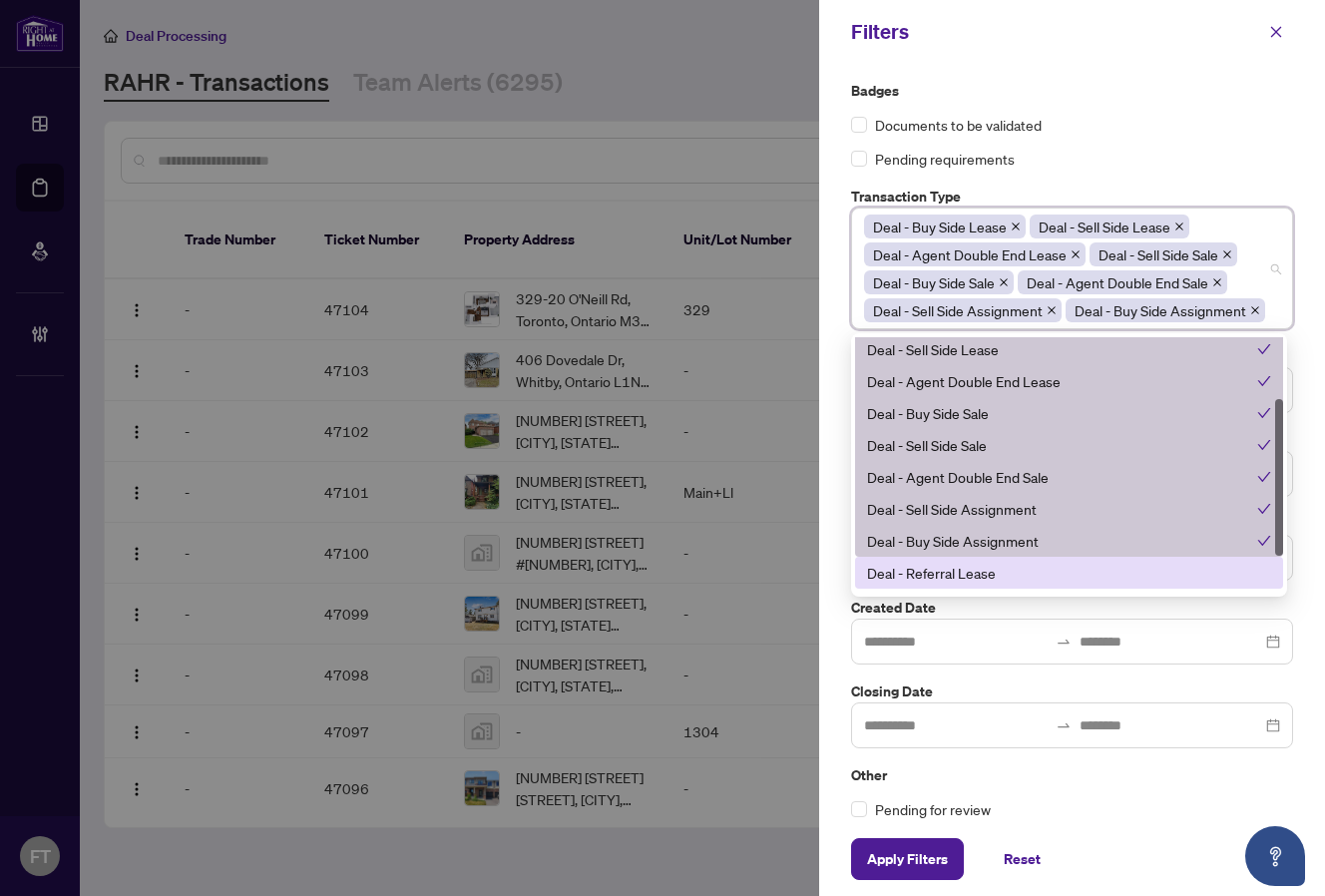 click on "Badges Documents to be validated Pending requirements Transaction Type Deal - Buy Side Lease Deal - Sell Side Lease Deal - Agent Double End Lease Deal - Sell Side Sale Deal - Buy Side Sale Deal - Agent Double End Sale Deal - Sell Side Assignment Deal - Buy Side Assignment   22 23 140 Deal - Sell Side Lease Deal - Agent Double End Lease Deal - Buy Side Sale Deal - Sell Side Sale Deal - Agent Double End Sale Deal - Sell Side Assignment Deal - Buy Side Assignment Deal - Referral Lease Deal - Referral Sale Deal - Builder Branch   Select branch Status   Select status Tags   Select tags Created Date Closing Date Other Pending for review" at bounding box center (1072, 443) 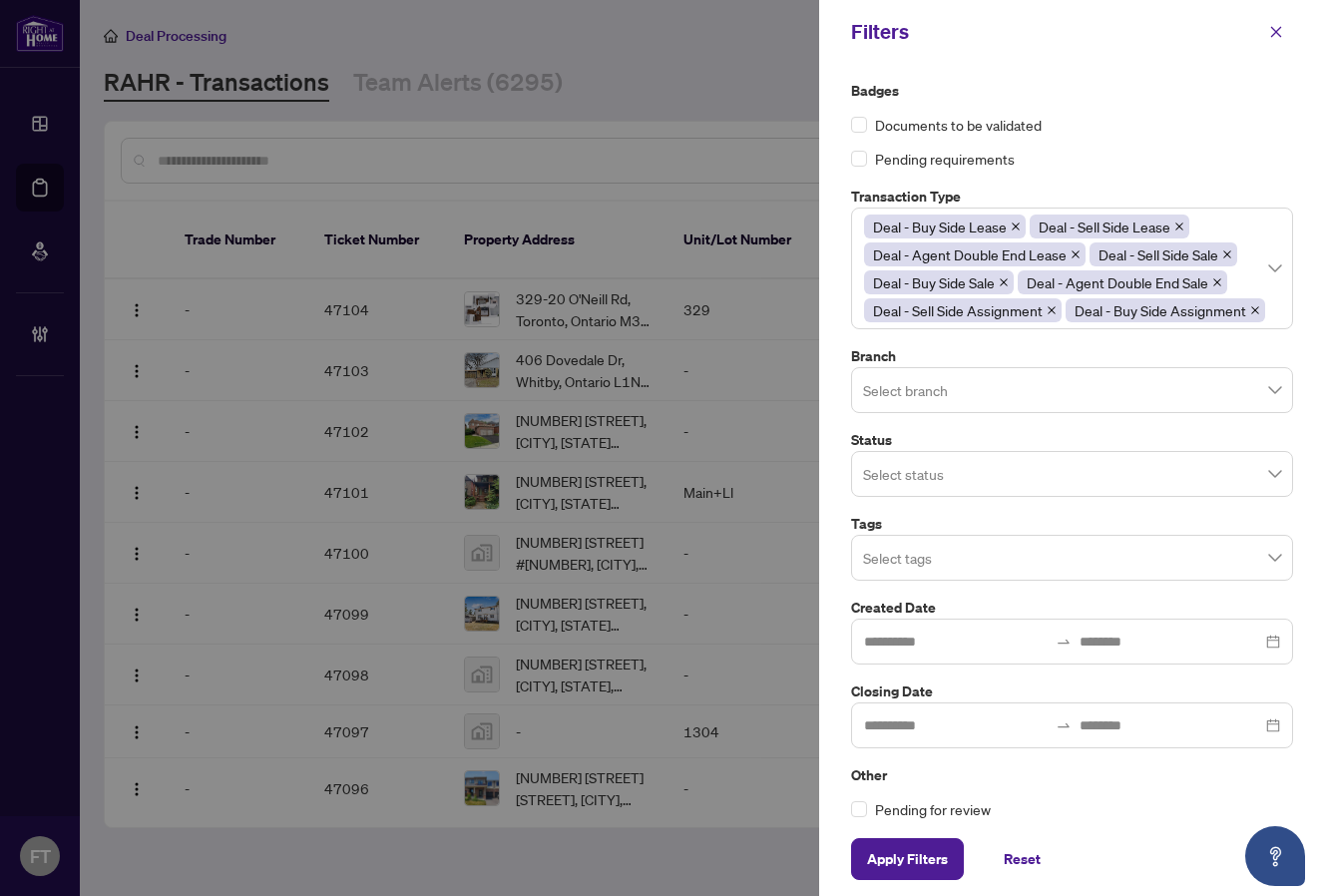 click on "Select branch" at bounding box center [1072, 390] 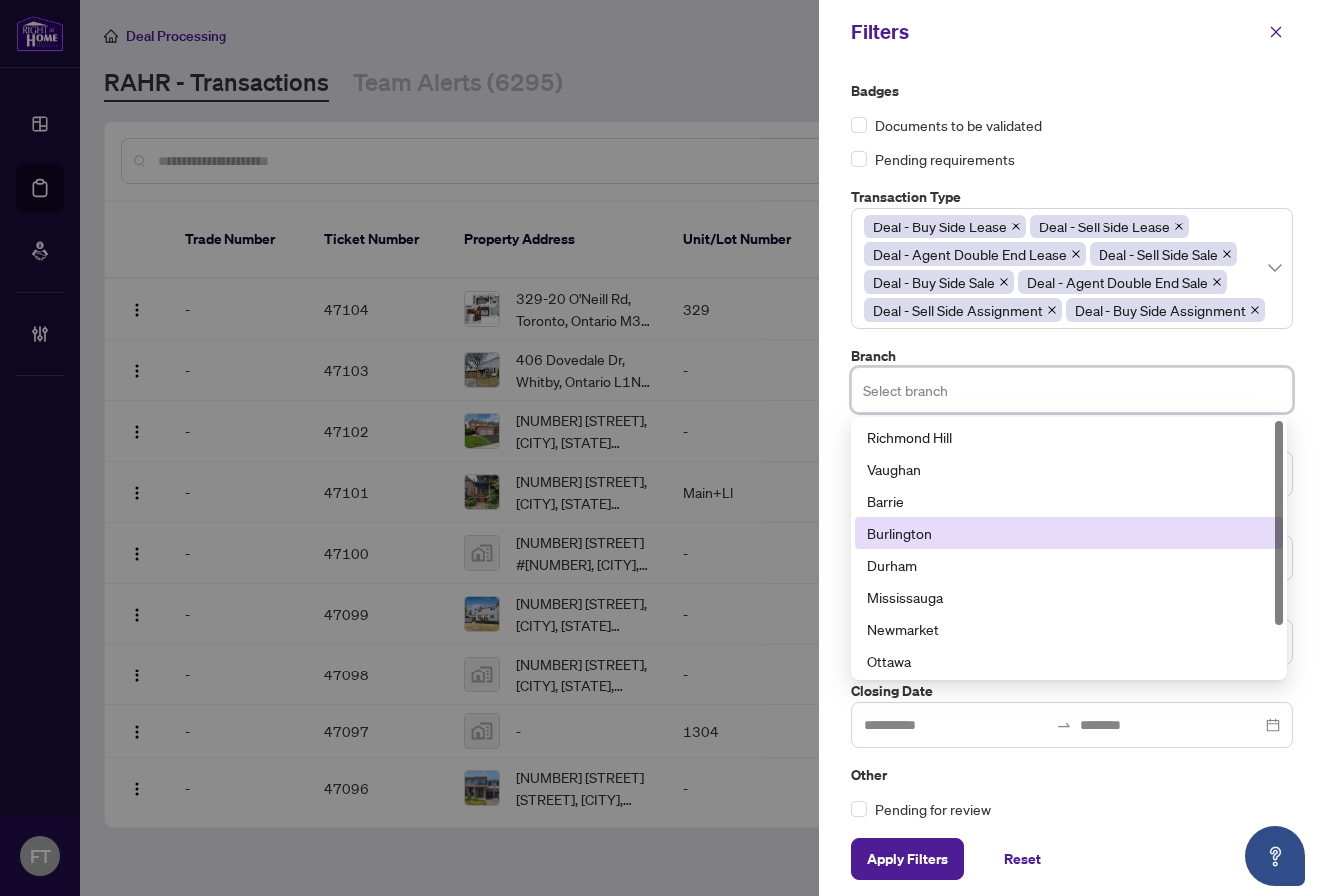 click on "Burlington" at bounding box center (1069, 533) 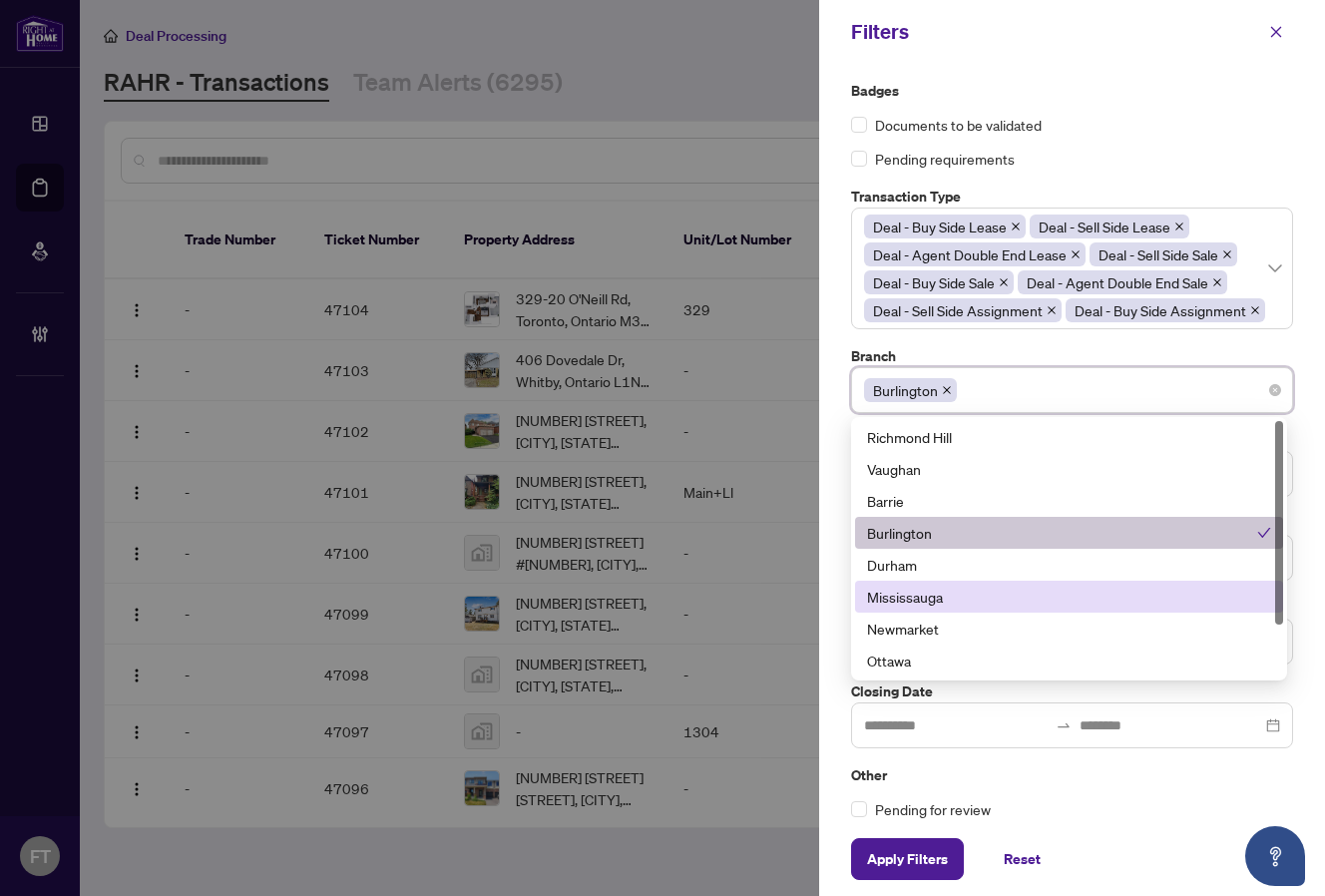 click on "Mississauga" at bounding box center (1069, 597) 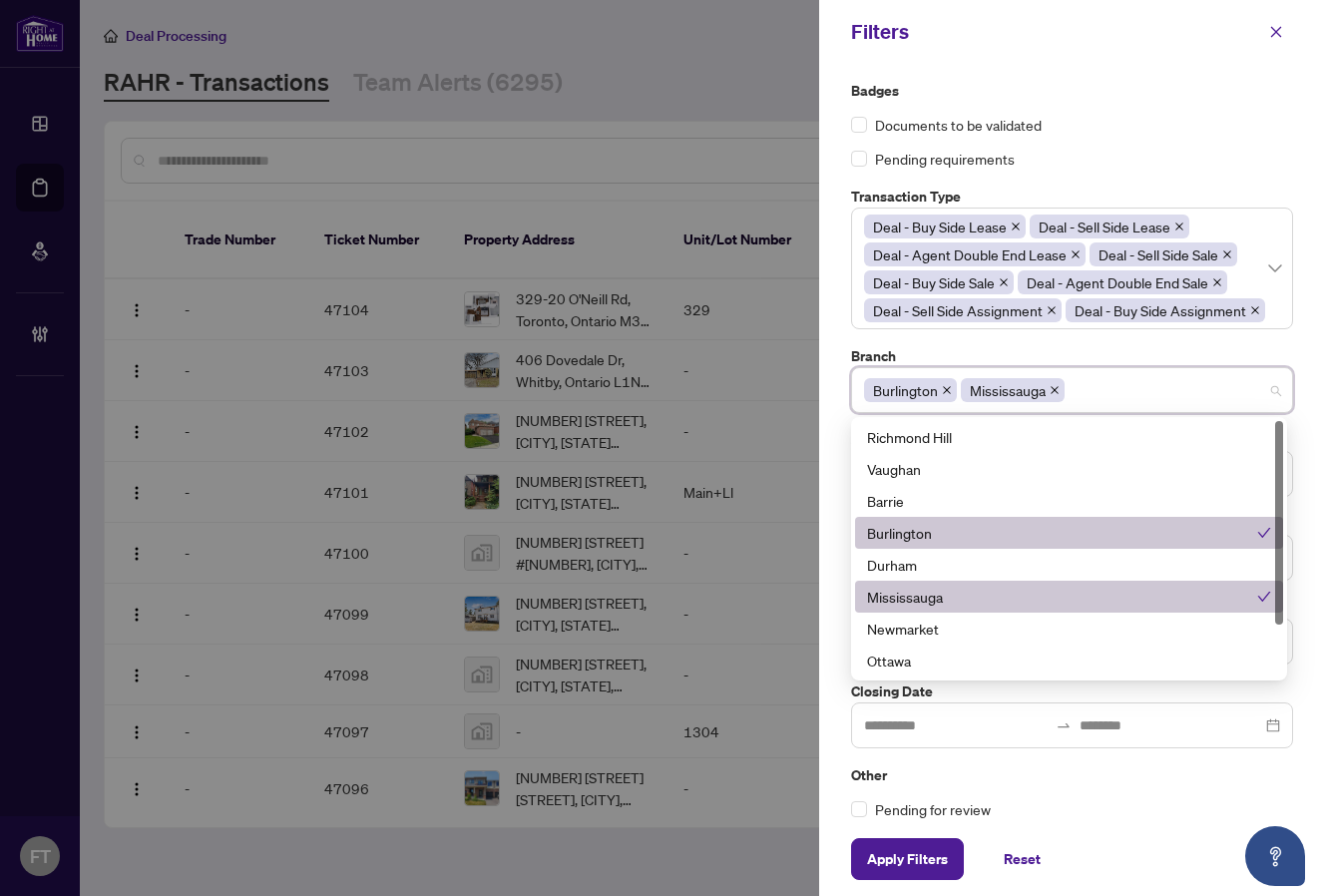 click at bounding box center (662, 448) 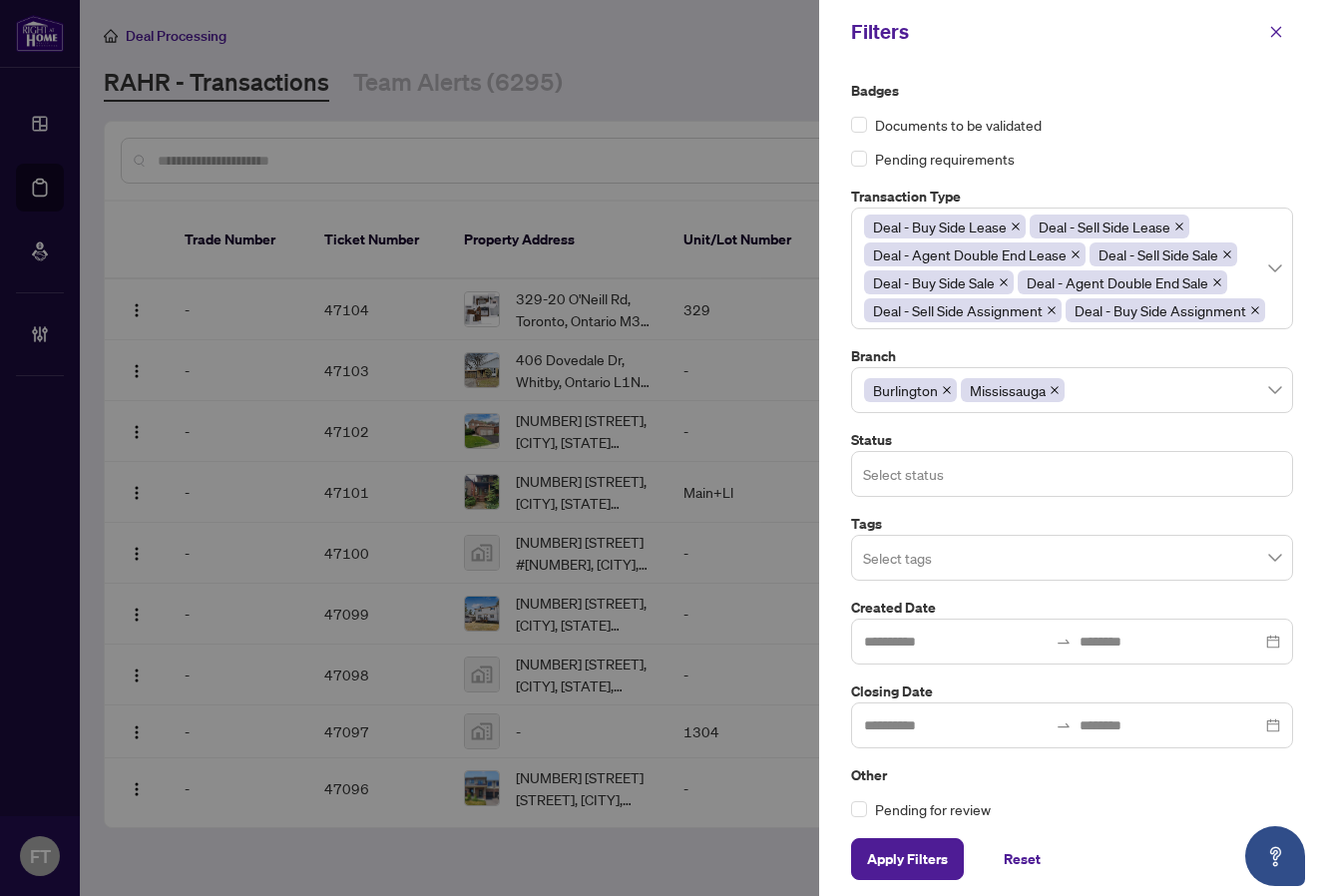 click on "Select status" at bounding box center (1072, 474) 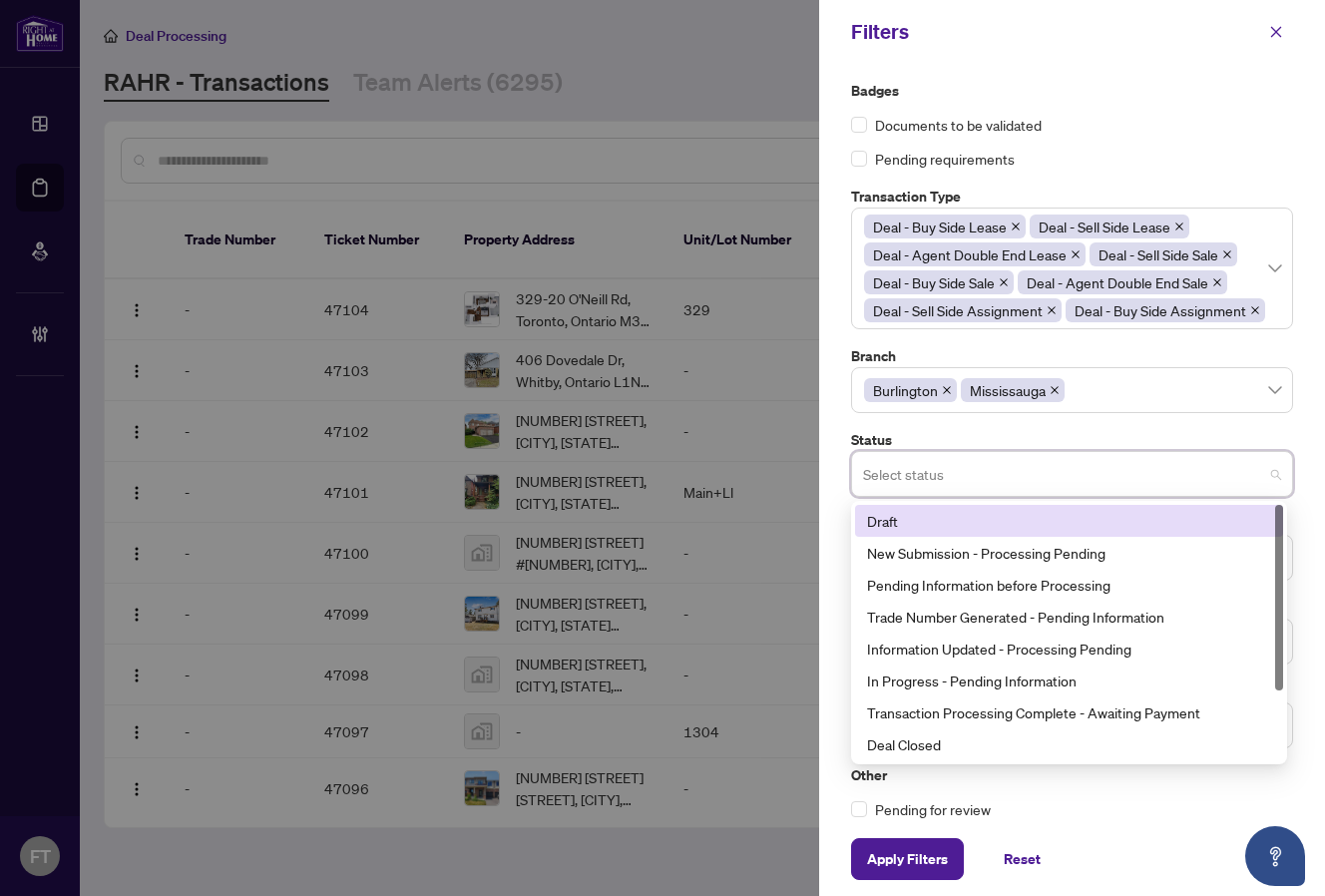 click at bounding box center (662, 448) 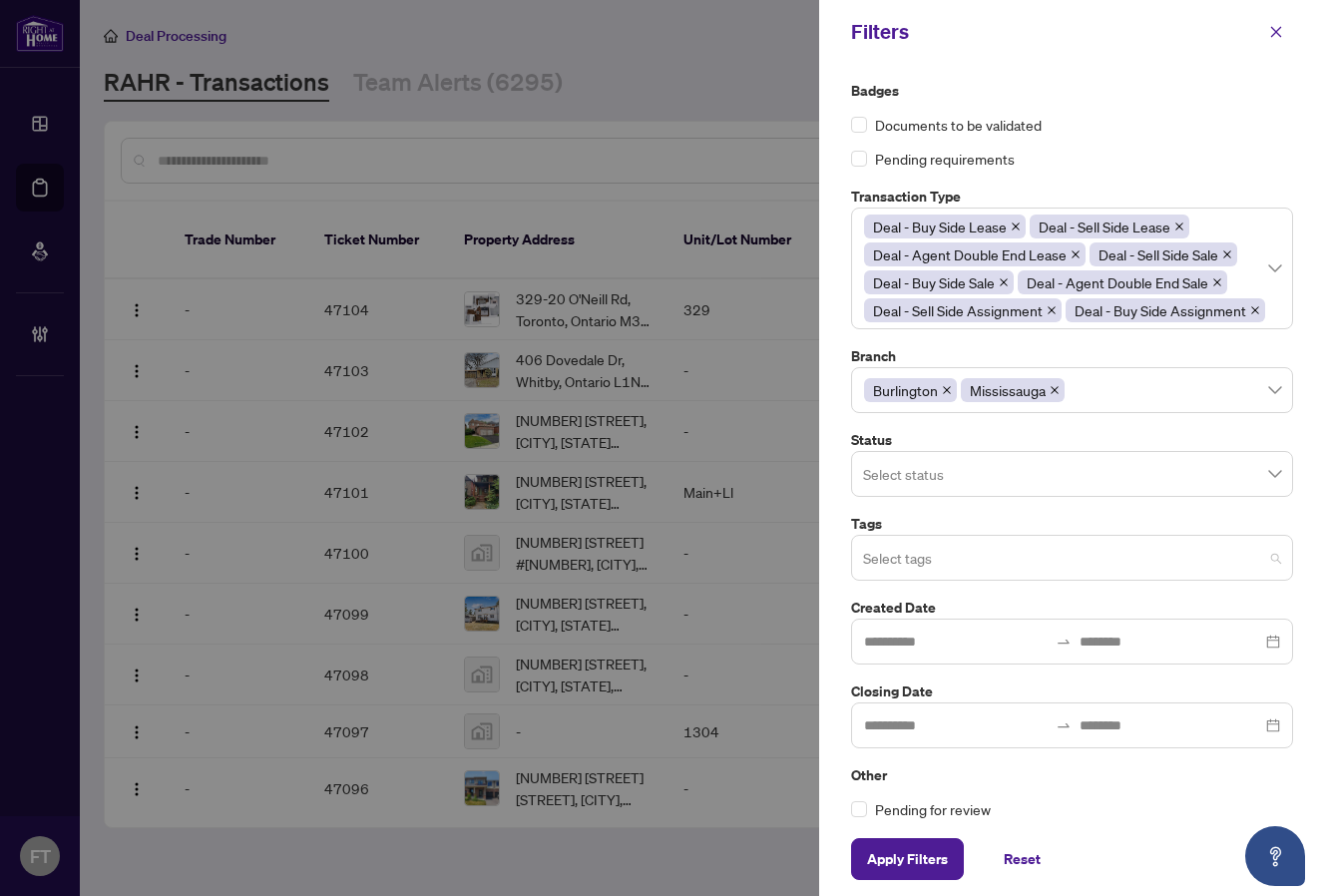 drag, startPoint x: 937, startPoint y: 563, endPoint x: 926, endPoint y: 659, distance: 96.62815 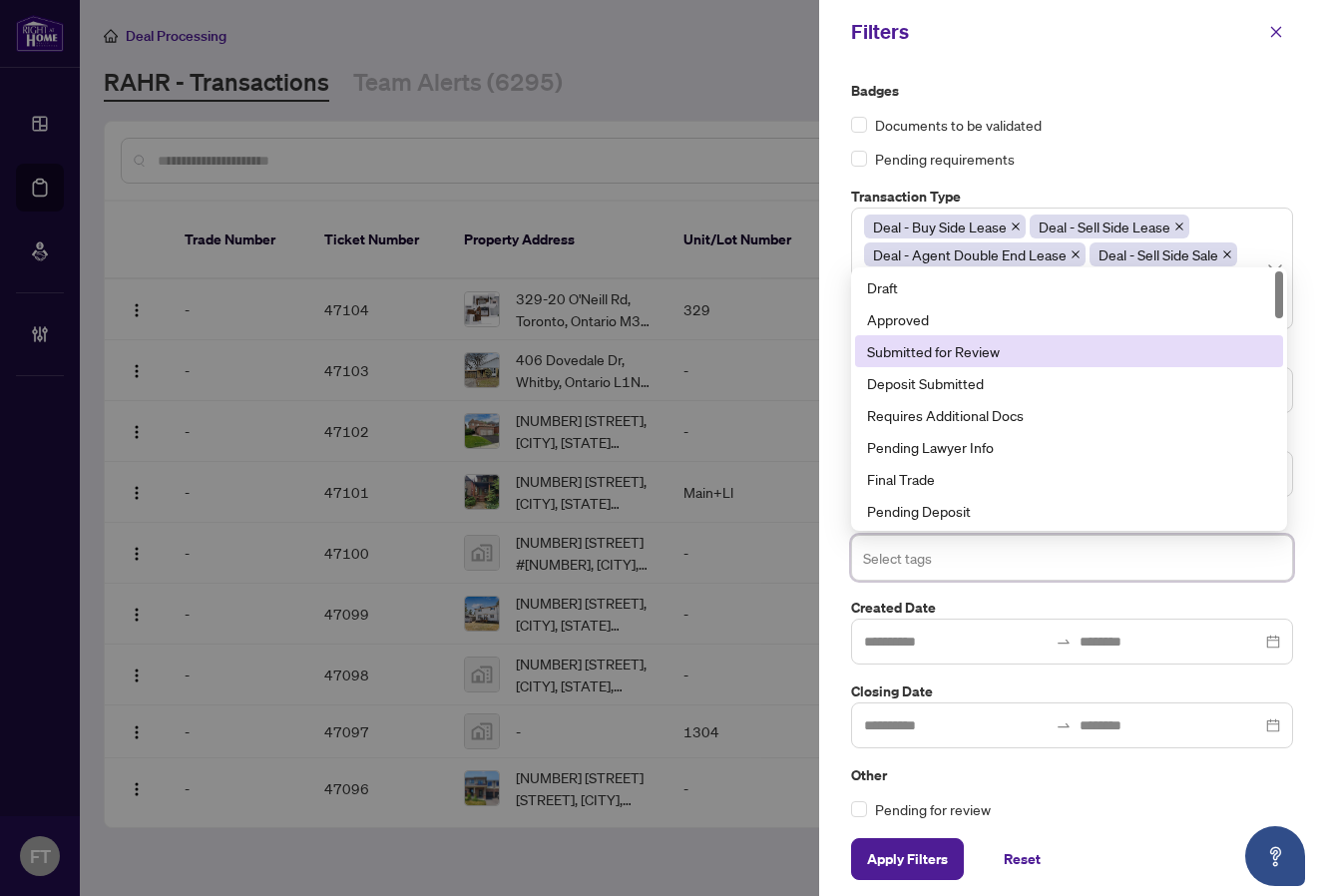 click on "Submitted for Review" at bounding box center (1069, 351) 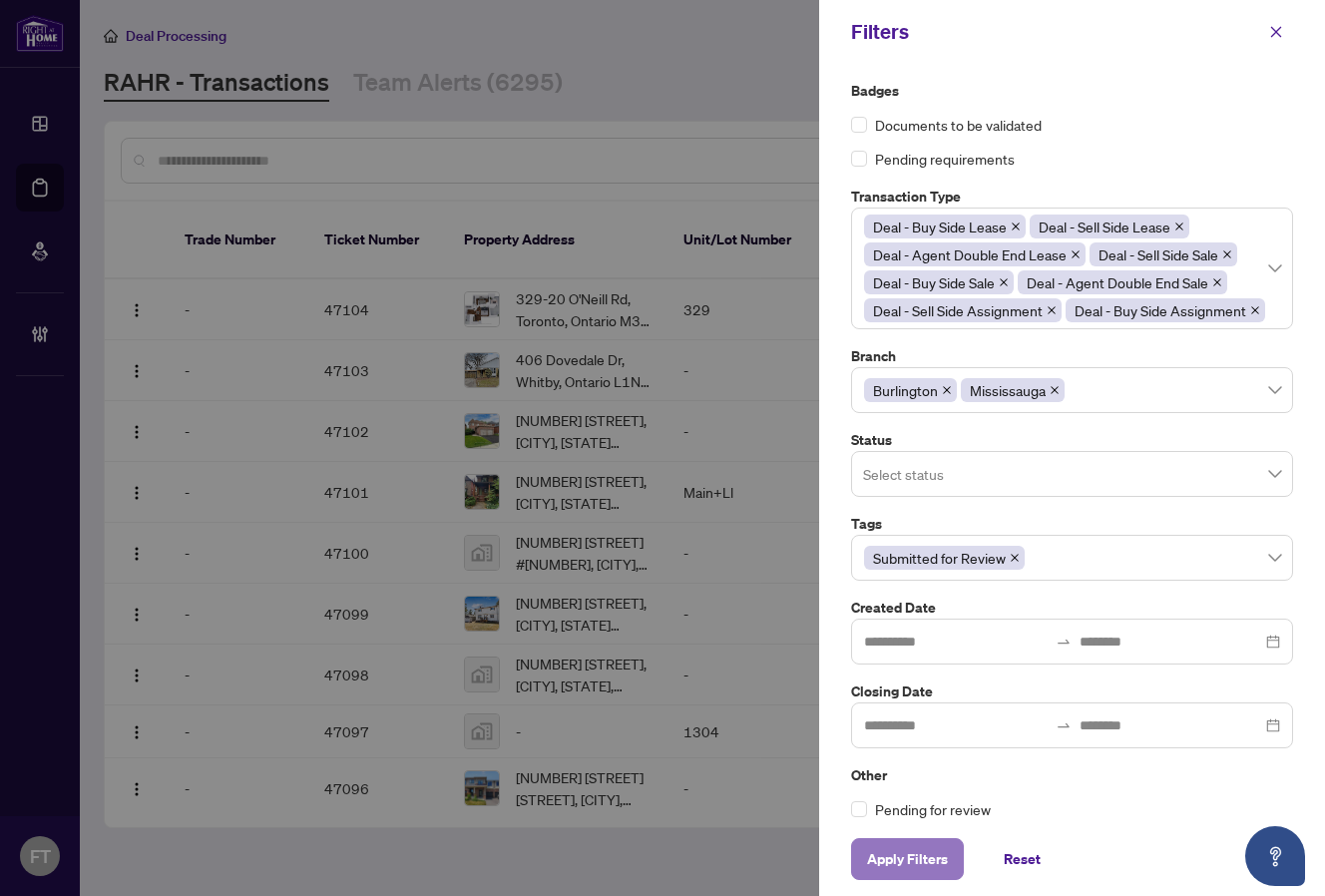 click on "Apply Filters" at bounding box center (907, 859) 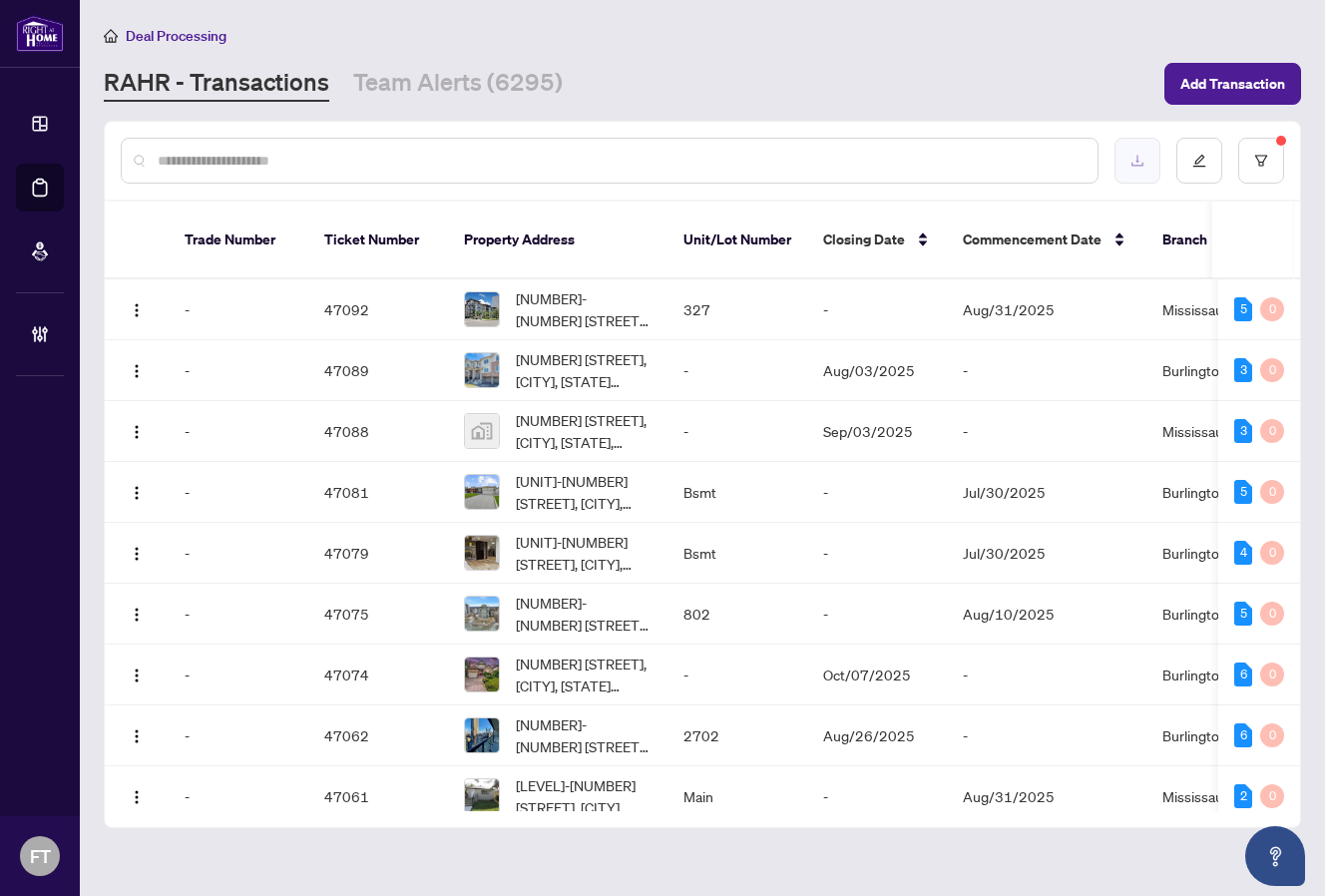 click at bounding box center (1137, 161) 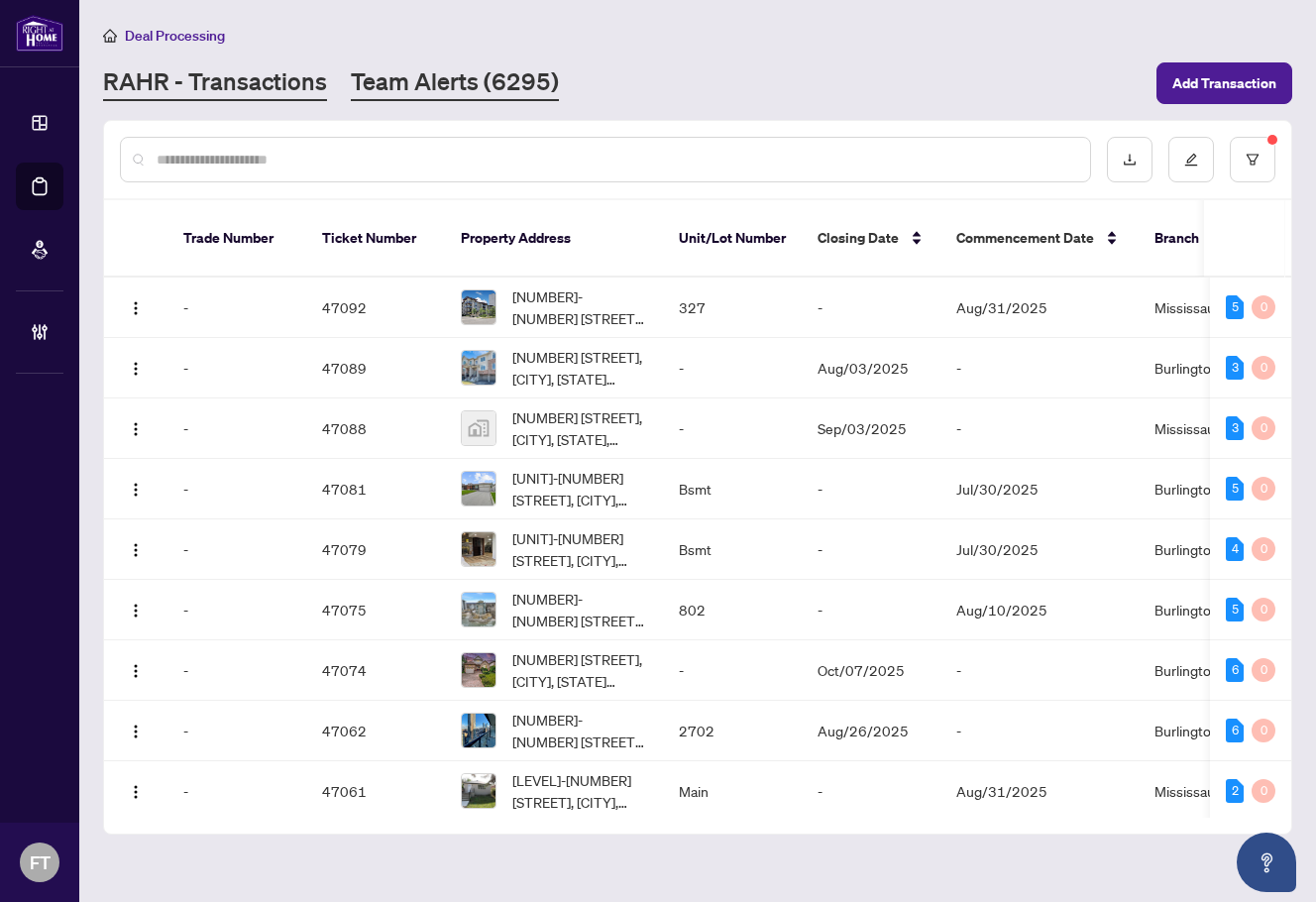 drag, startPoint x: 548, startPoint y: 9, endPoint x: 518, endPoint y: 70, distance: 67.9779 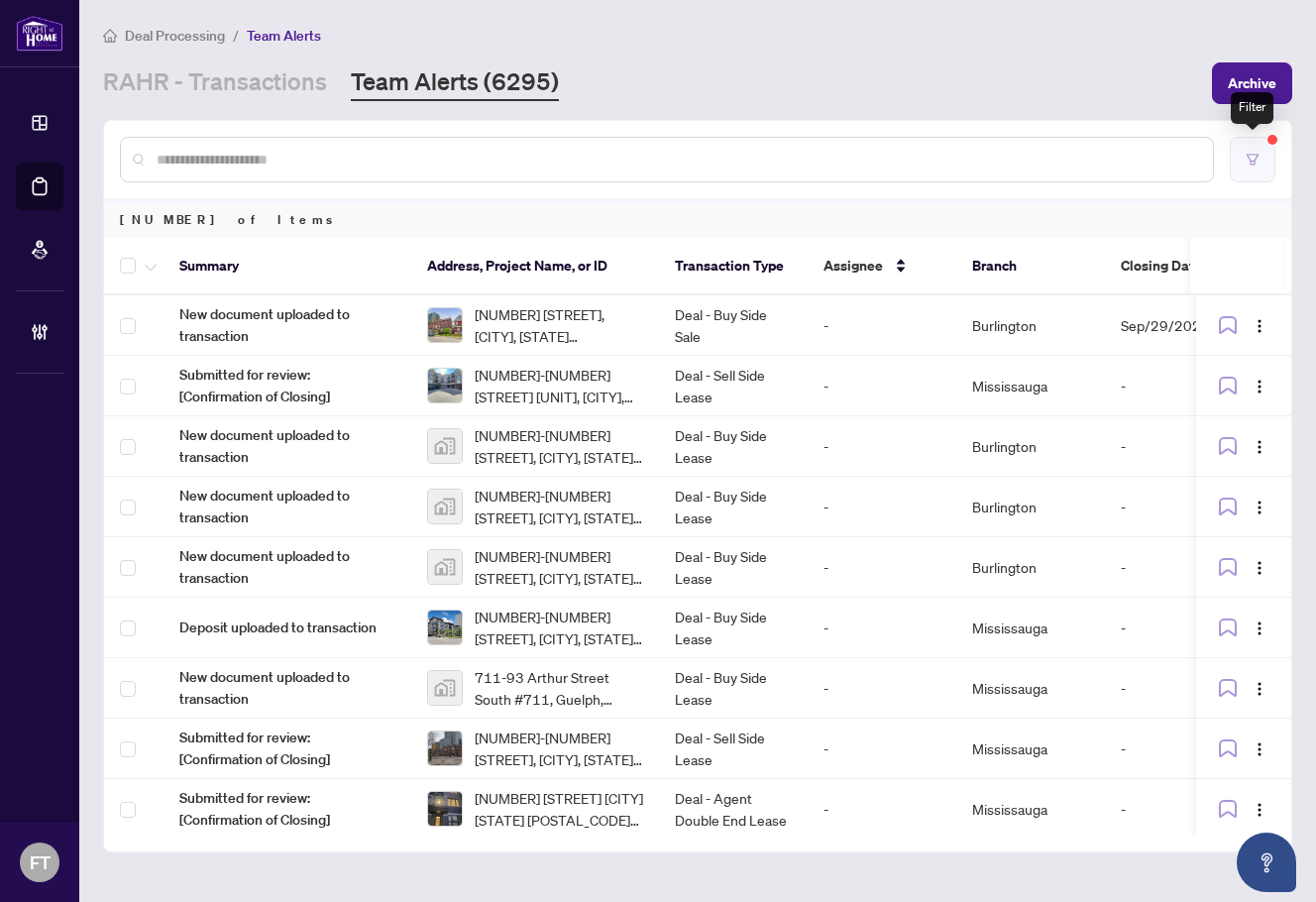 click at bounding box center [1253, 160] 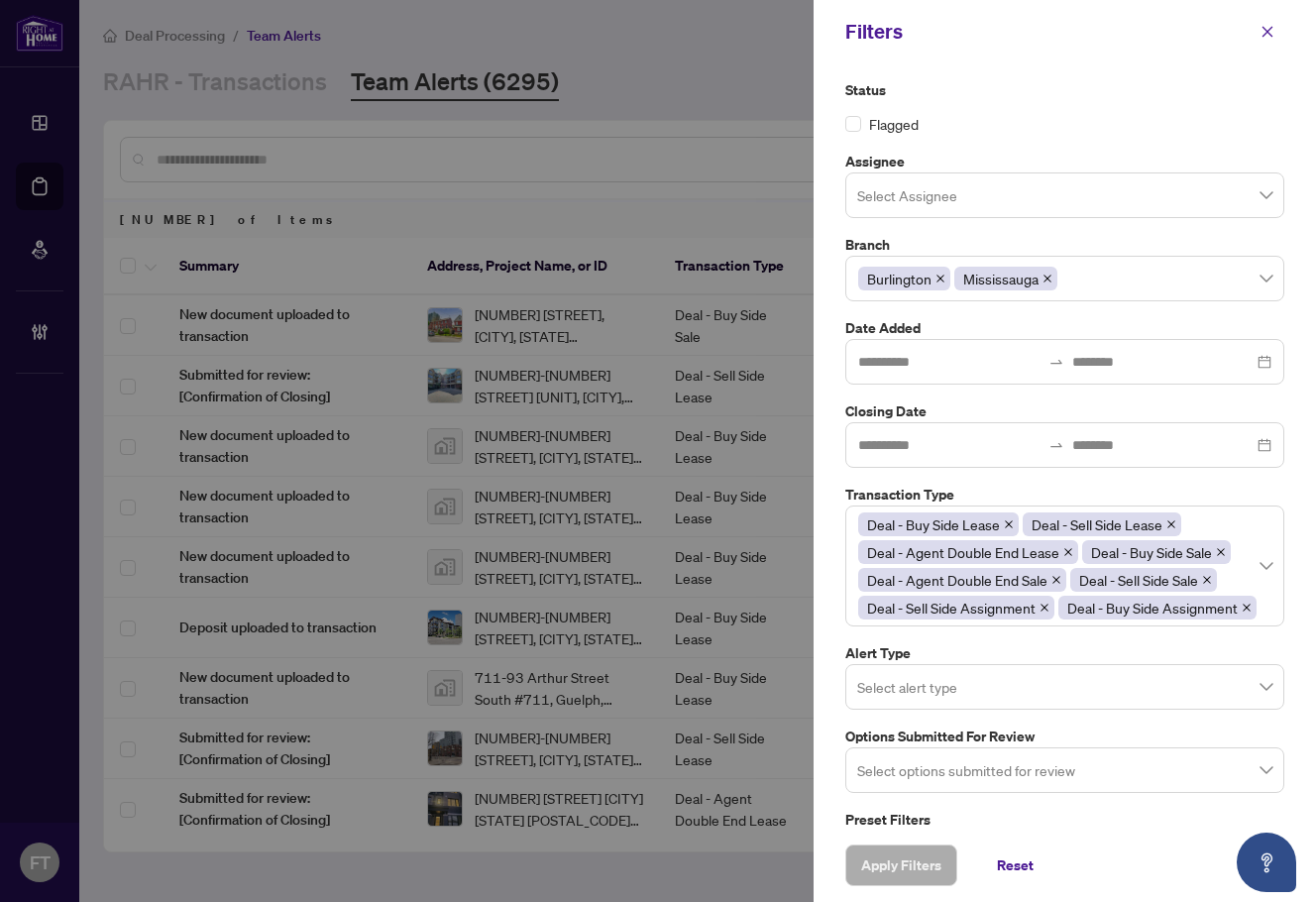 click at bounding box center (1064, 686) 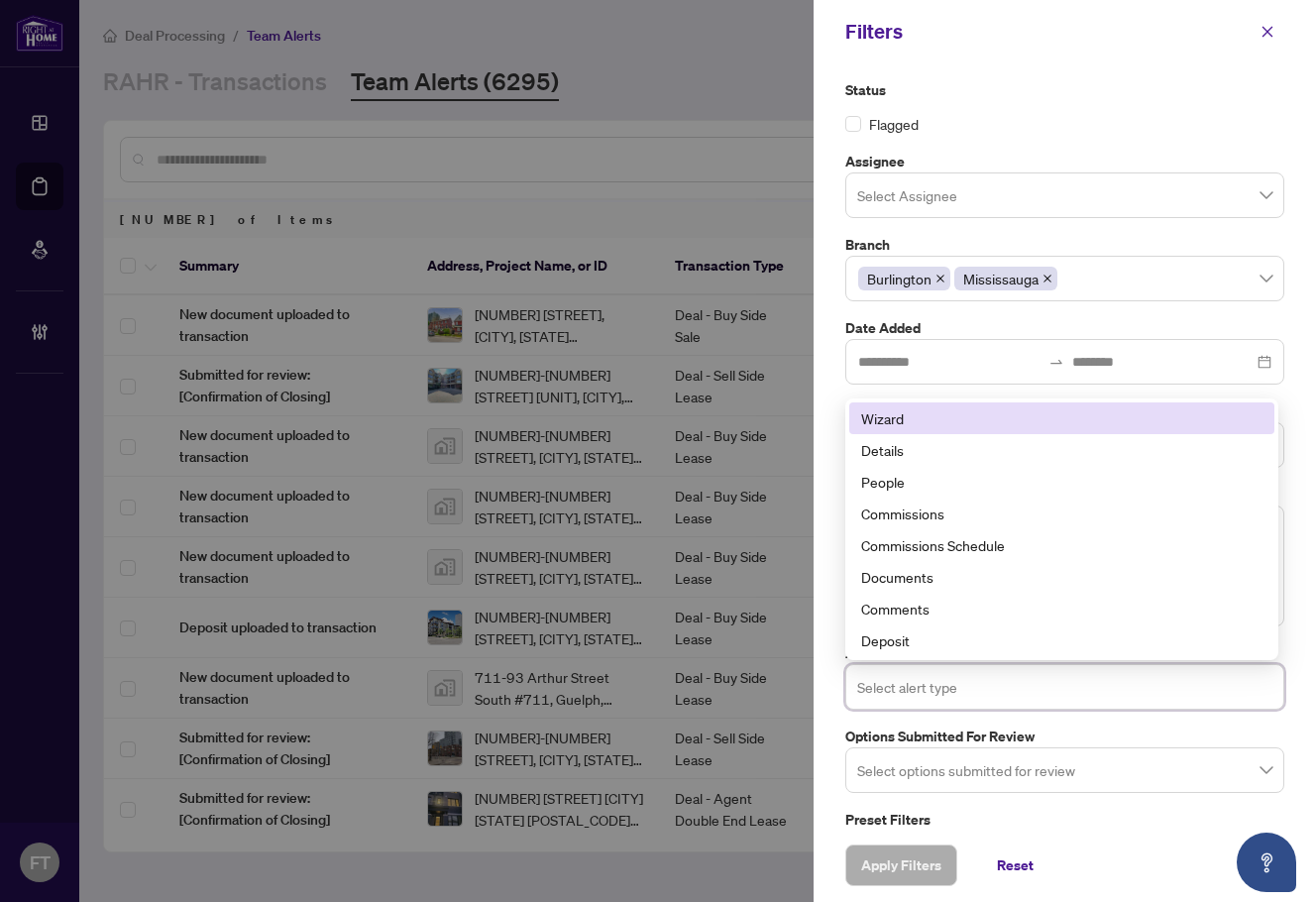 click on "Wizard" at bounding box center (1061, 418) 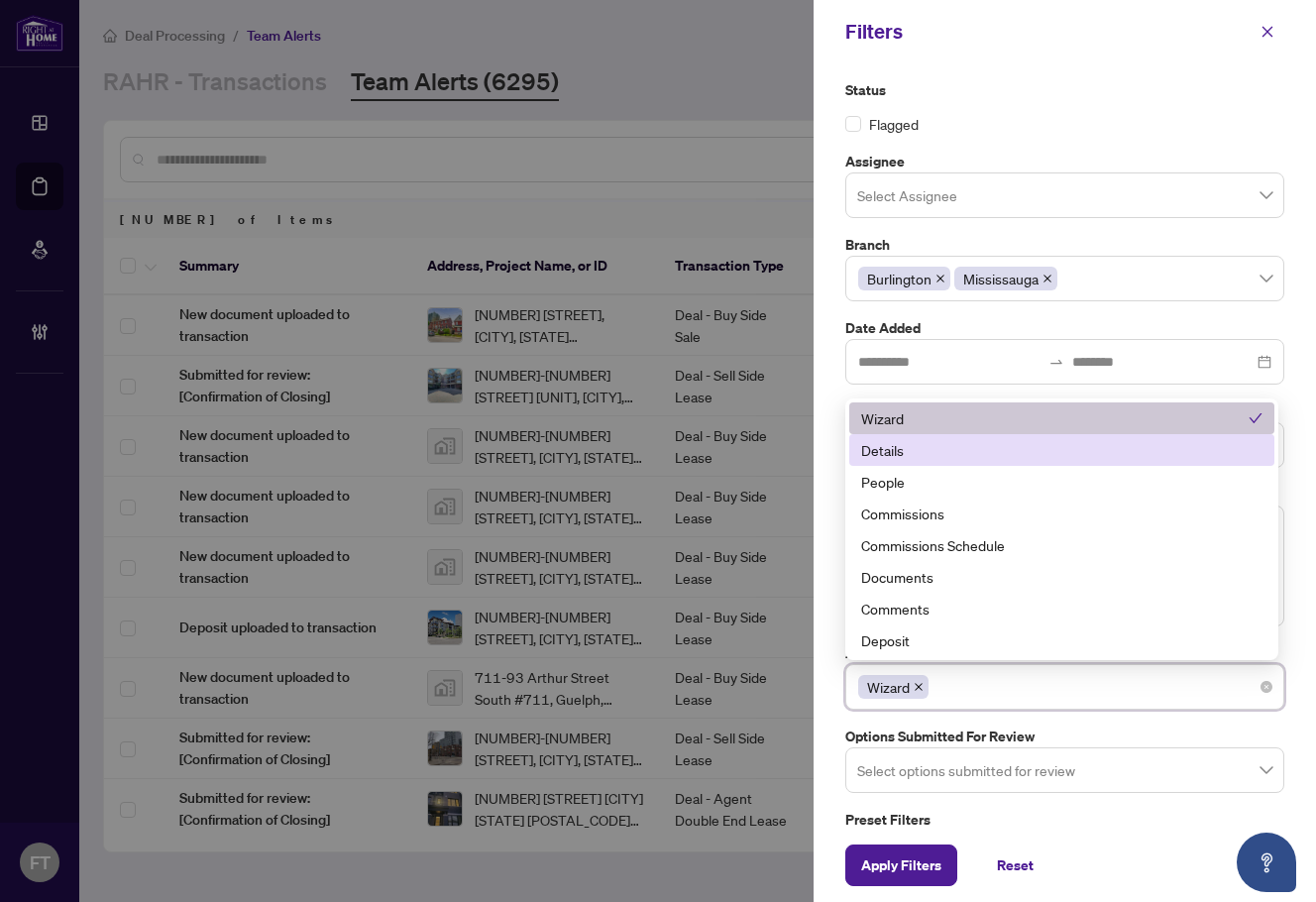 click on "Details" at bounding box center (1061, 450) 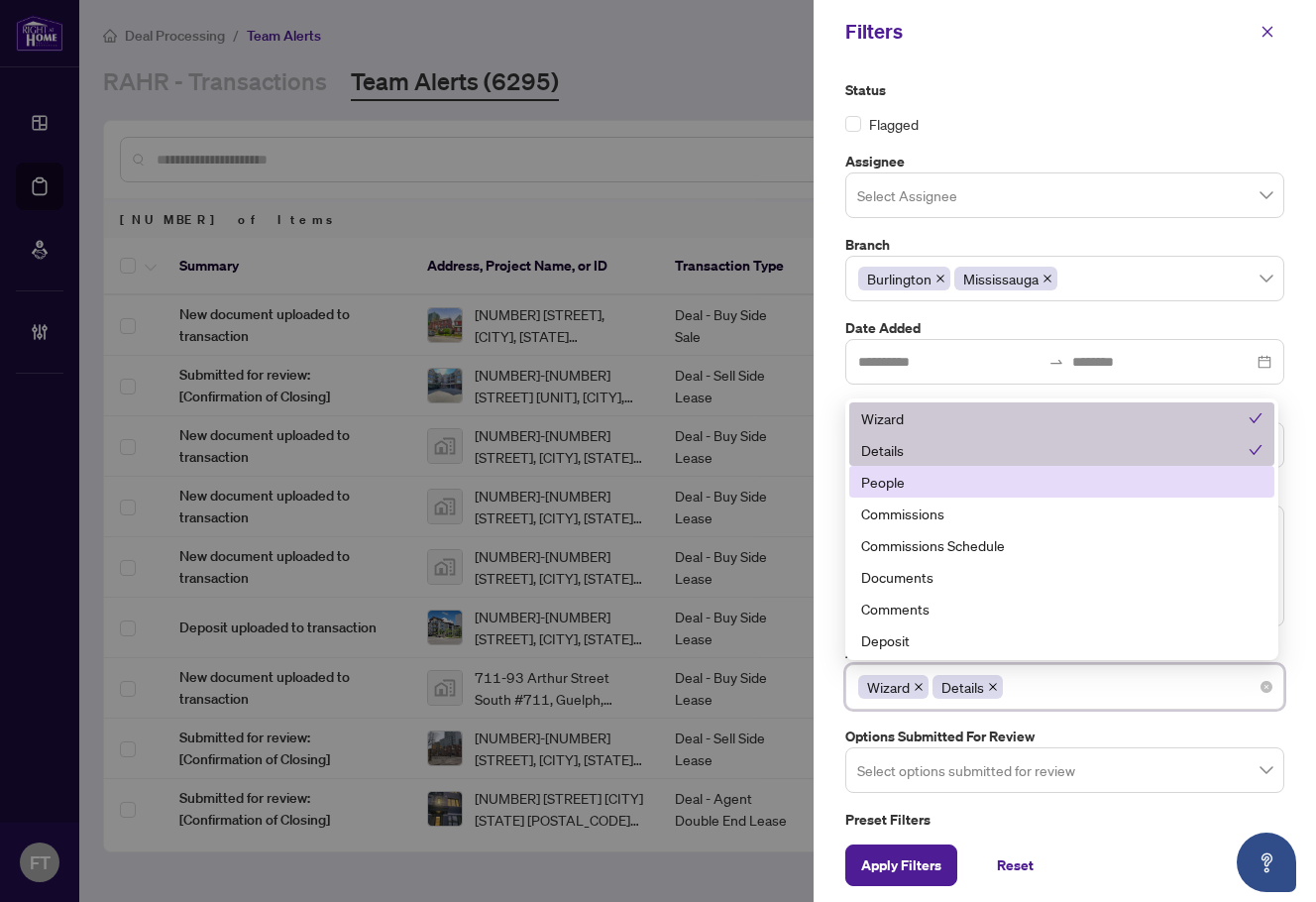 click on "People" at bounding box center [1061, 482] 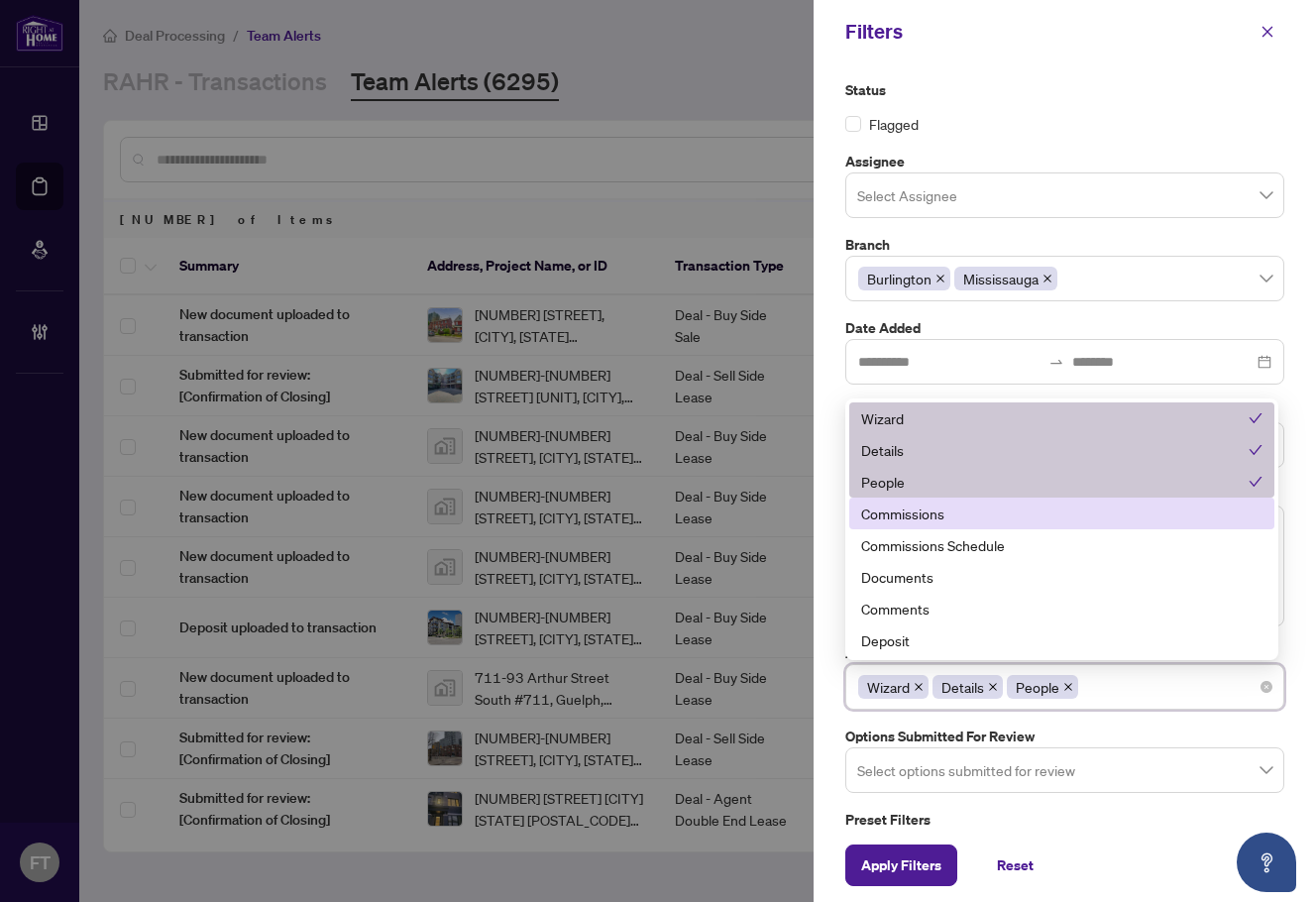 click on "Commissions" at bounding box center [1061, 513] 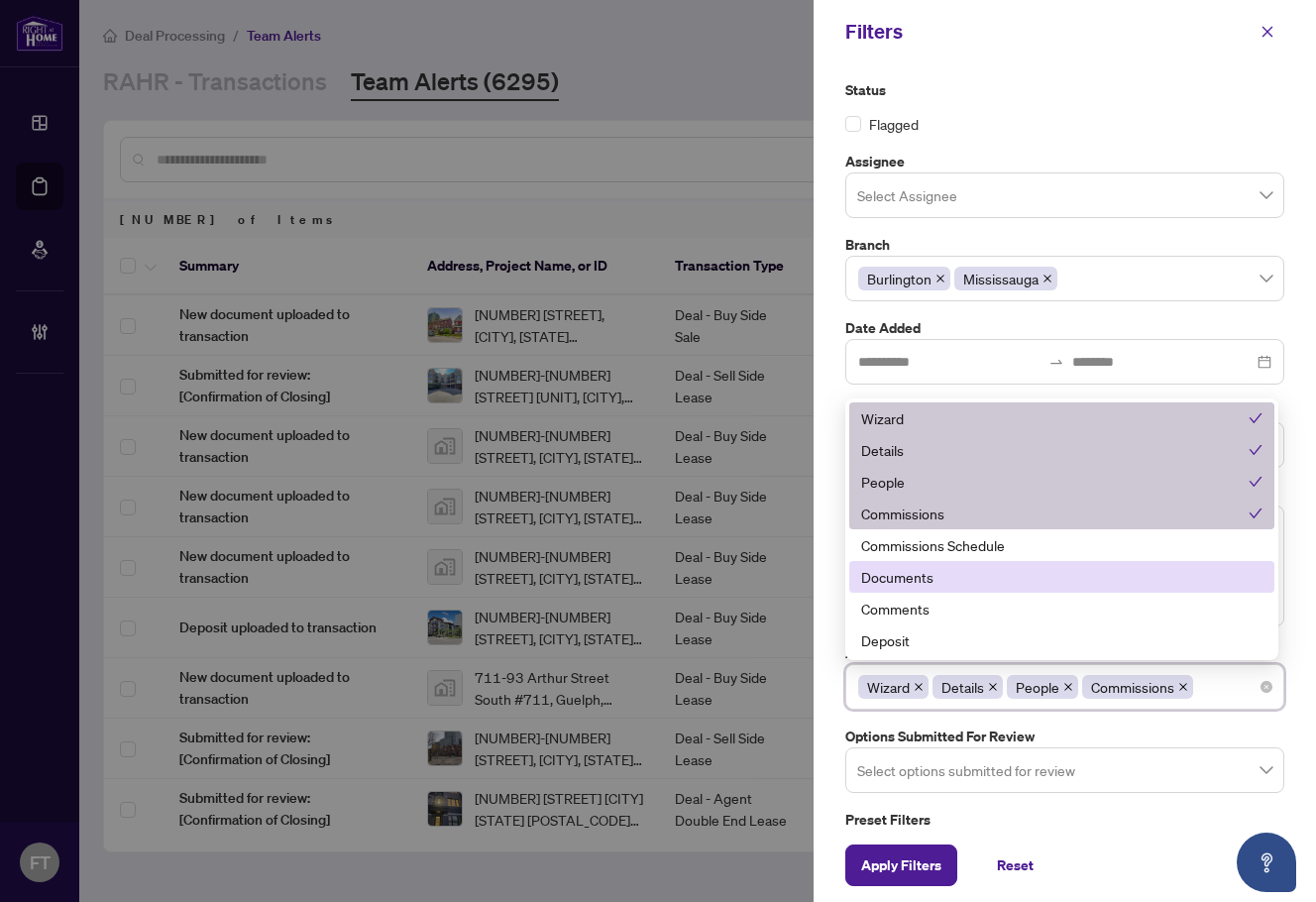 click on "Documents" at bounding box center (1061, 577) 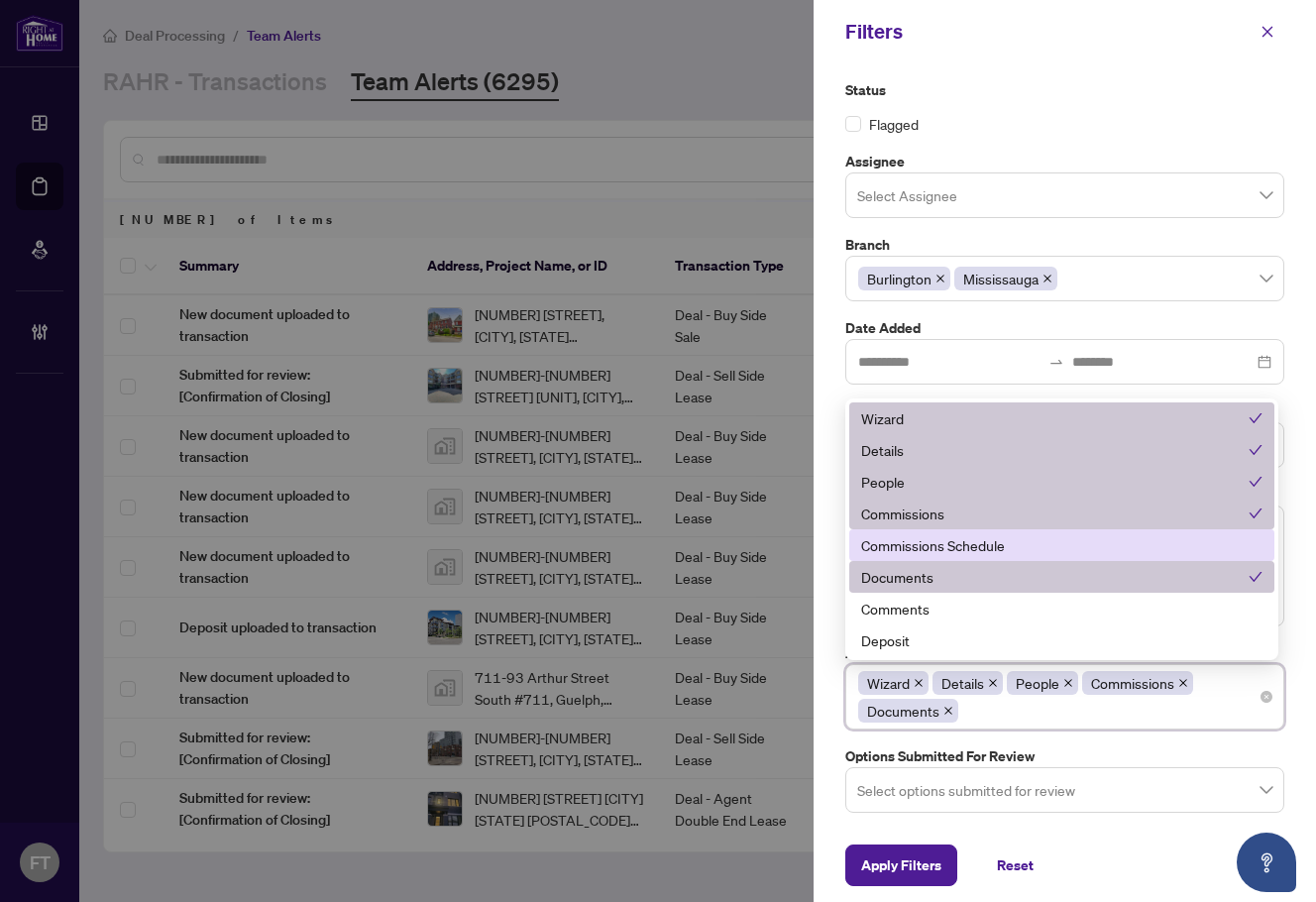 click on "Commissions Schedule" at bounding box center [1061, 545] 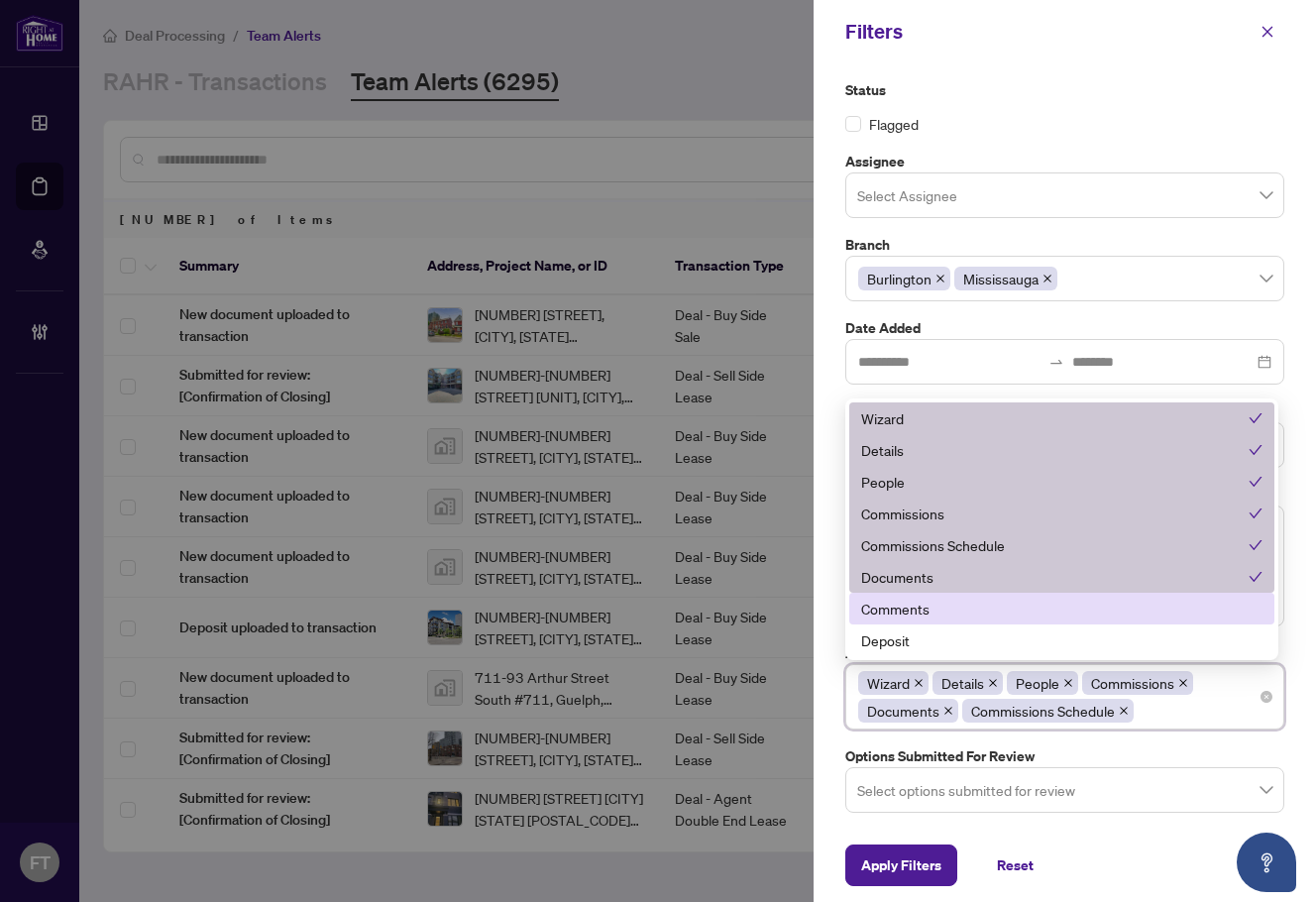 click on "Comments" at bounding box center [1061, 609] 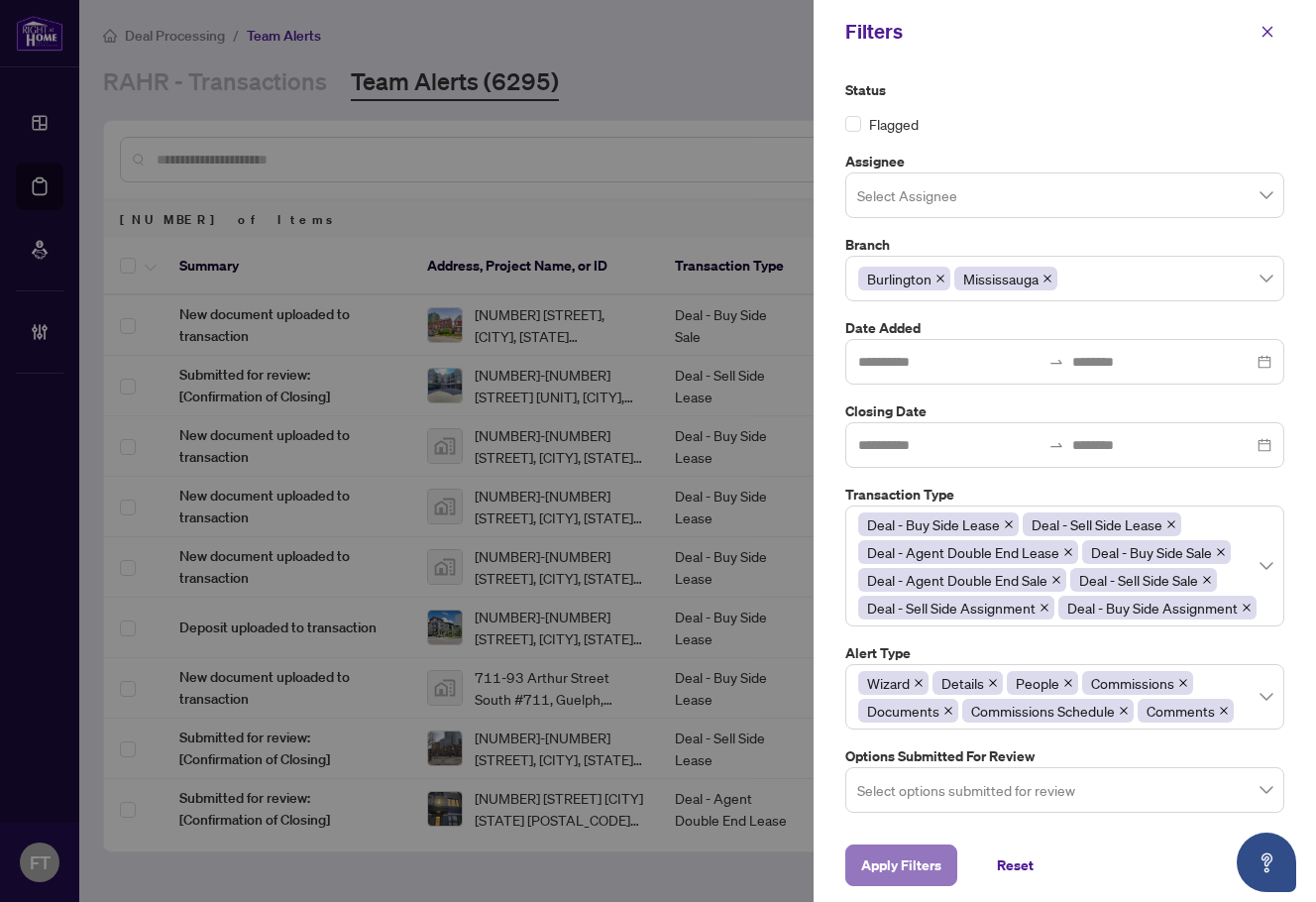 click on "Apply Filters" at bounding box center (901, 865) 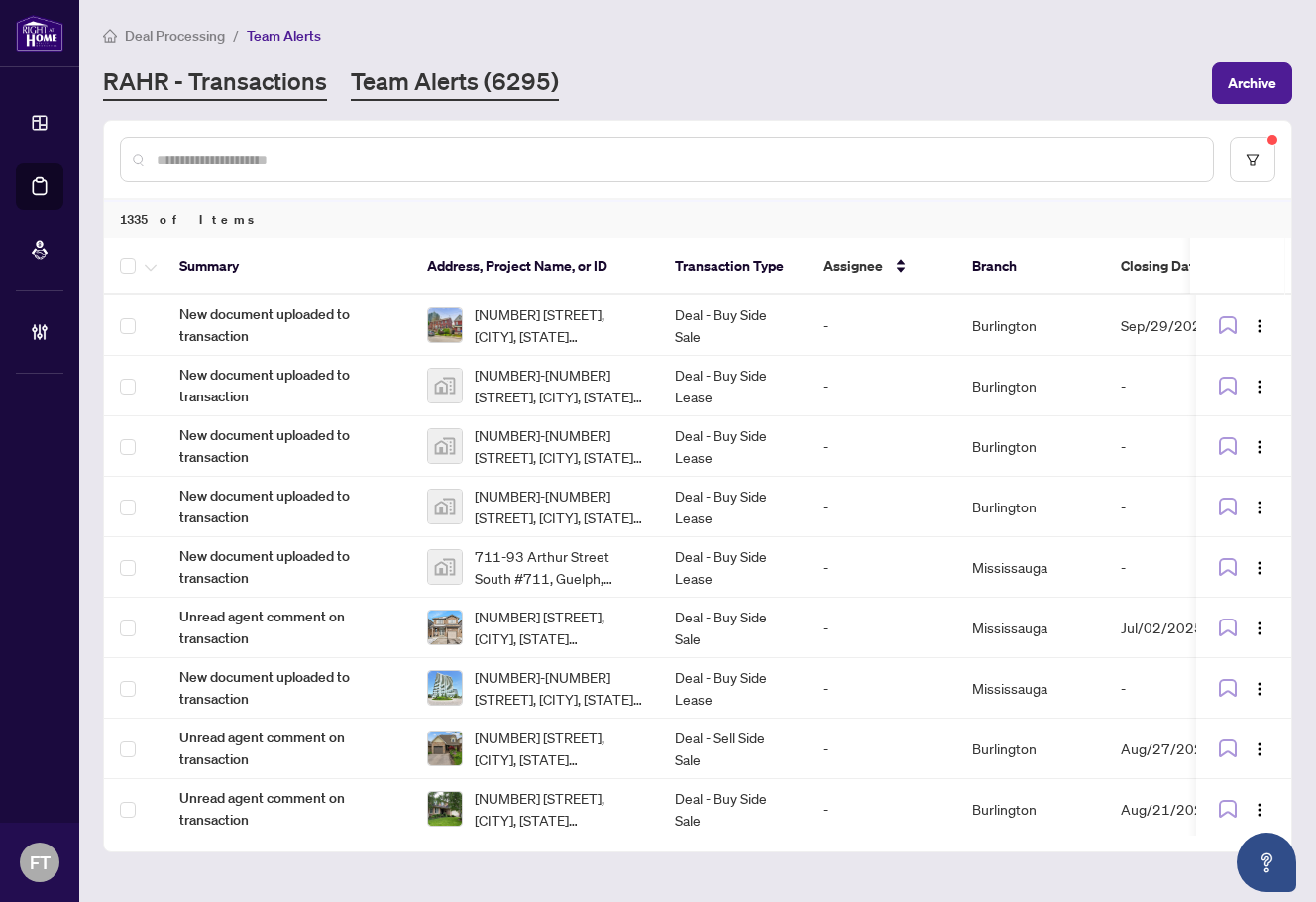 click on "RAHR - Transactions" at bounding box center (215, 83) 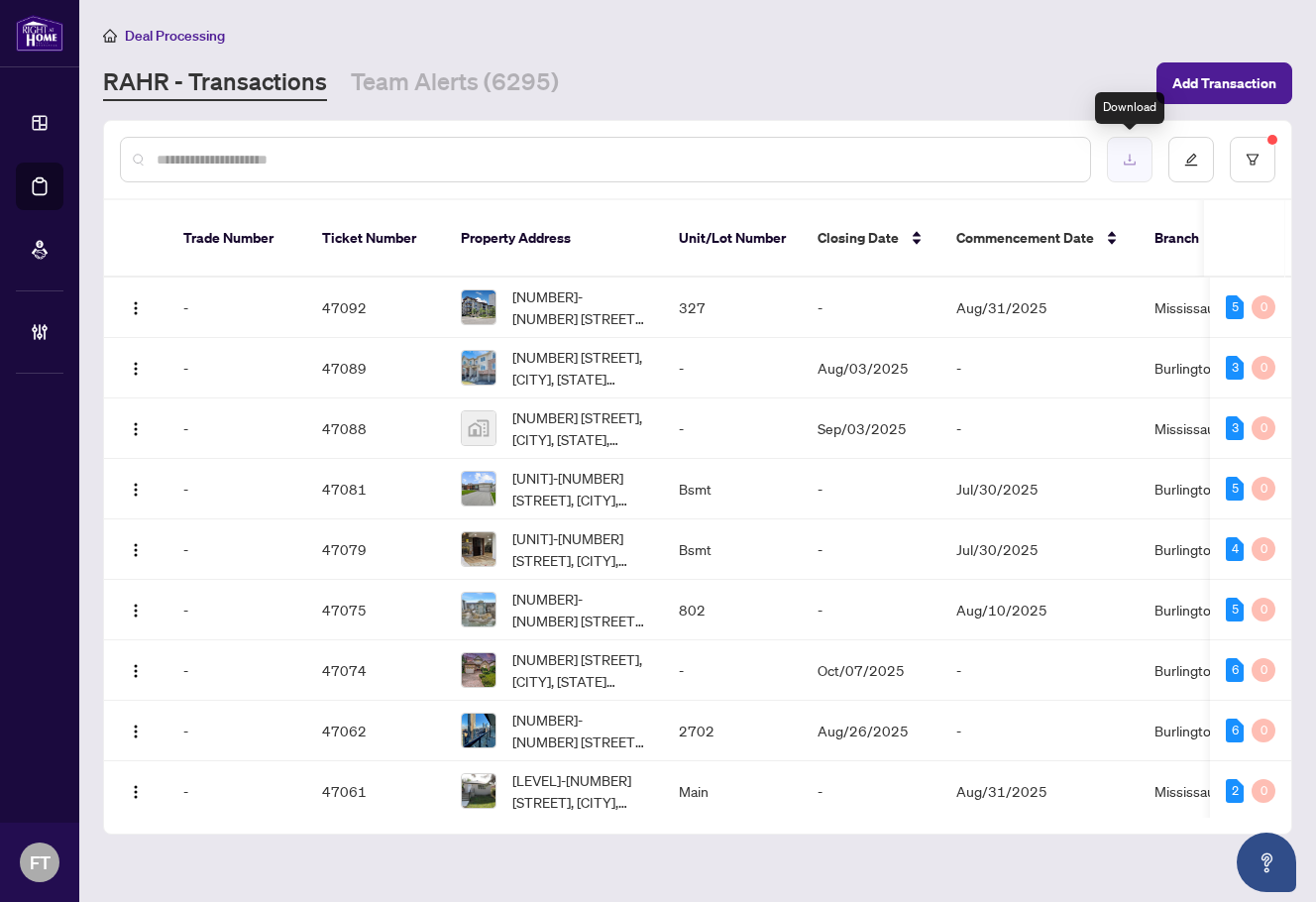 click at bounding box center (1130, 160) 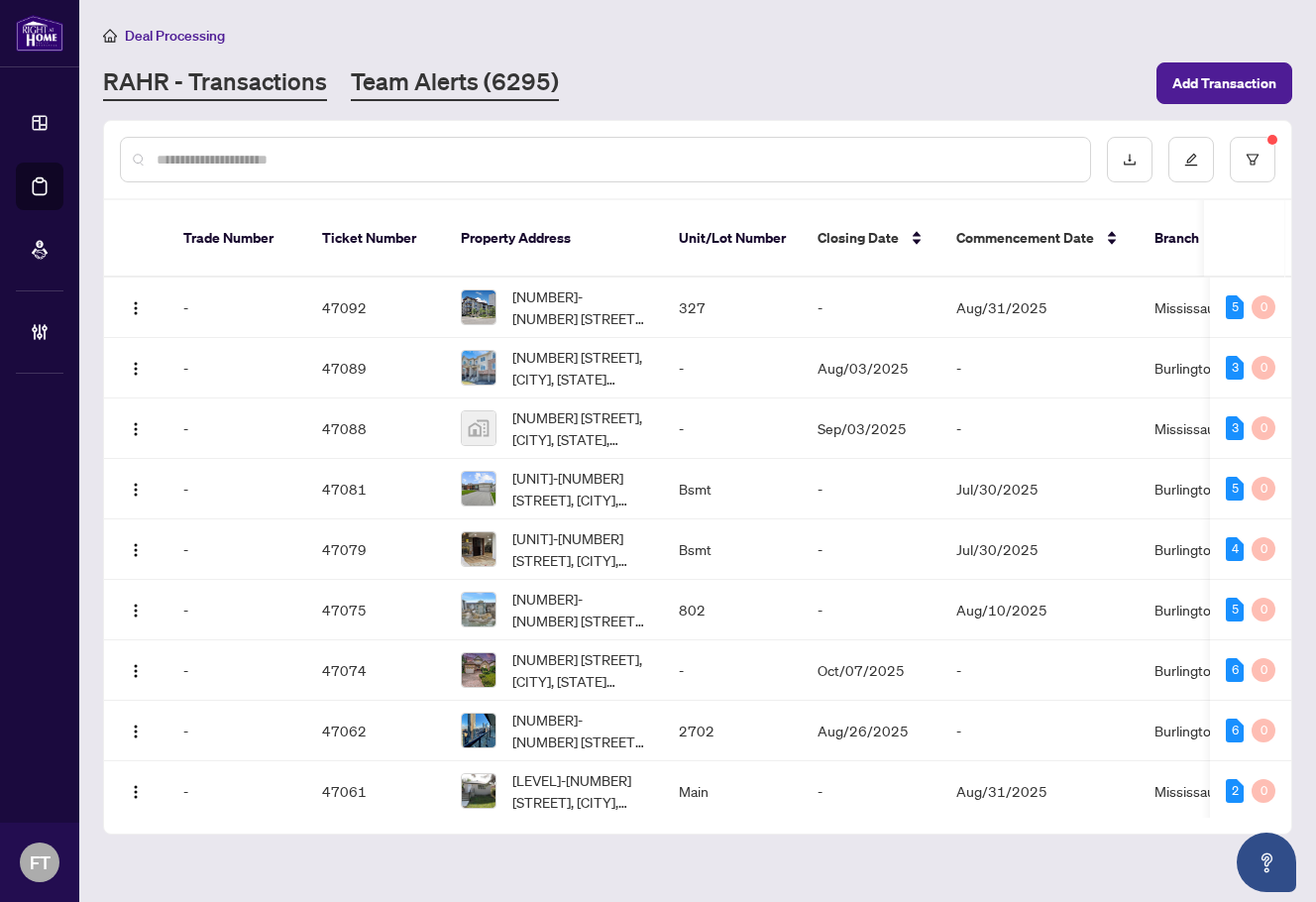 click on "Team Alerts   (6295)" at bounding box center (455, 83) 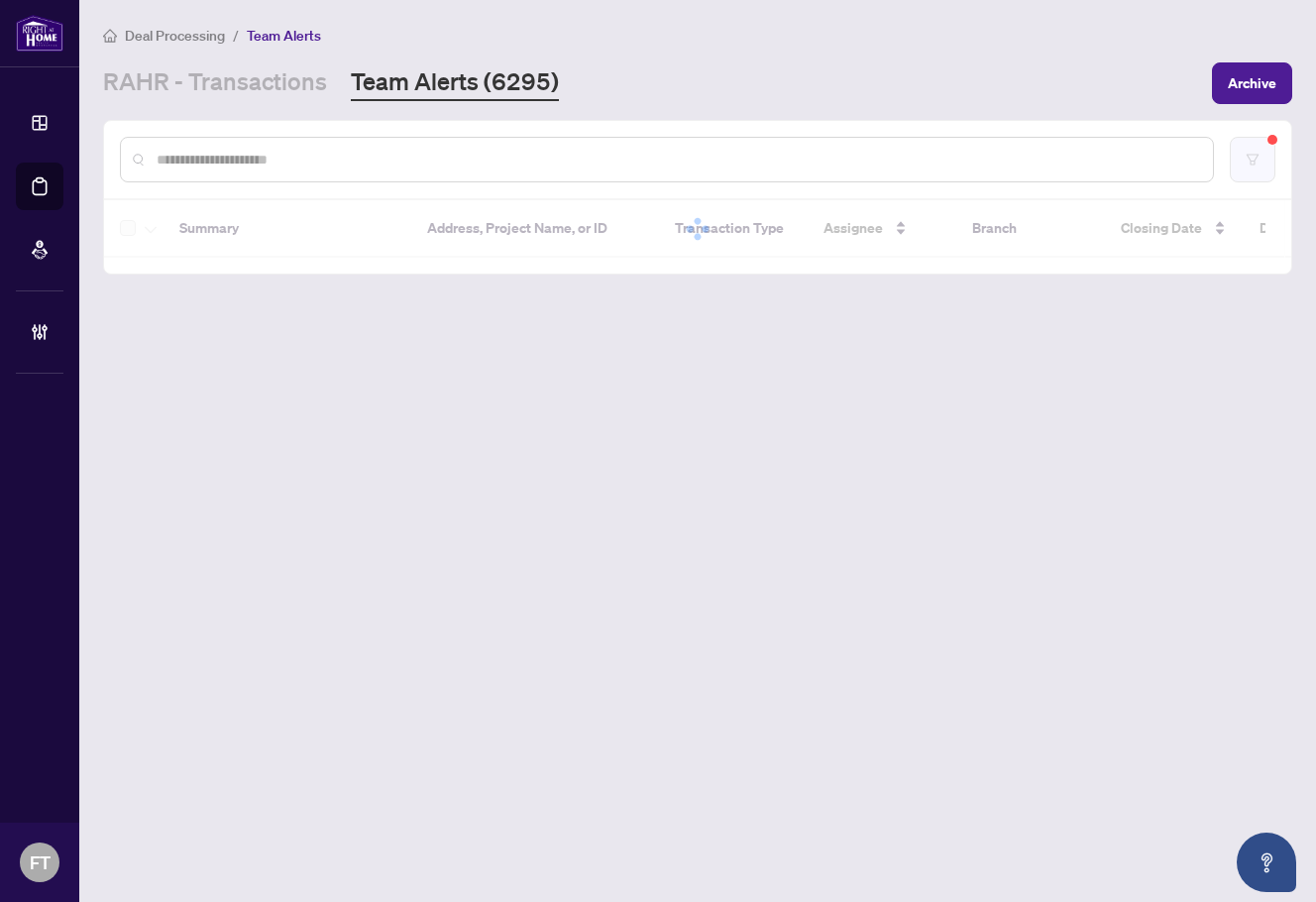 click at bounding box center (1253, 160) 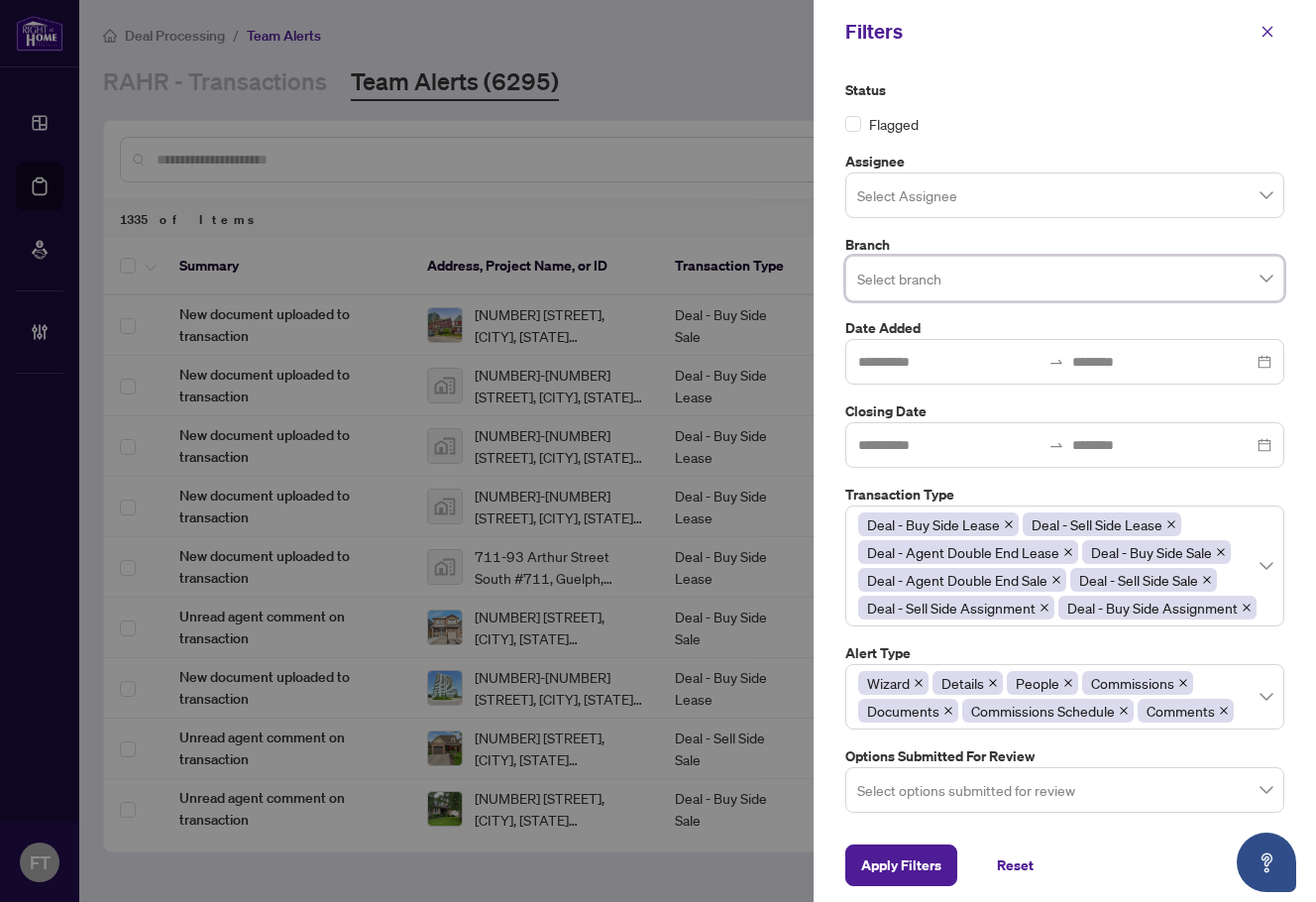 click at bounding box center [1064, 278] 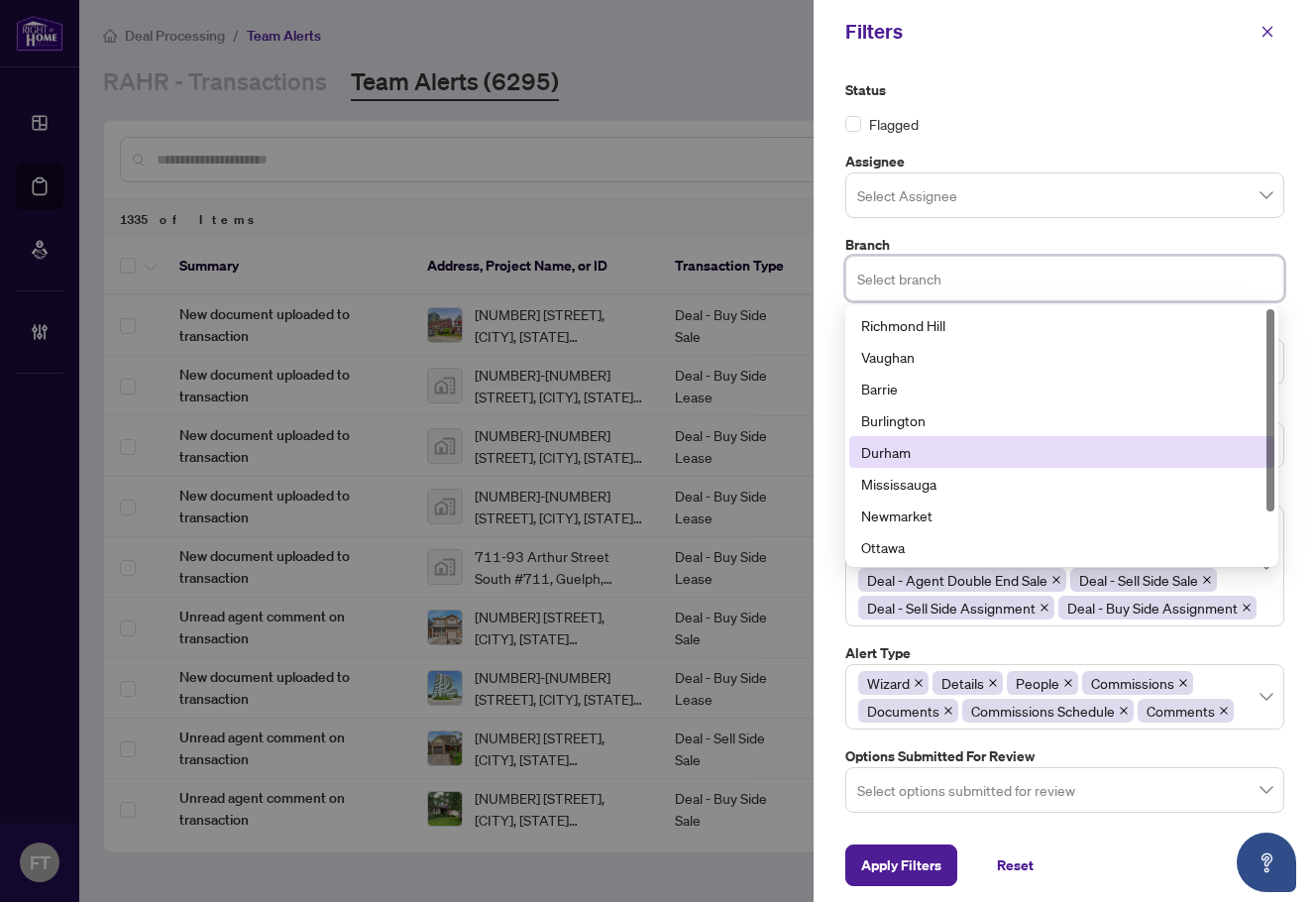 scroll, scrollTop: 63, scrollLeft: 0, axis: vertical 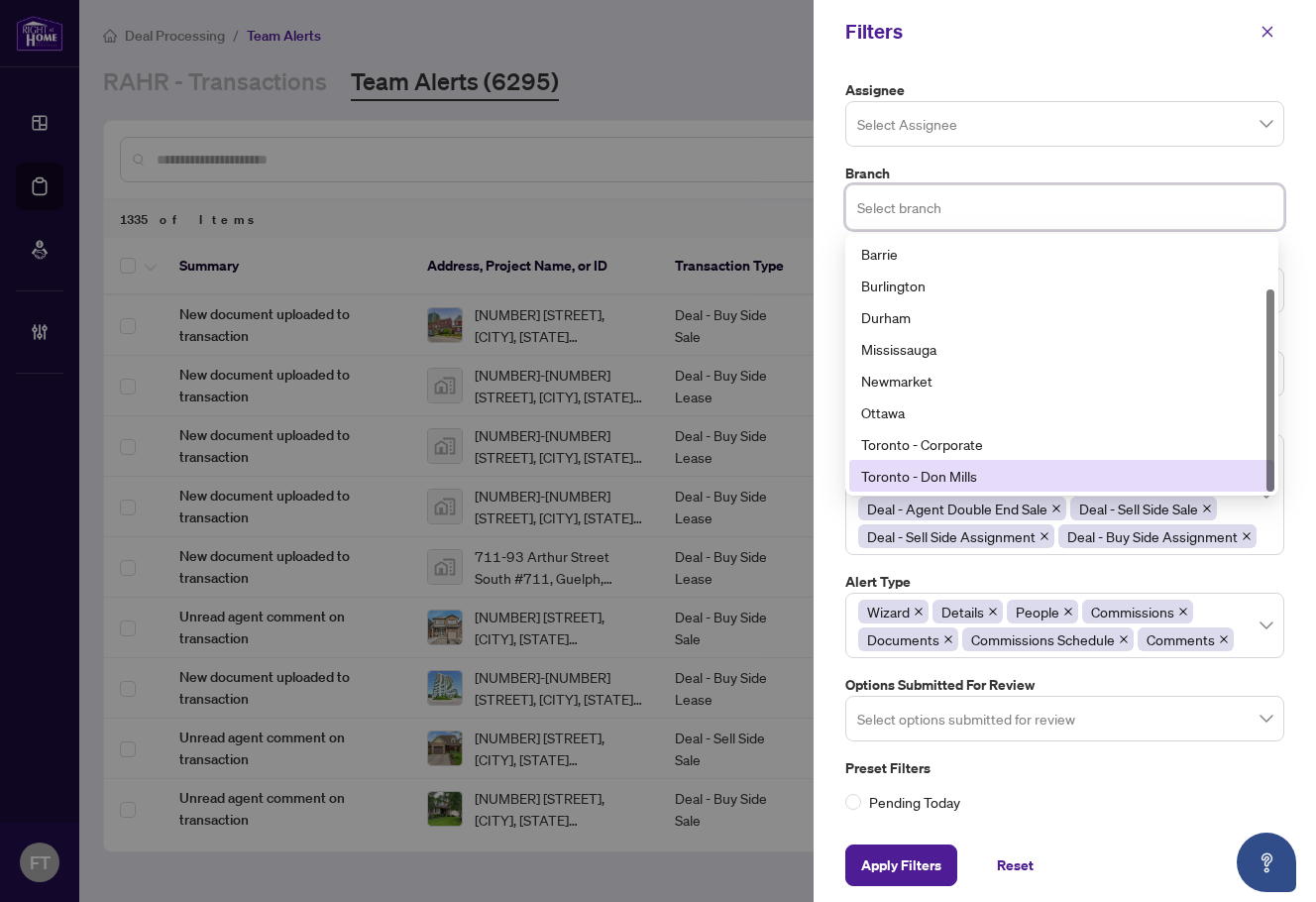 click on "Toronto - Don Mills" at bounding box center (1061, 476) 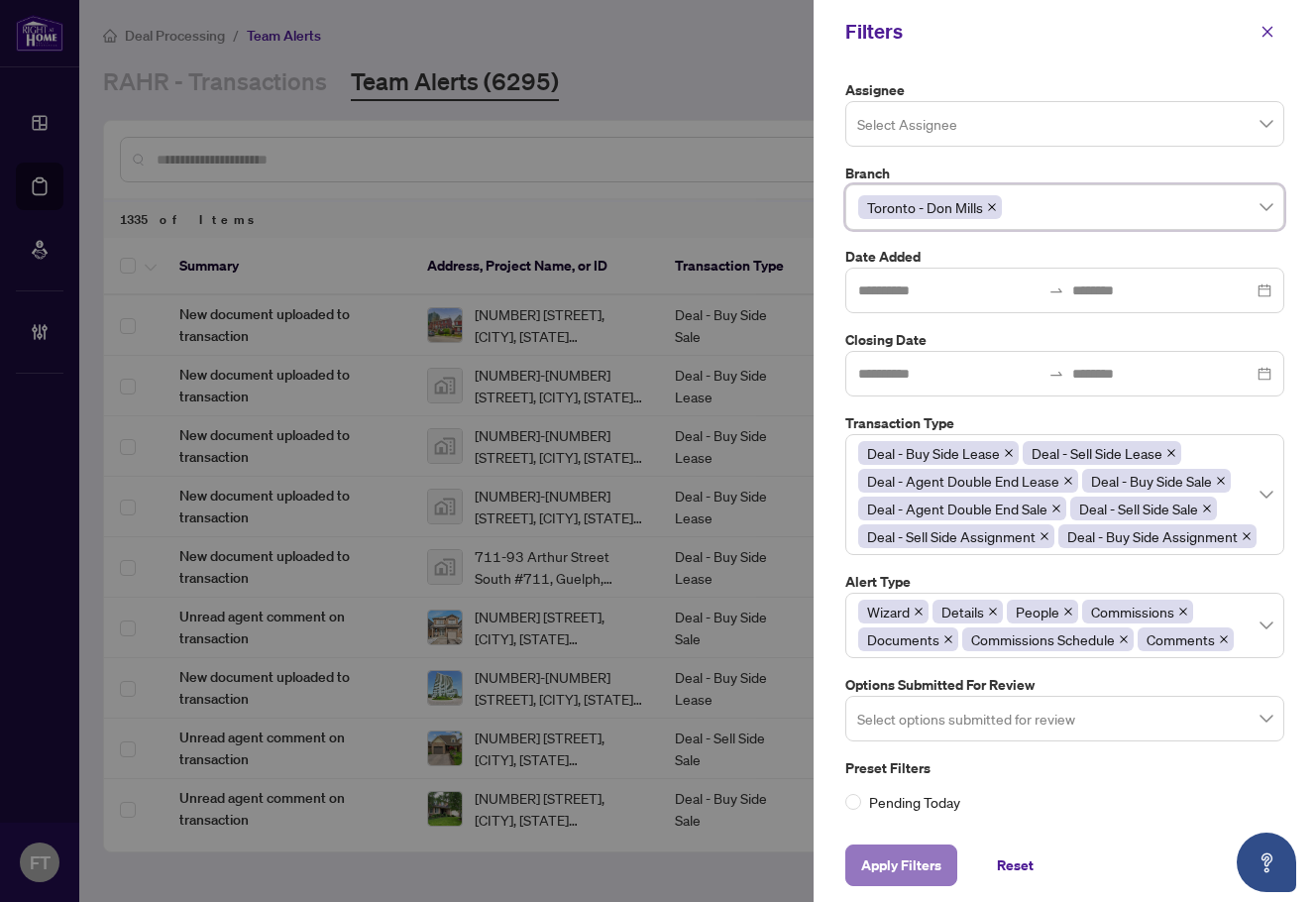 click on "Apply Filters" at bounding box center [901, 865] 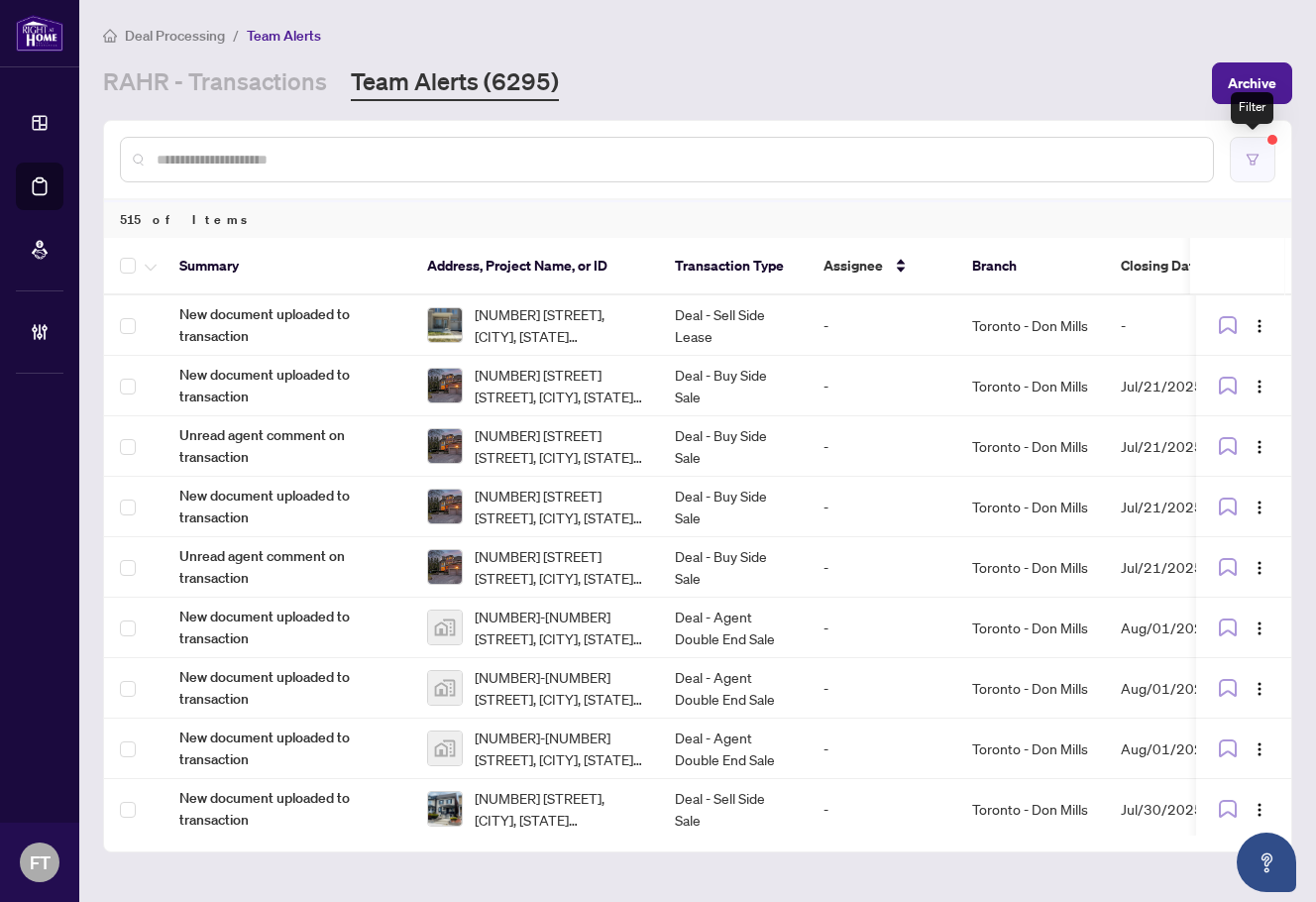 click 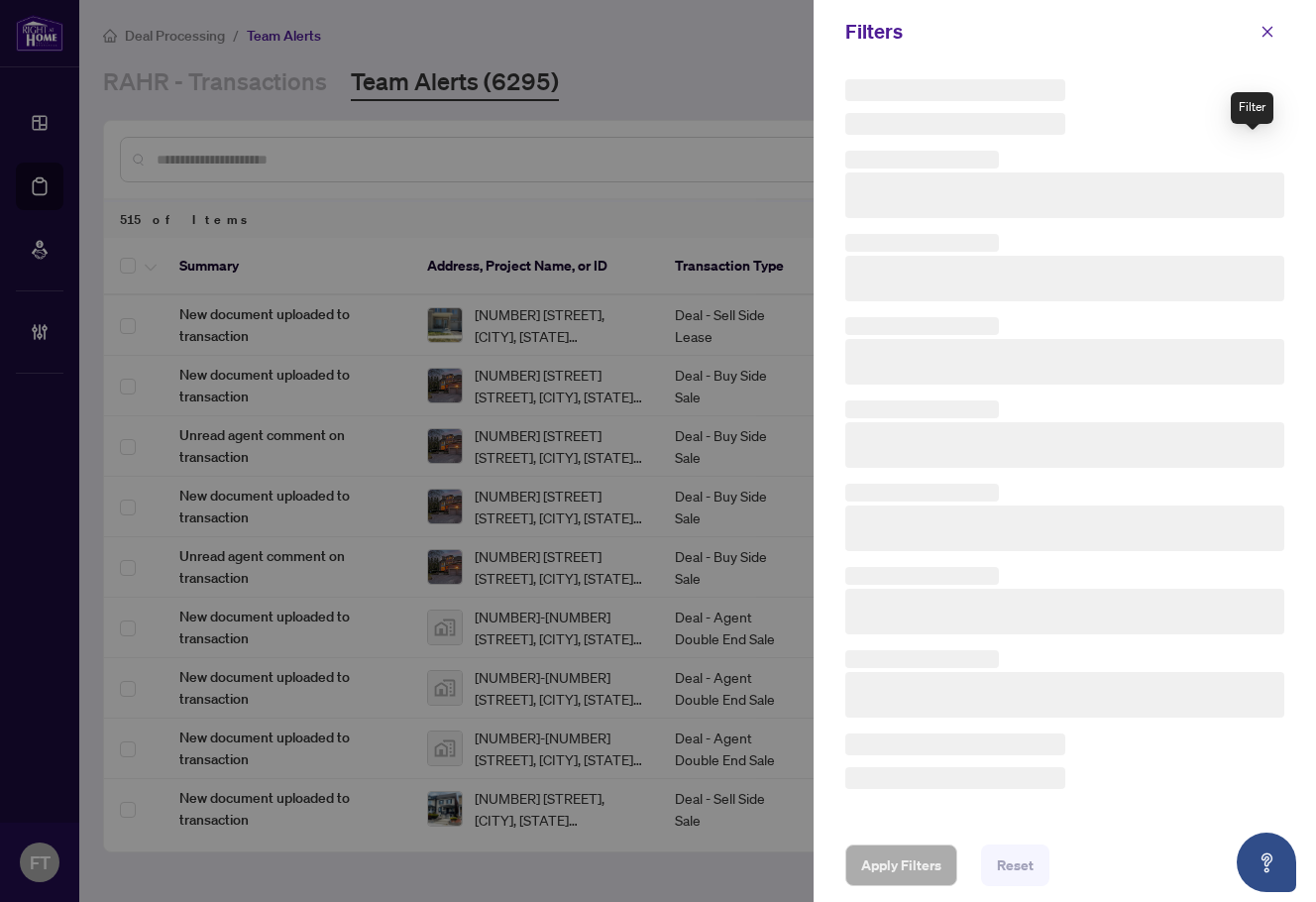 scroll, scrollTop: 0, scrollLeft: 0, axis: both 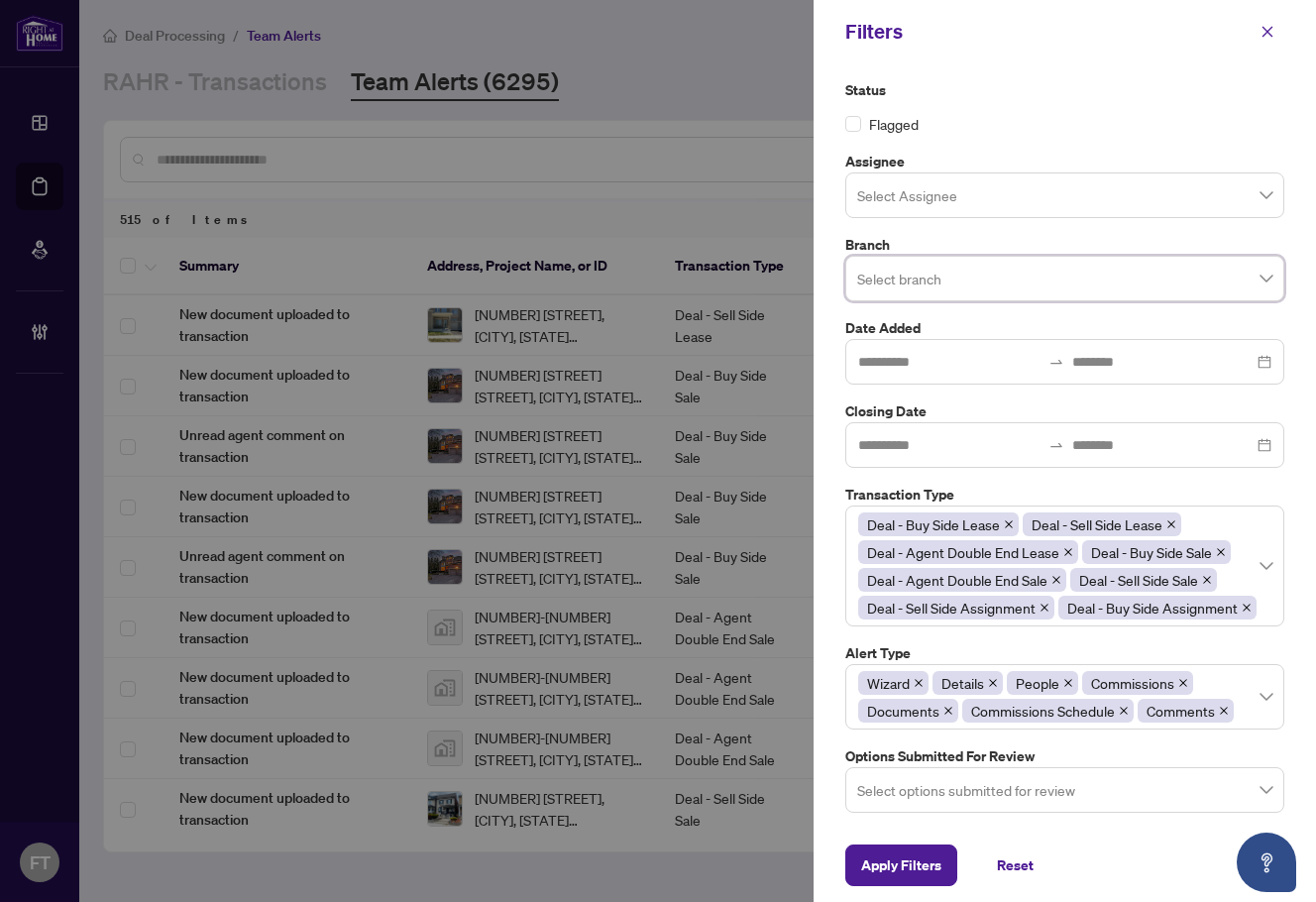 click at bounding box center [1064, 278] 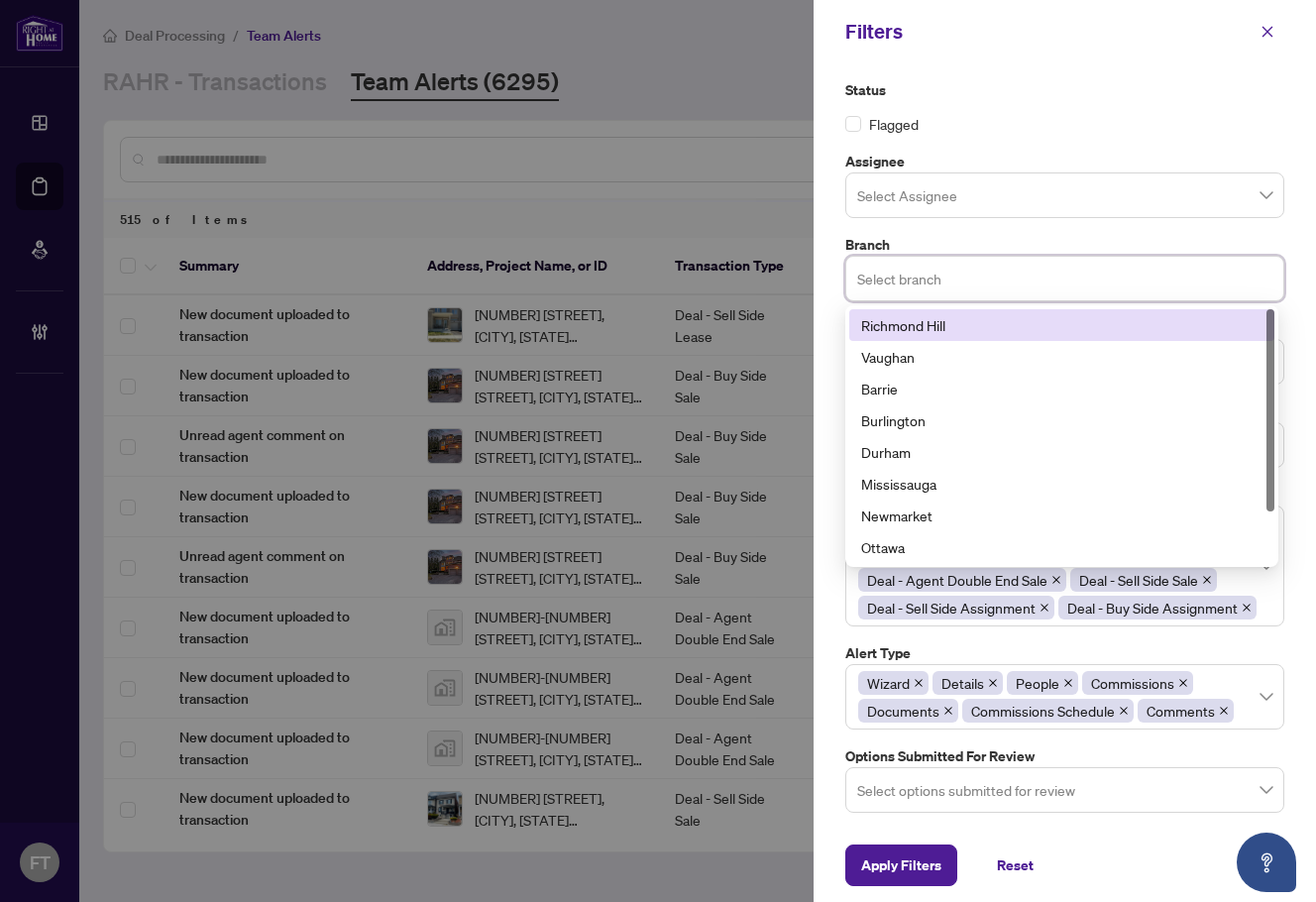 click on "Richmond Hill" at bounding box center (1061, 325) 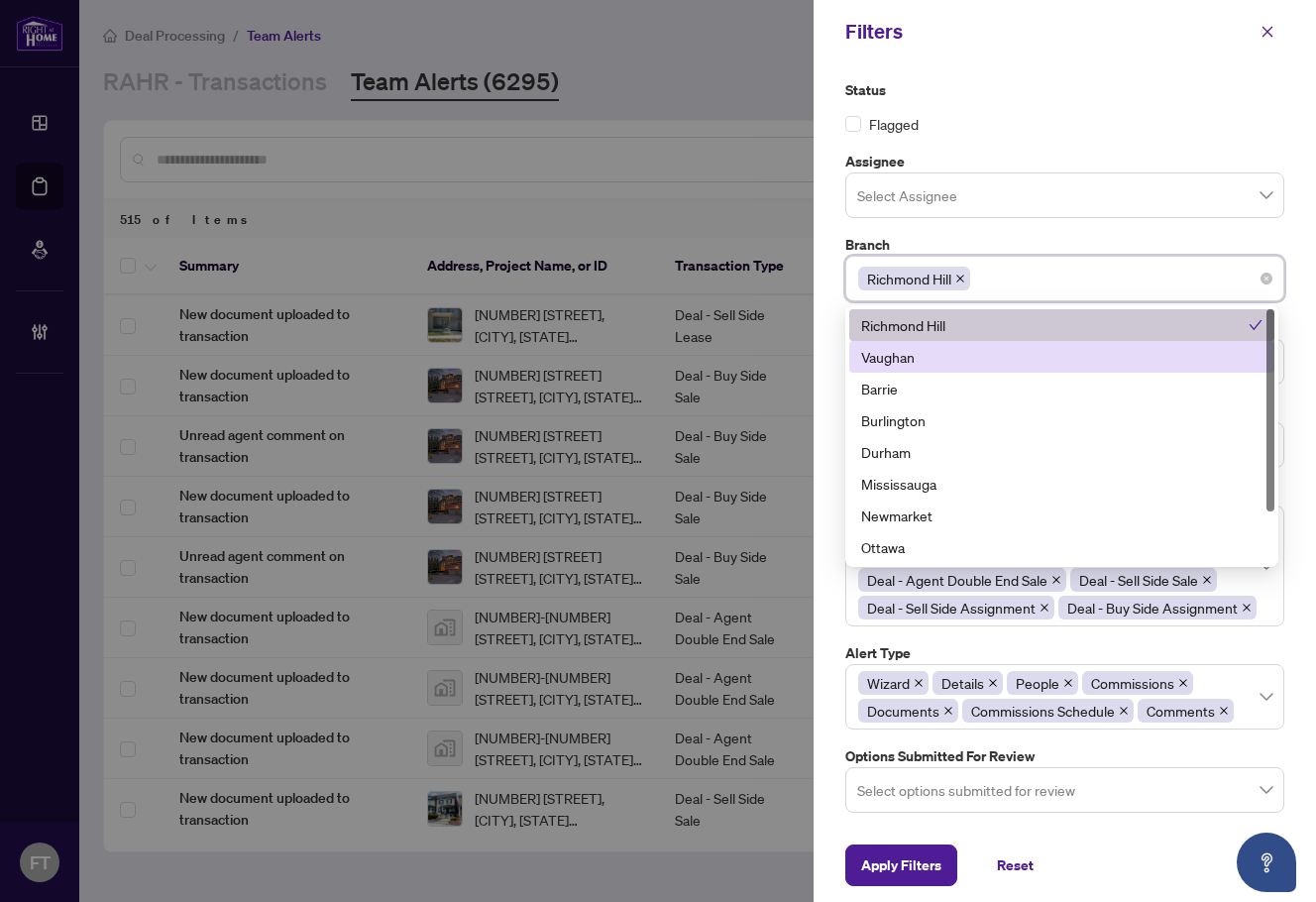 click on "Vaughan" at bounding box center (1061, 357) 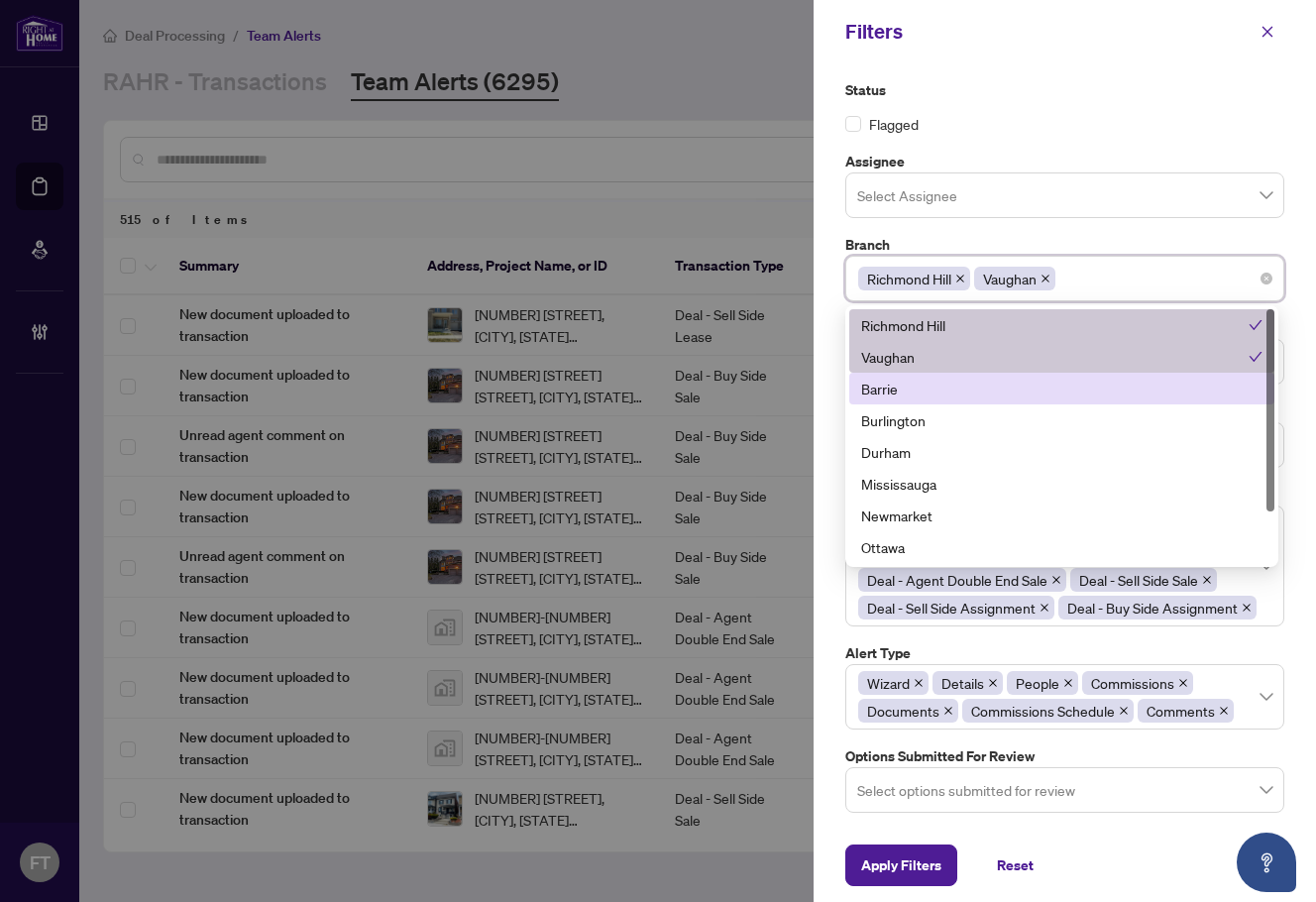 click on "Barrie" at bounding box center [1061, 389] 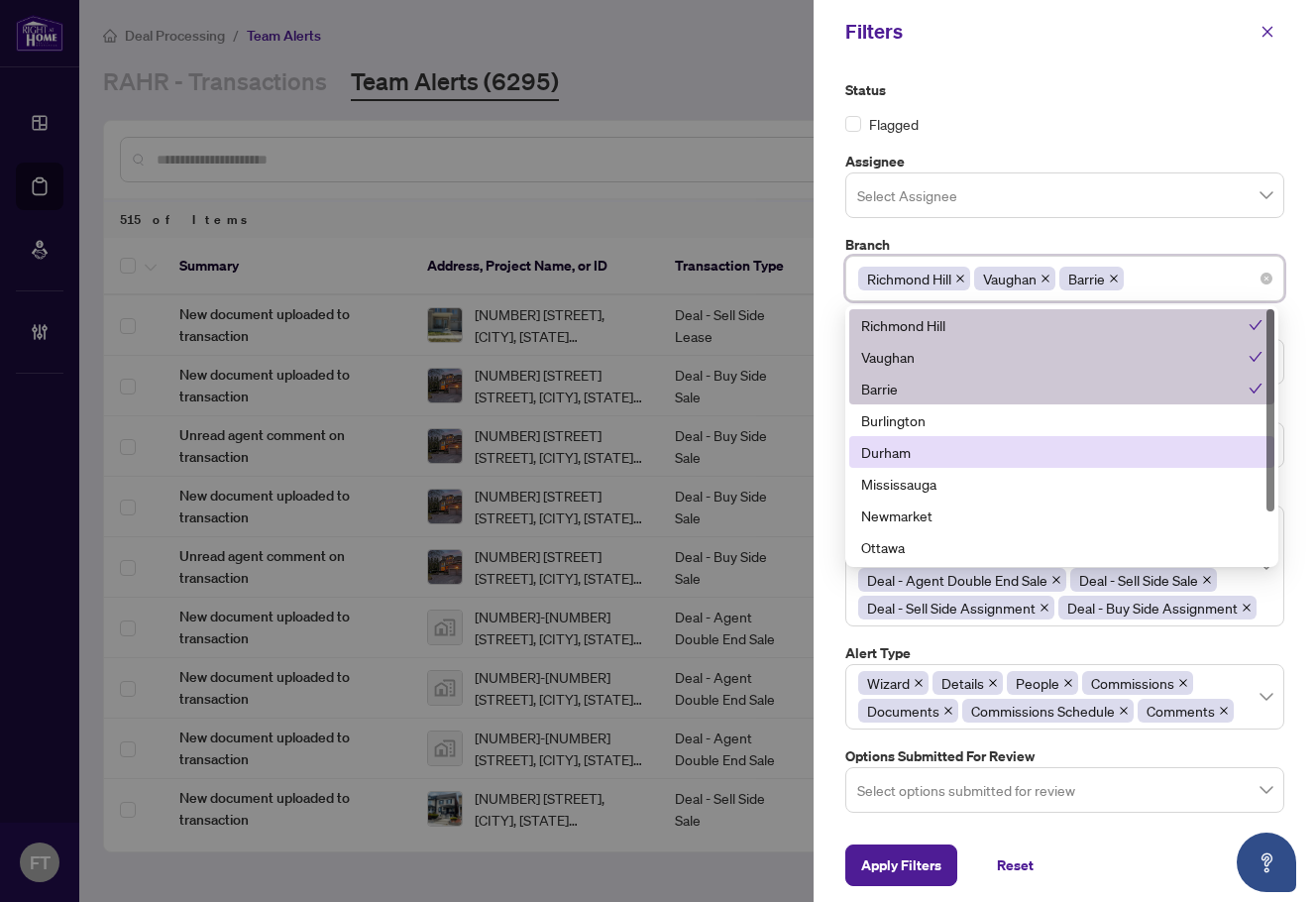 click on "Durham" at bounding box center [1061, 452] 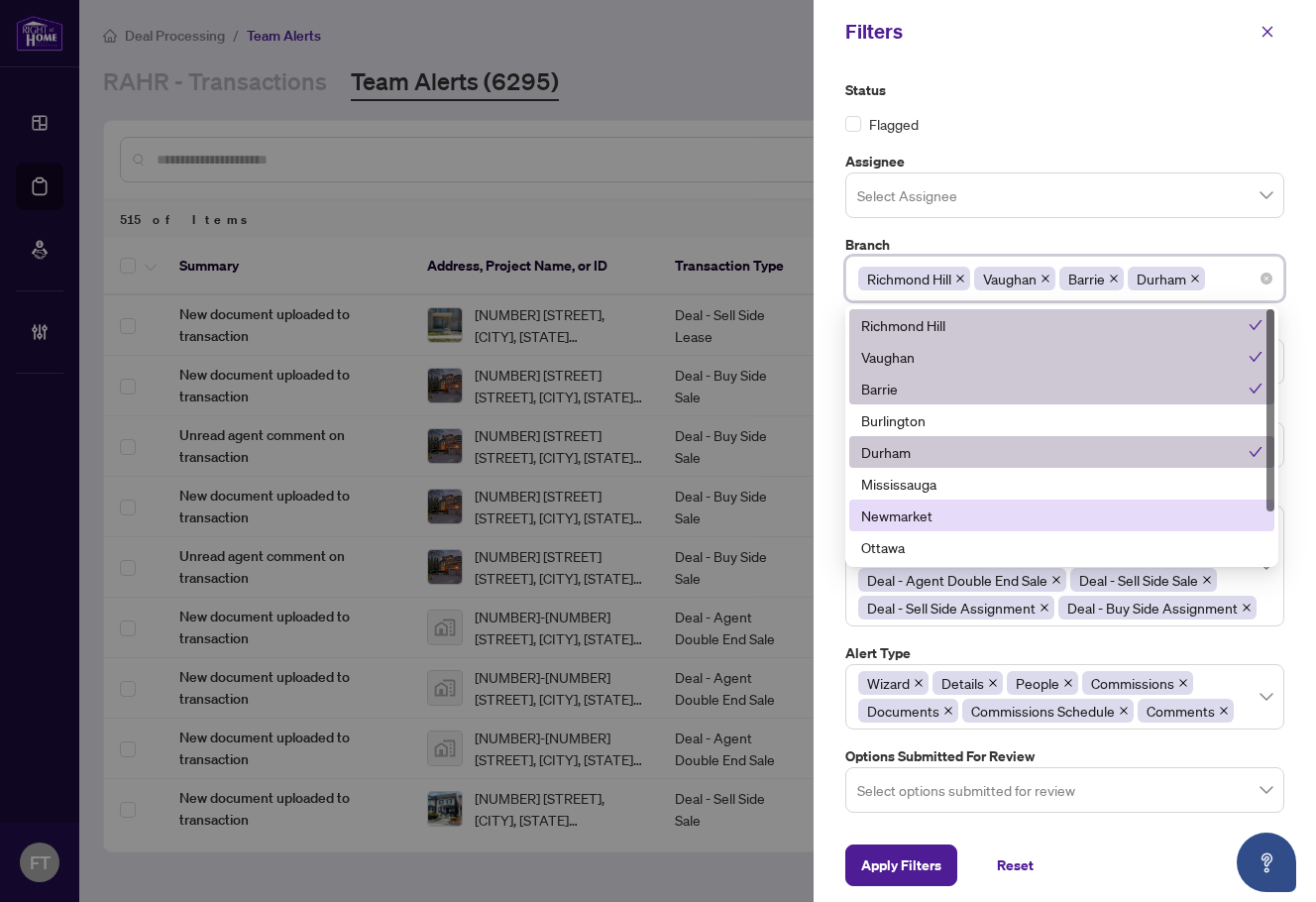 click on "Newmarket" at bounding box center [1061, 515] 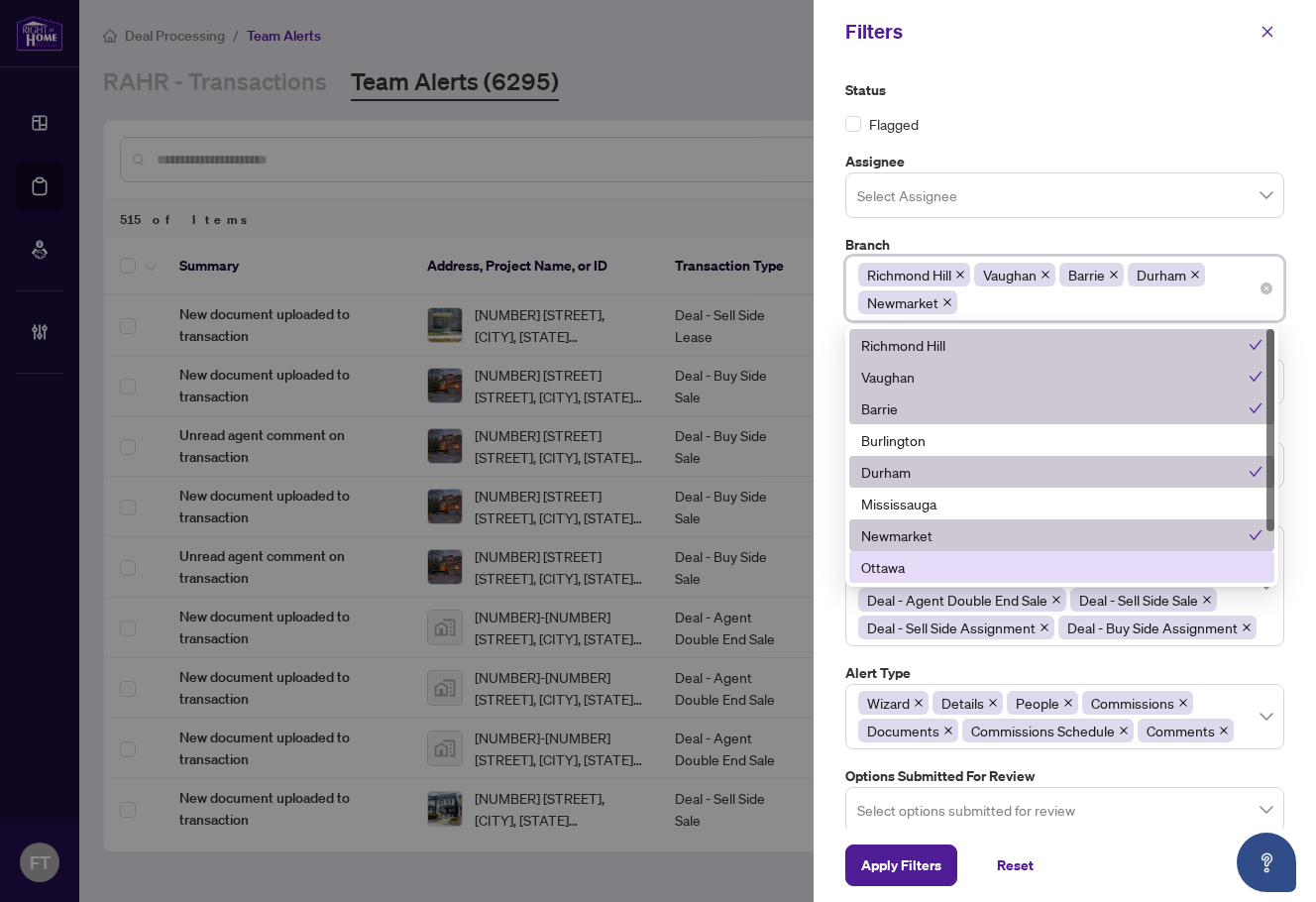 click on "Ottawa" at bounding box center [1061, 567] 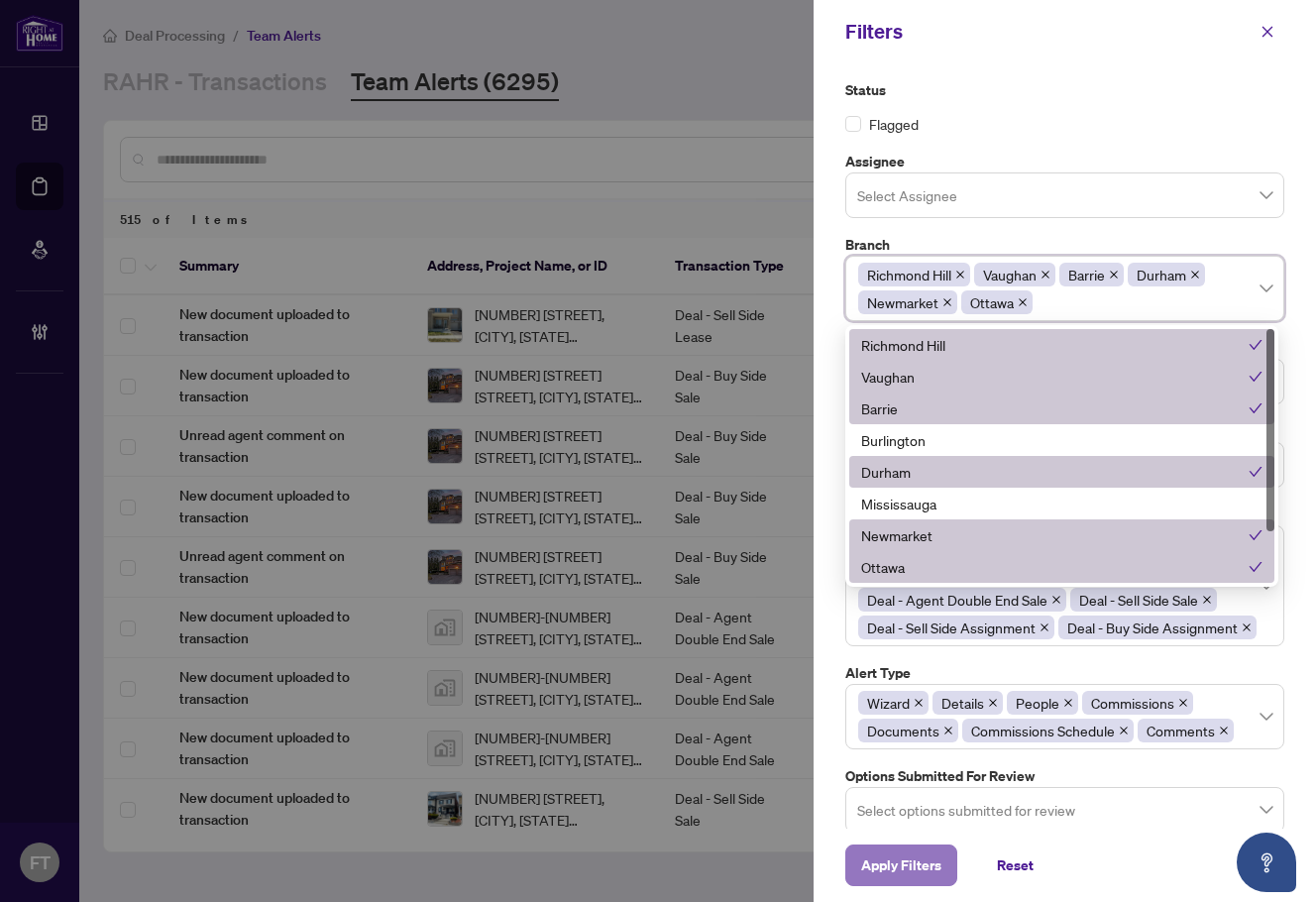 click on "Apply Filters" at bounding box center (901, 865) 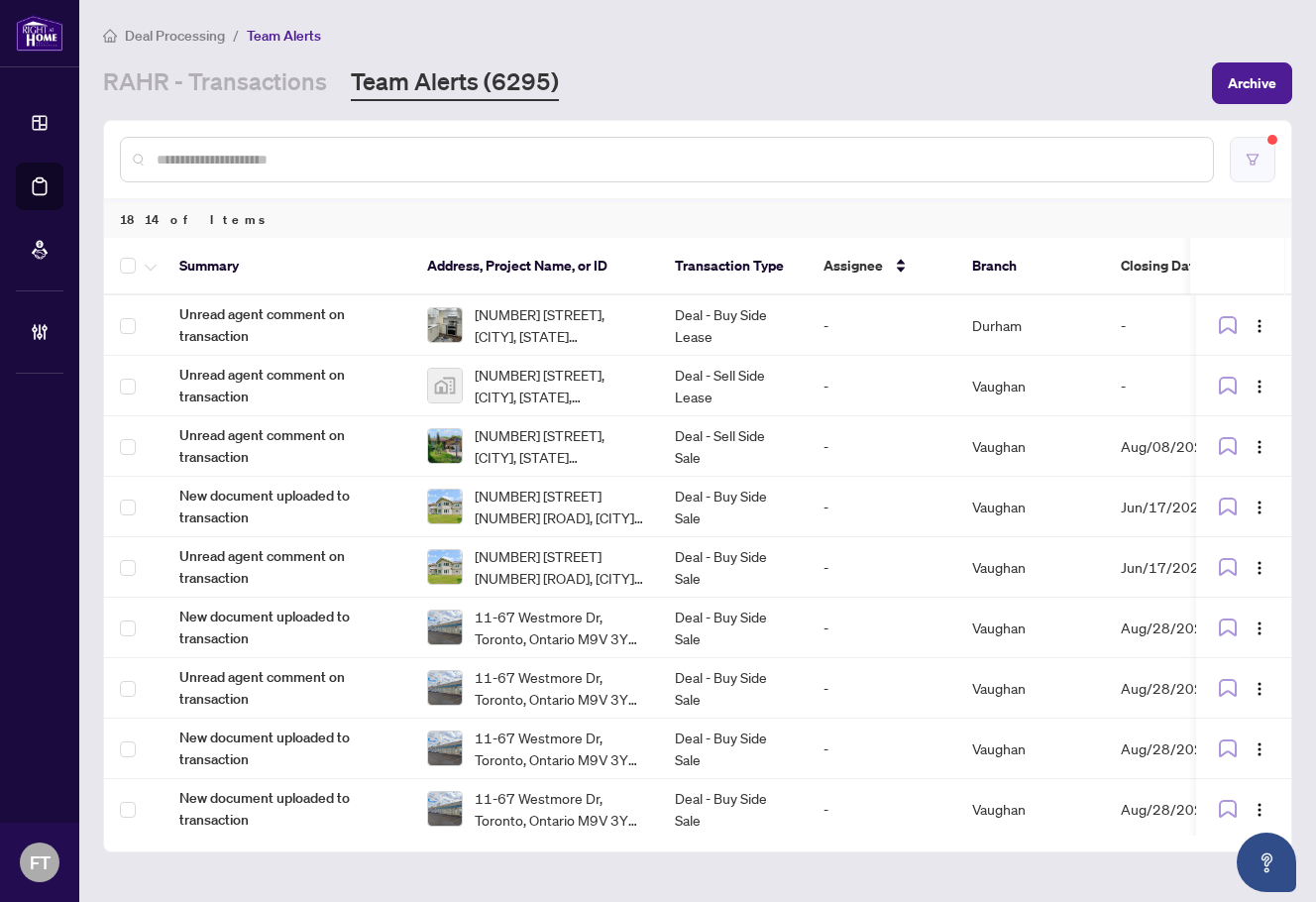 click at bounding box center (1253, 160) 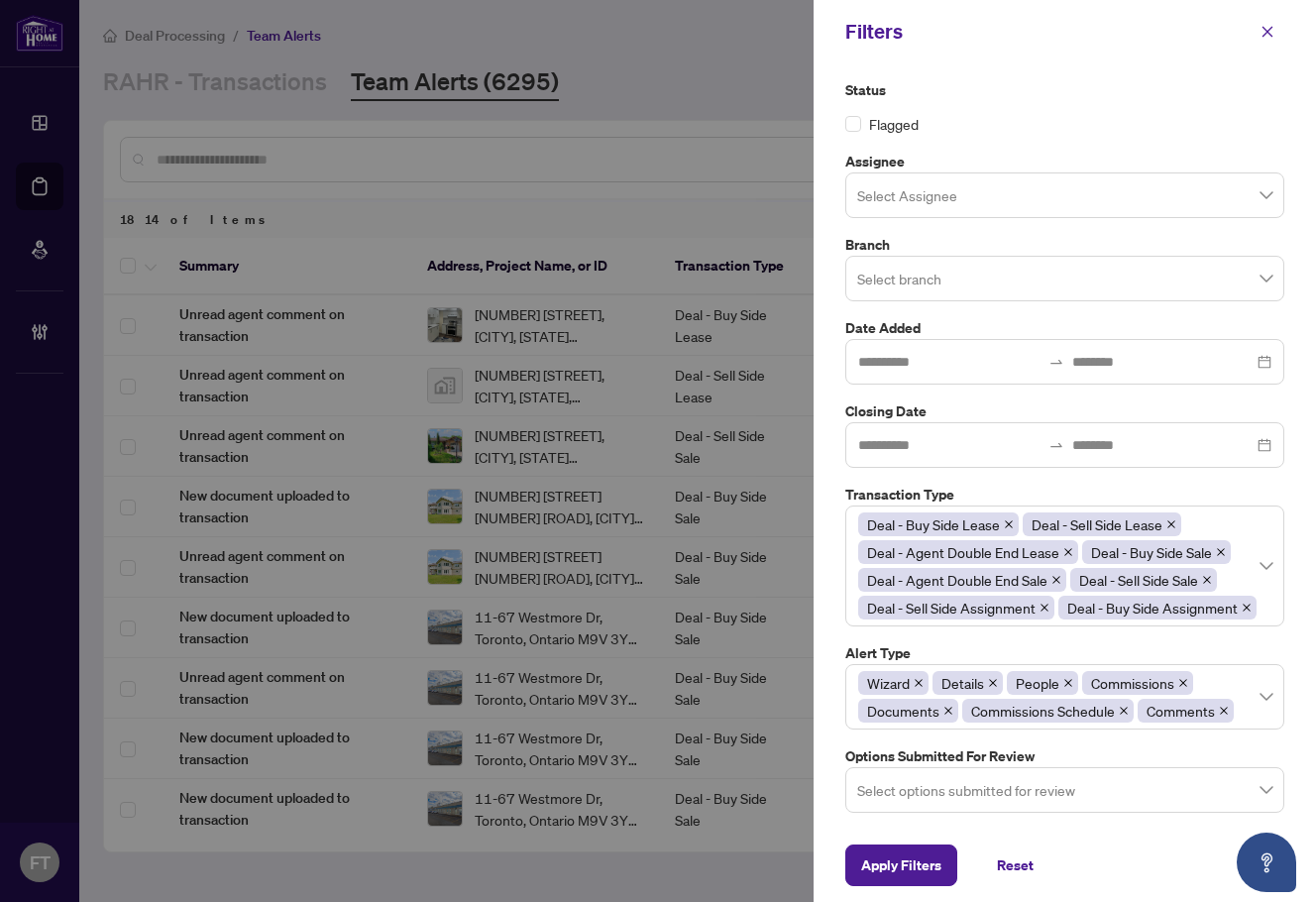 click on "Branch" at bounding box center (1064, 245) 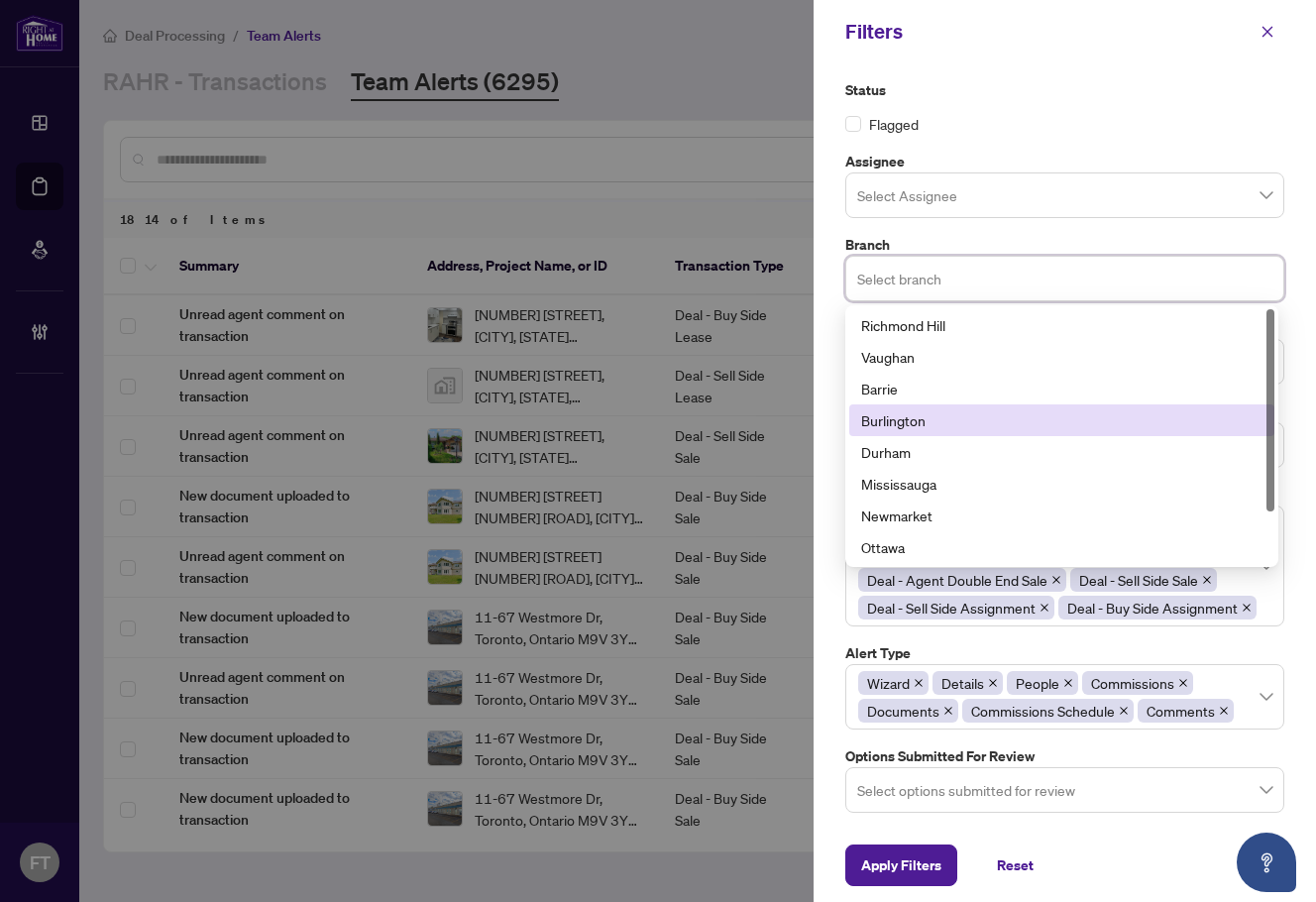 click on "Burlington" at bounding box center [1061, 420] 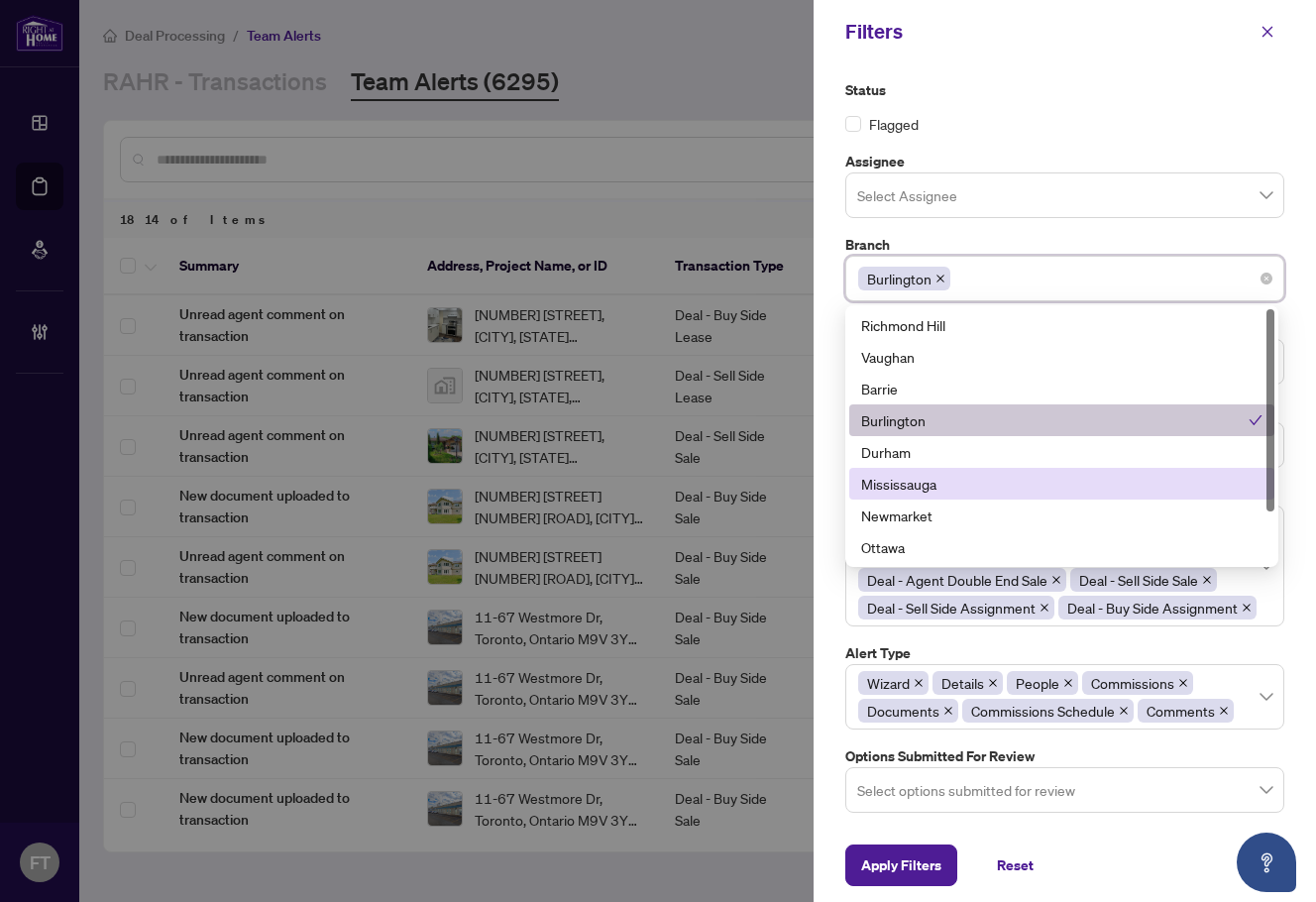 click on "Mississauga" at bounding box center (1061, 484) 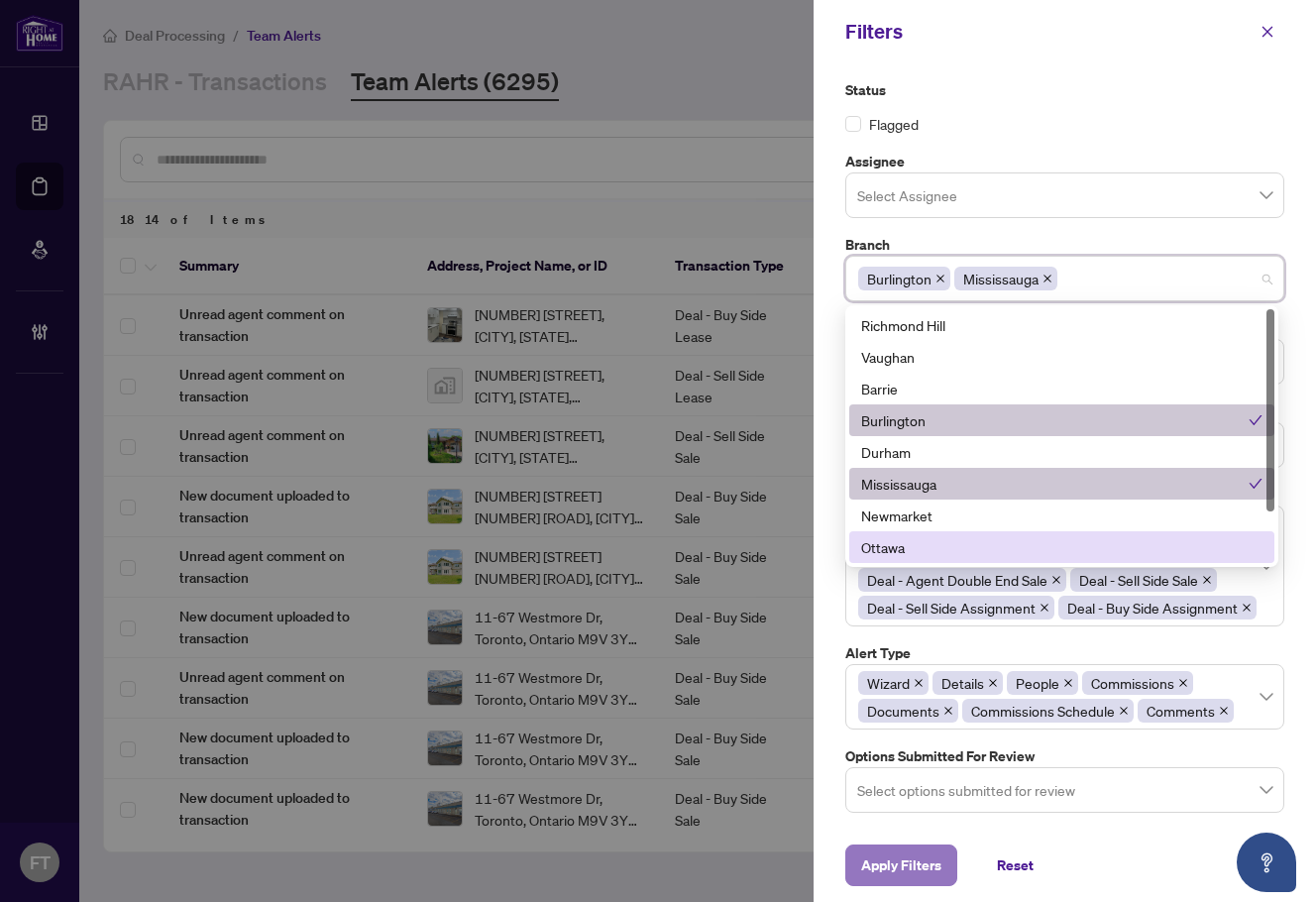 click on "Apply Filters" at bounding box center [901, 865] 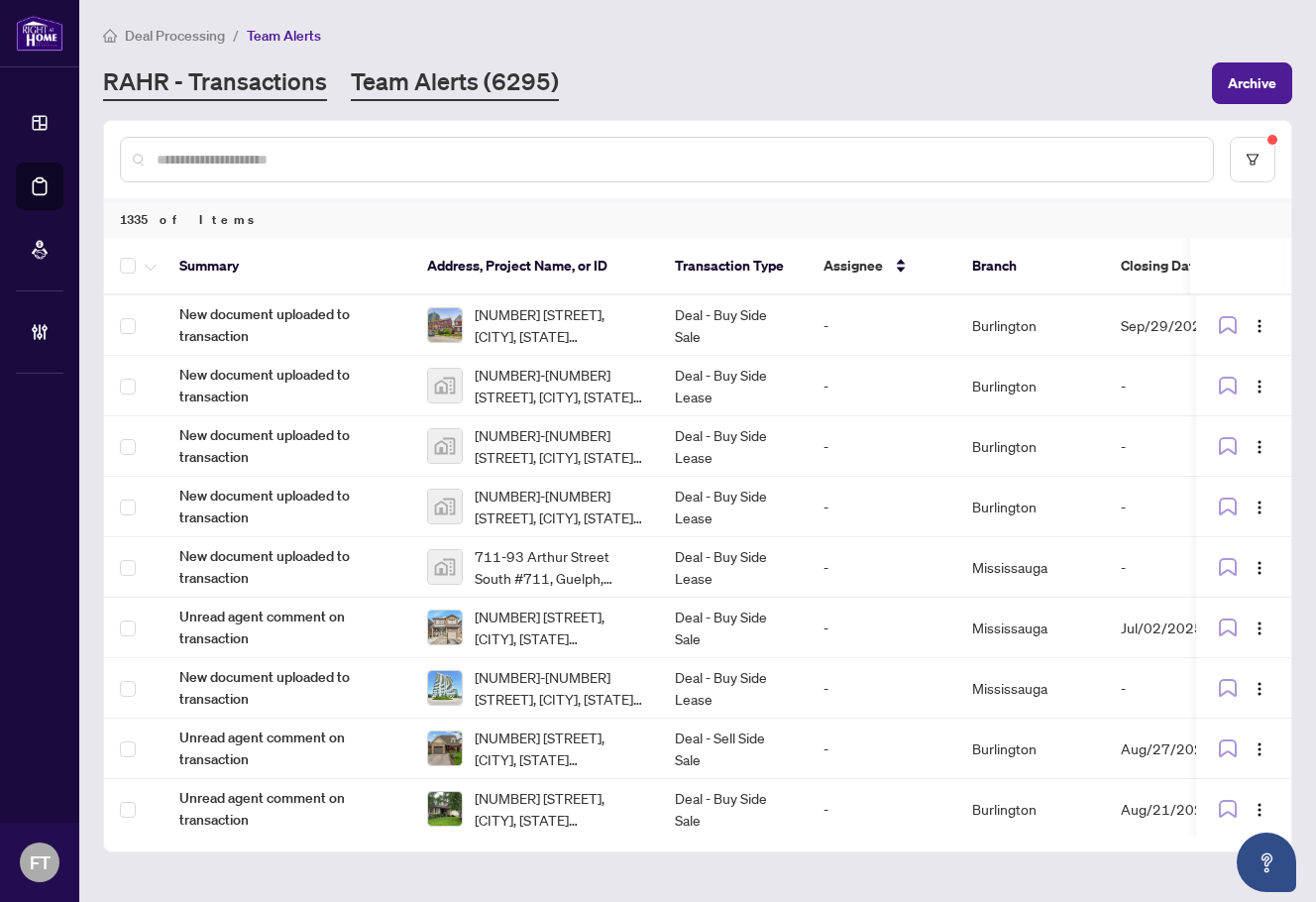 click on "RAHR - Transactions" at bounding box center [215, 83] 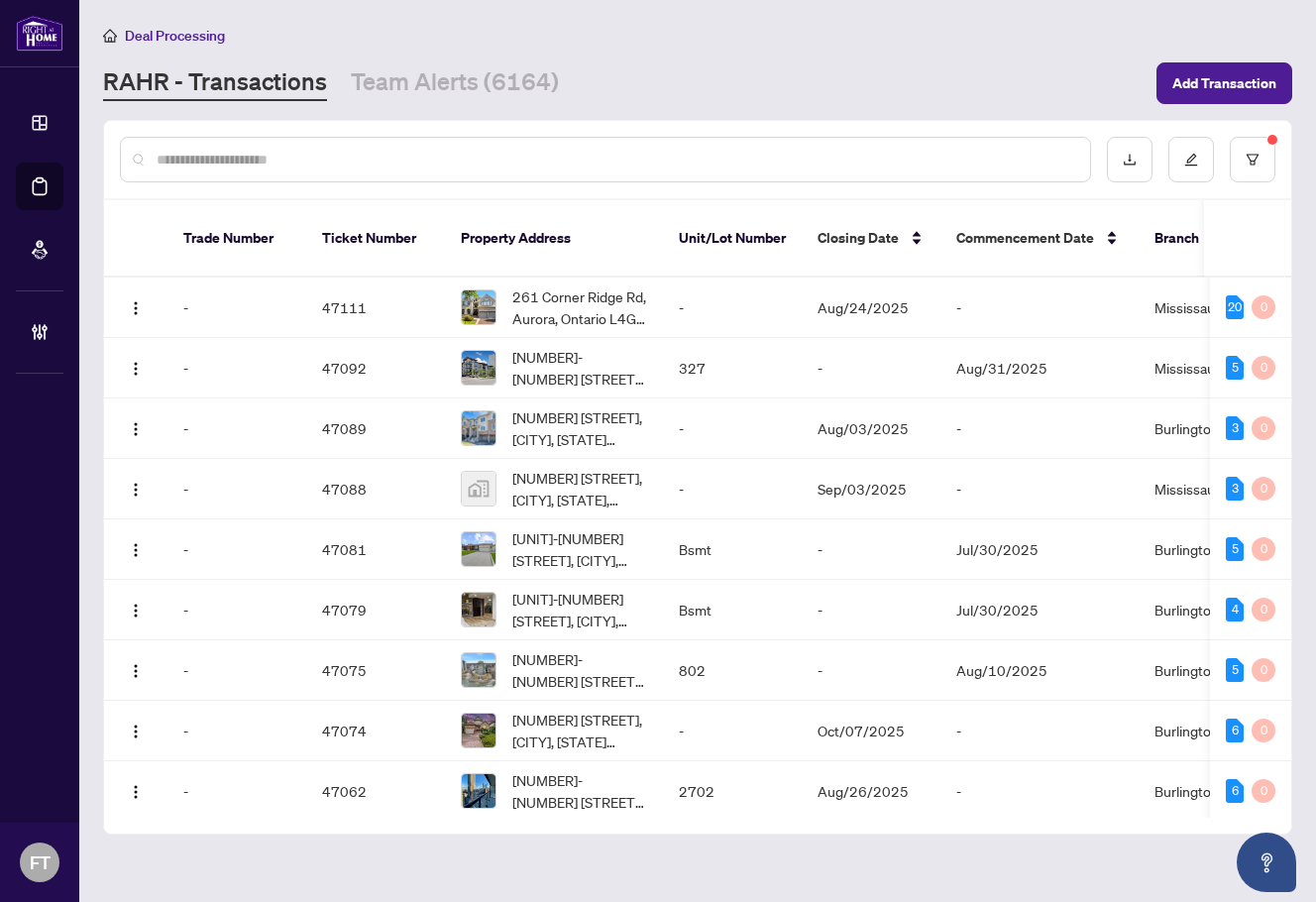click on "Deal Processing RAHR - Transactions Team Alerts   (6164) Add Transaction Trade Number Ticket Number Property Address Unit/Lot Number Closing Date Commencement Date Branch Transaction Type Tags Created By Project Name Created Date Last Modified Date Last Updated By Submission Date MLS #                                     - [NUMBER] [NUMBER] [STREET], [CITY], [STATE] [COUNTRY] - [DATE] - [CITY] Deal - Buy Side Sale Submitted for Review [FIRST] [LAST] - [DATE] [DATE] [FIRST] [LAST] [DATE] [MLS_NUMBER] 20 0 - [NUMBER] [NUMBER]-[NUMBER] [STREET], [CITY], [STATE] [COUNTRY] [NUMBER] - [DATE] [CITY] Deal - Buy Side Lease 2 Tags [FIRST] [LAST] - [DATE] [DATE] [FIRST] [LAST] [DATE] [MLS_NUMBER] 5 0 - [NUMBER] [NUMBER] [STREET], [CITY], [STATE] [COUNTRY] - [DATE] - [CITY] Deal - Buy Side Sale Submitted for Review [FIRST] [LAST] - [DATE] [DATE] [FIRST] [LAST] [DATE] [MLS_NUMBER] 3 0 - [NUMBER] [STREET], [CITY], [STATE], [COUNTRY]" at bounding box center [698, 451] 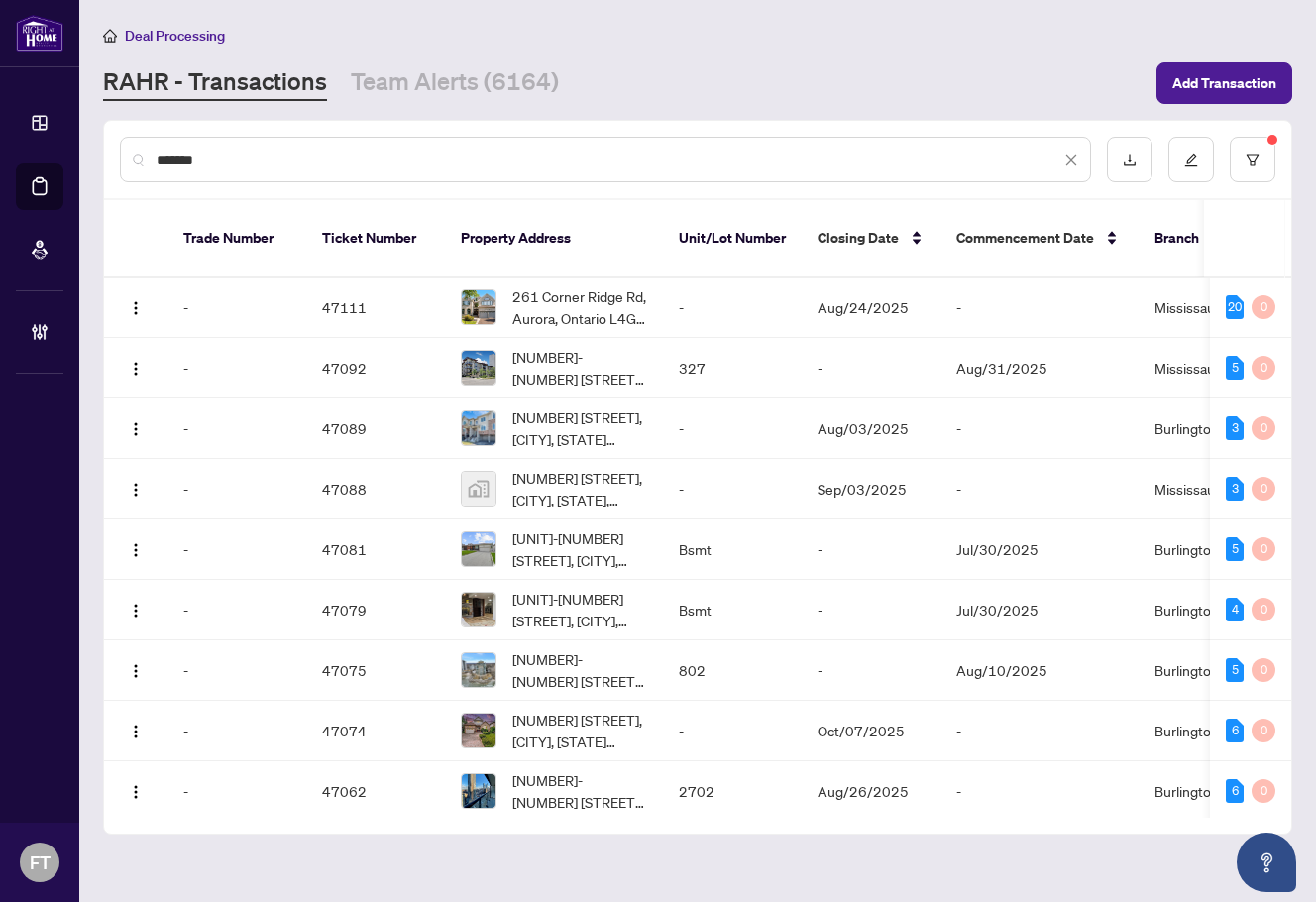 type on "*******" 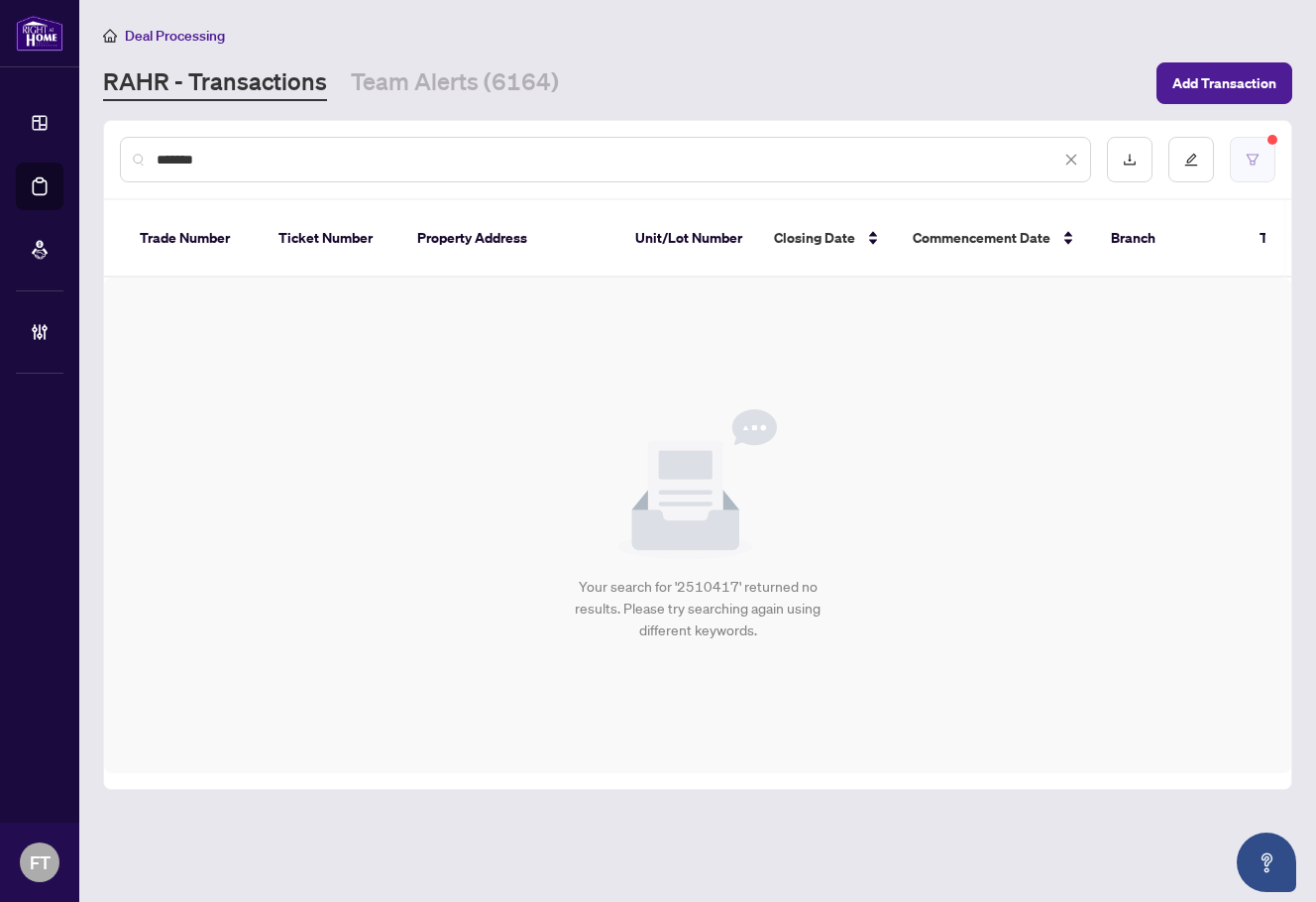 click at bounding box center [1253, 160] 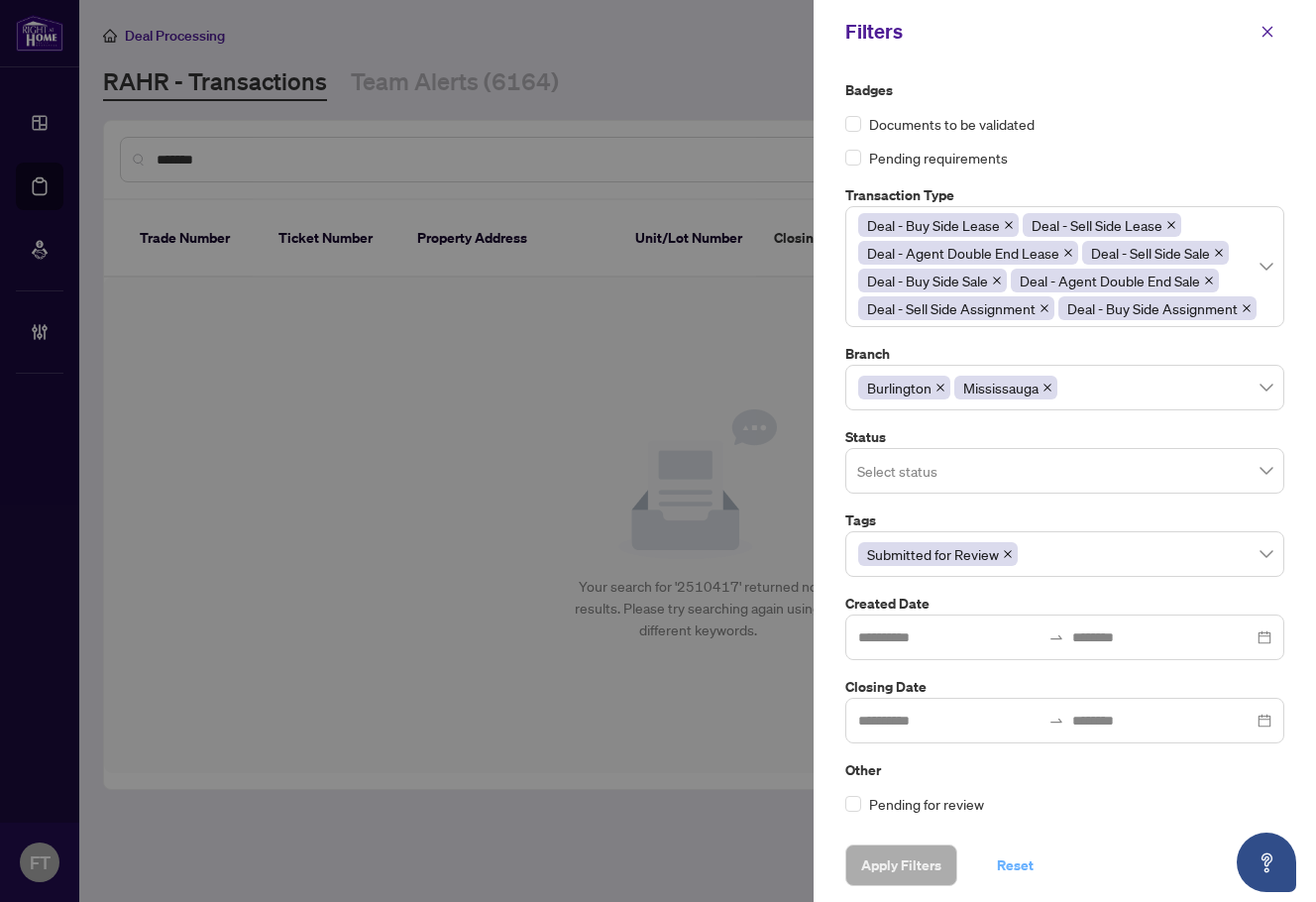 click on "Reset" at bounding box center (1015, 865) 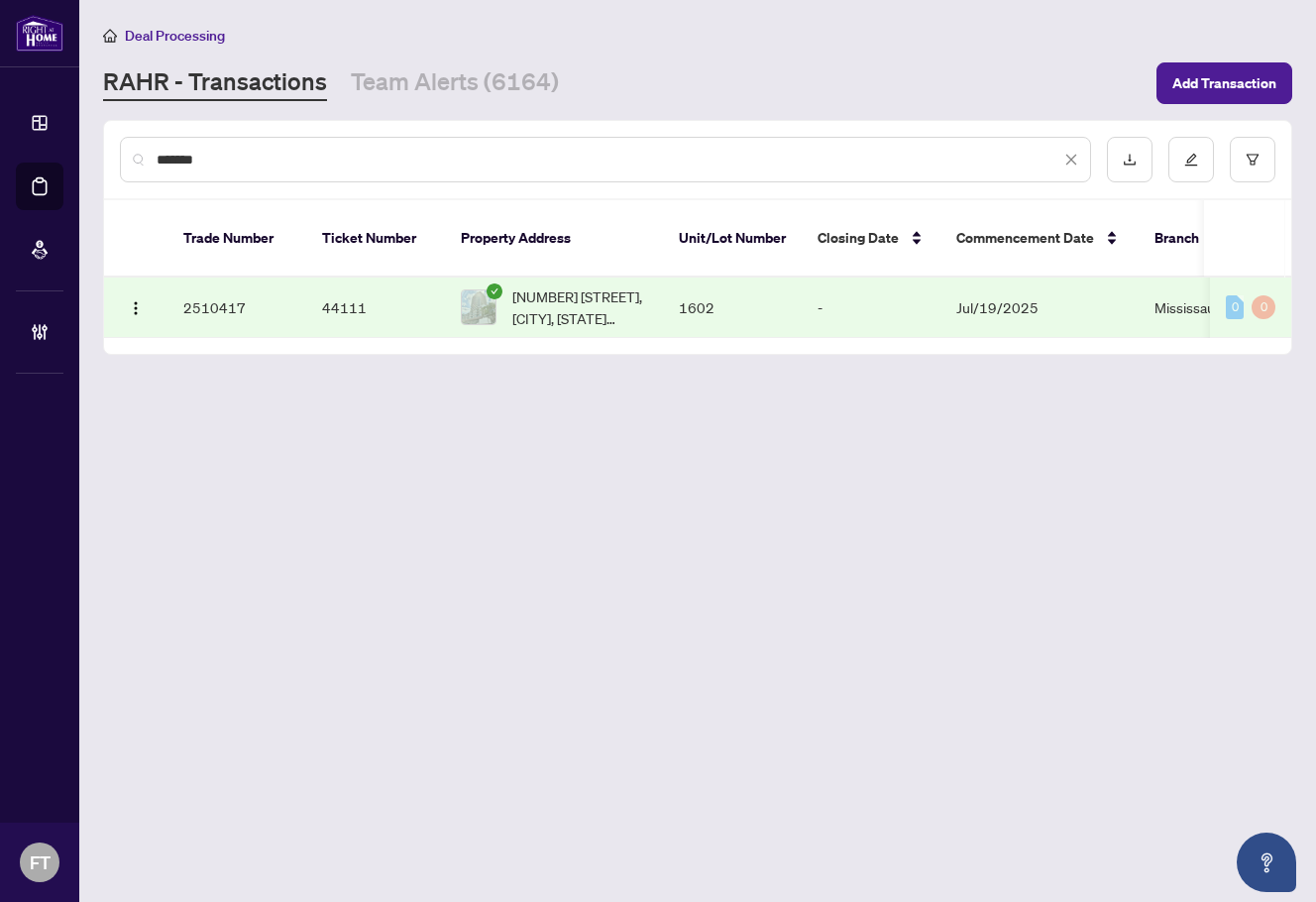 click on "[NUMBER] [STREET], [CITY], [STATE] [POSTAL_CODE], [COUNTRY]" at bounding box center [580, 307] 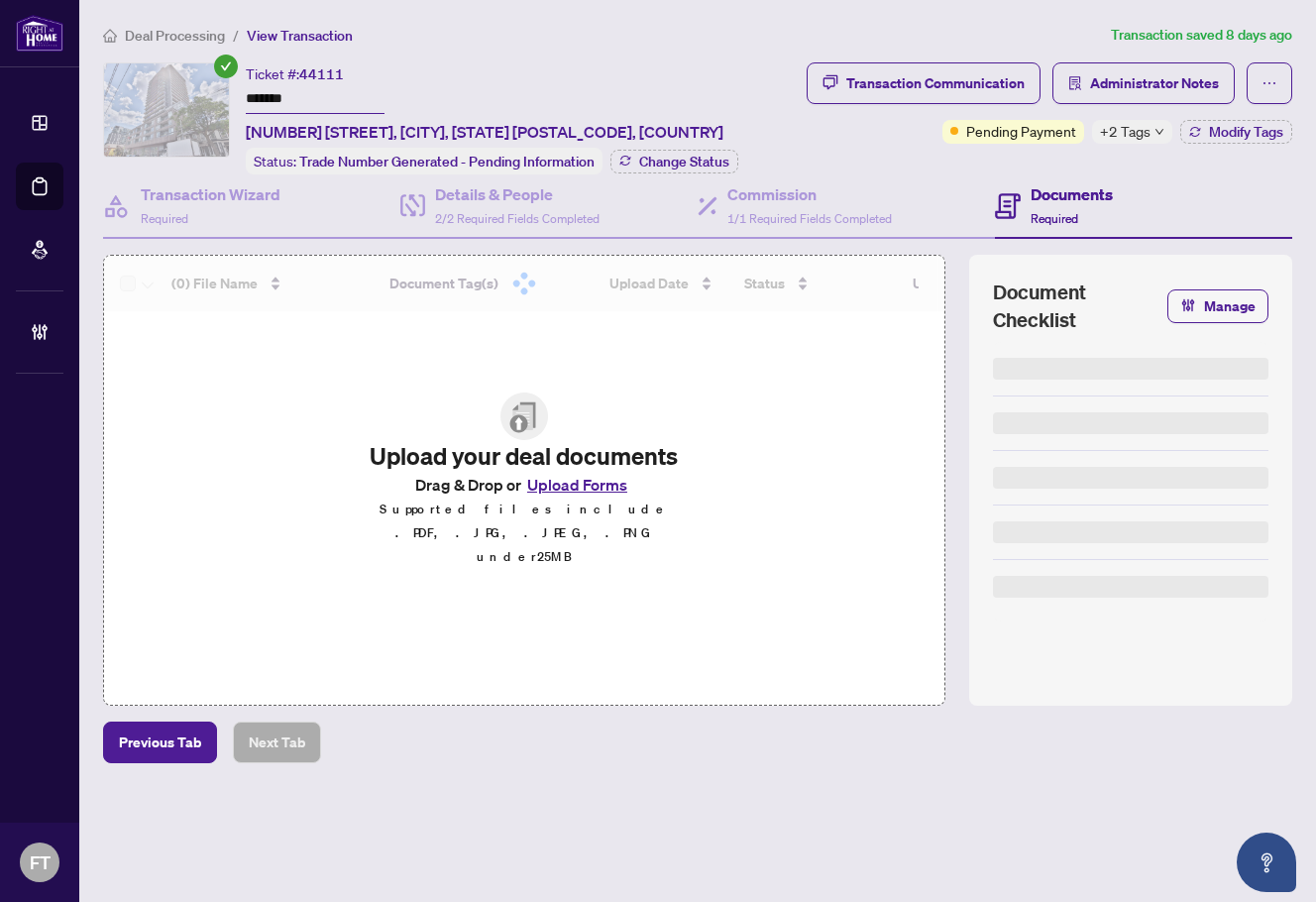 click on "Administrator Notes" at bounding box center (1154, 83) 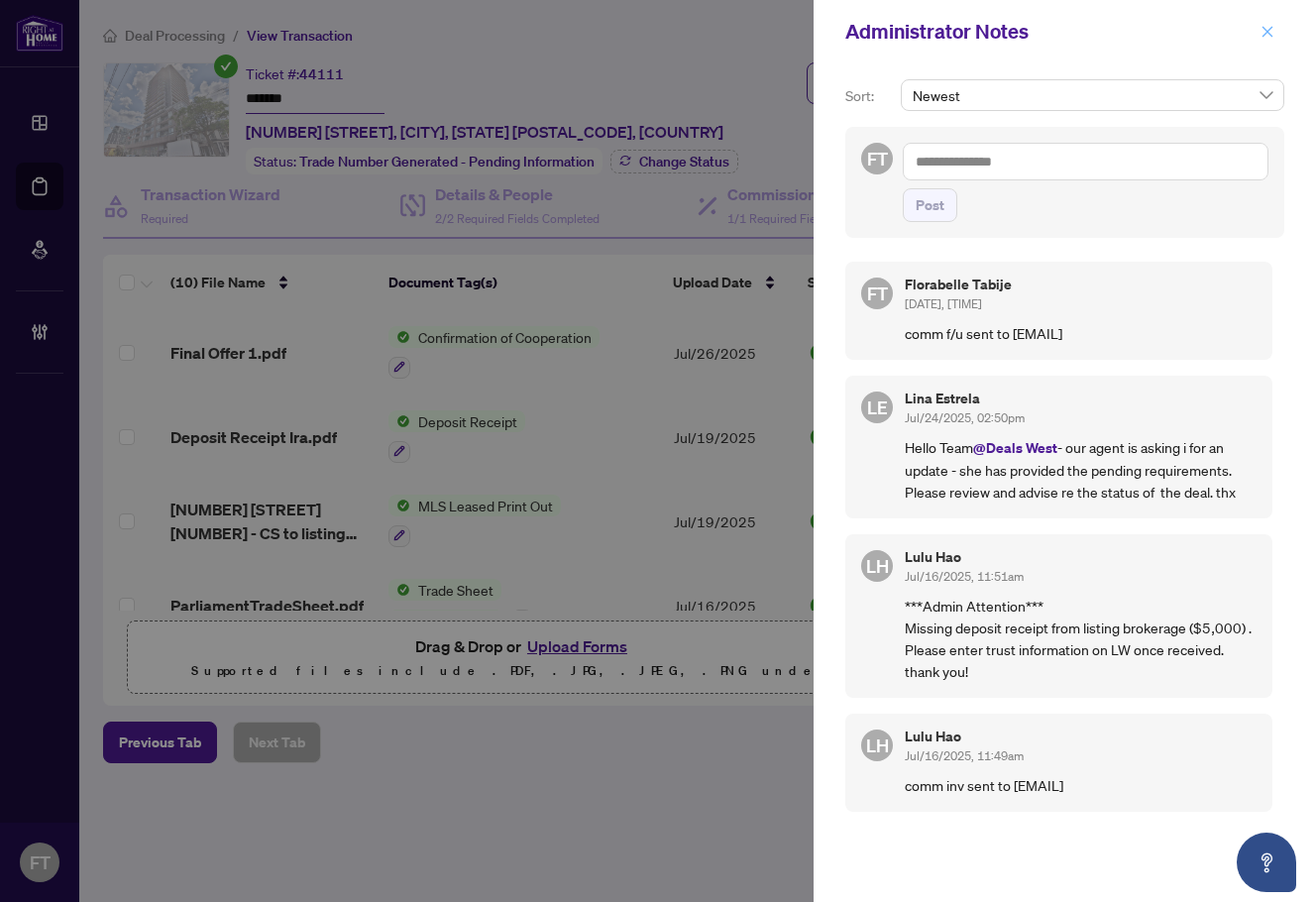 click at bounding box center [1267, 32] 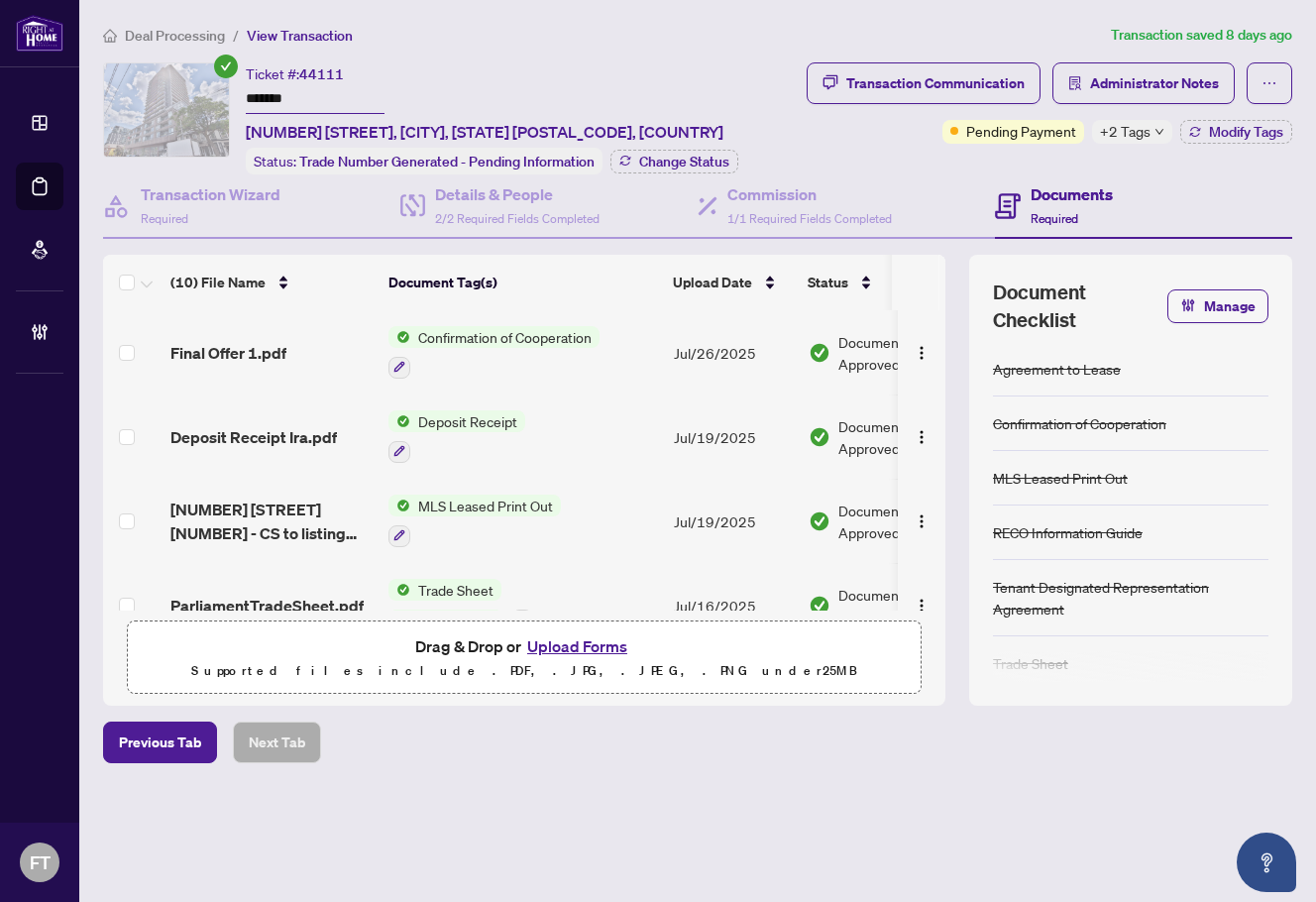 drag, startPoint x: 555, startPoint y: 18, endPoint x: 898, endPoint y: 58, distance: 345.32449 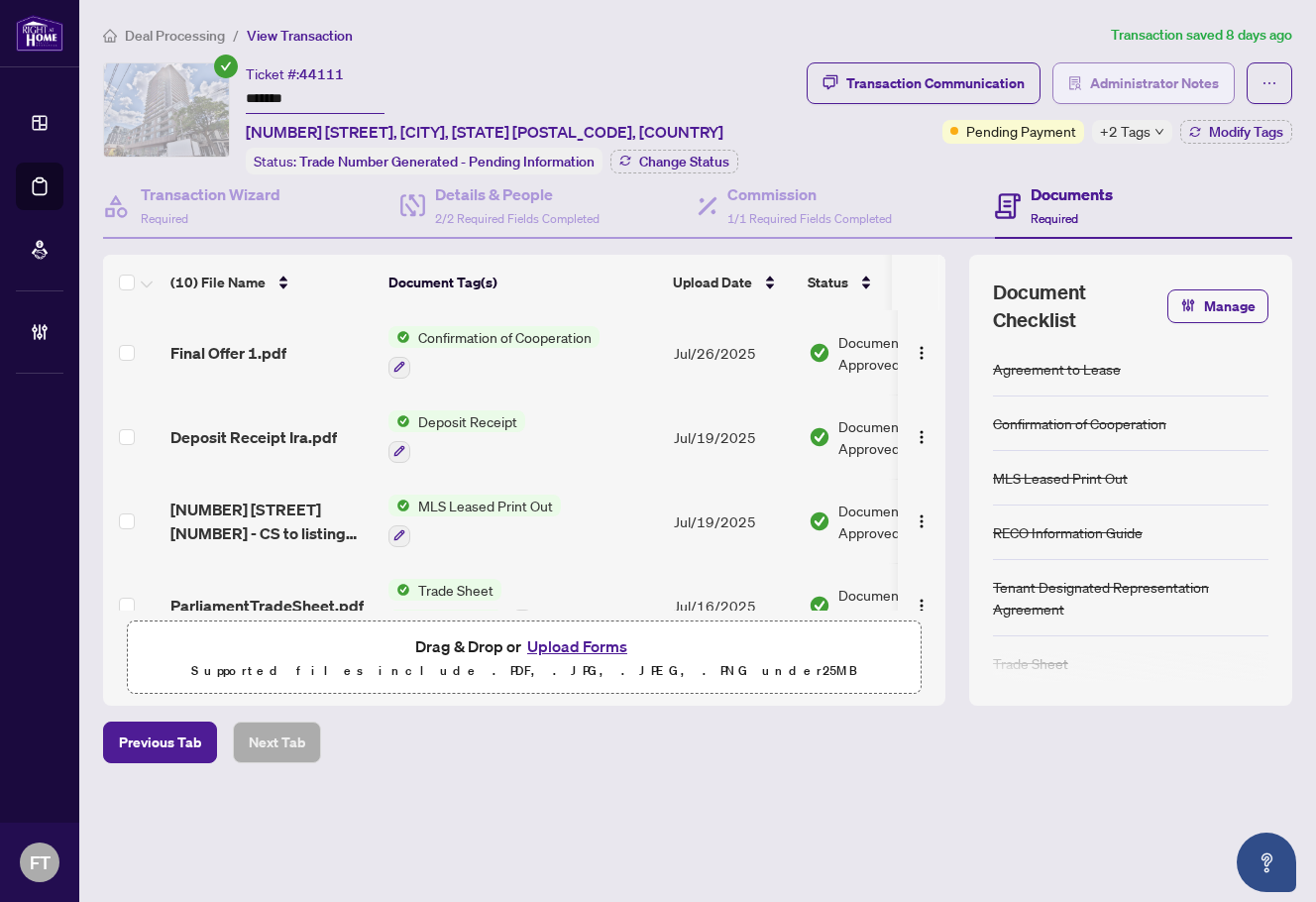 click on "Administrator Notes" at bounding box center (1154, 83) 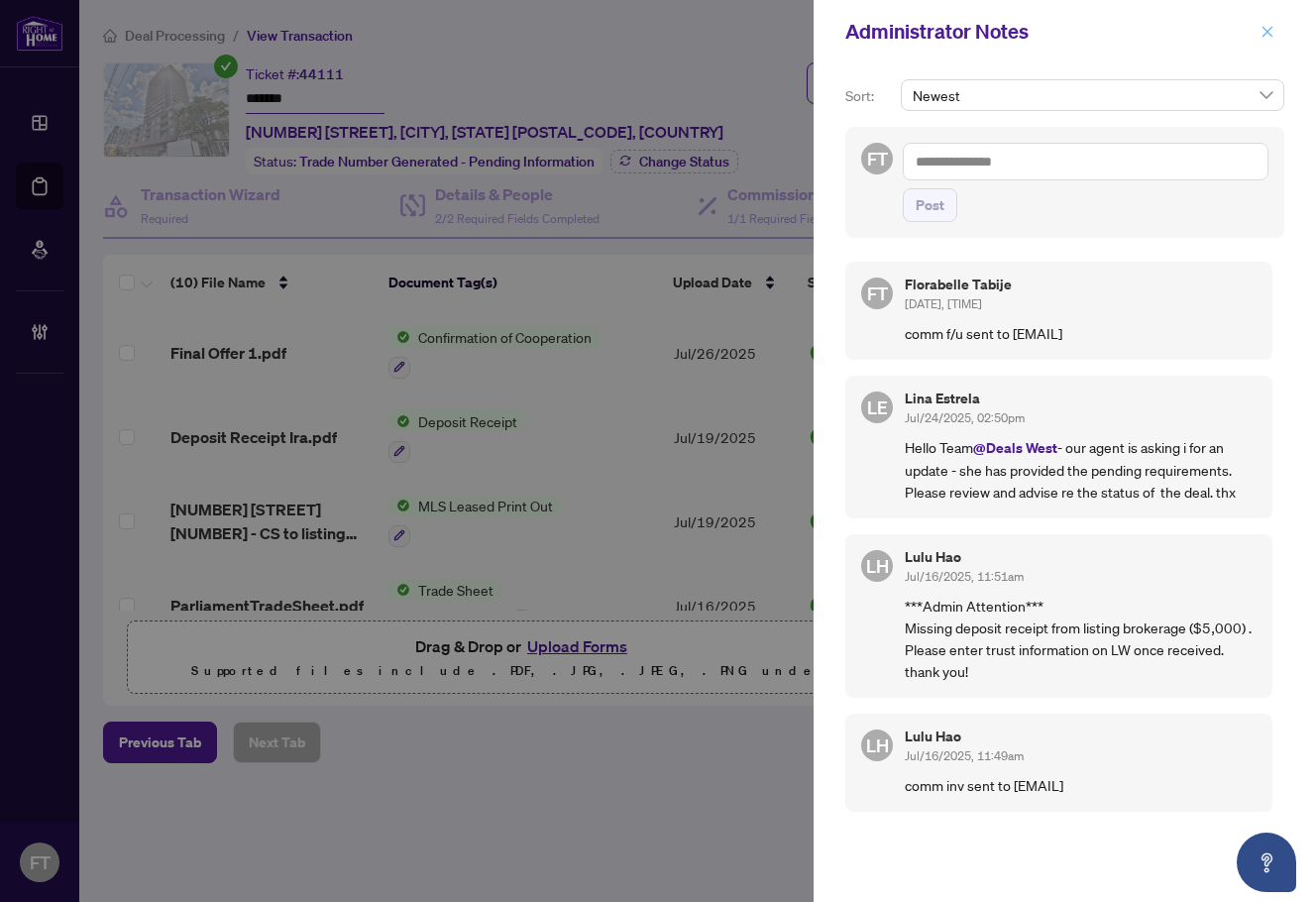 click at bounding box center [1267, 32] 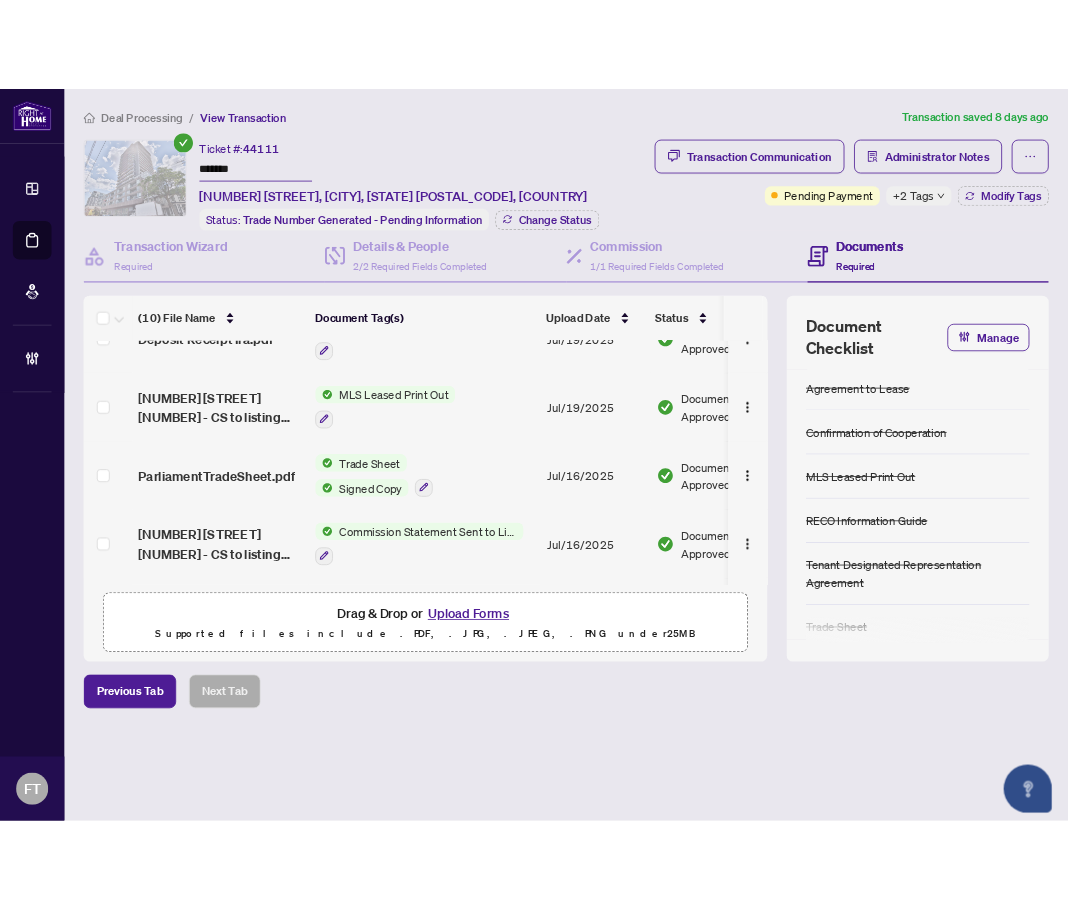 scroll, scrollTop: 300, scrollLeft: 0, axis: vertical 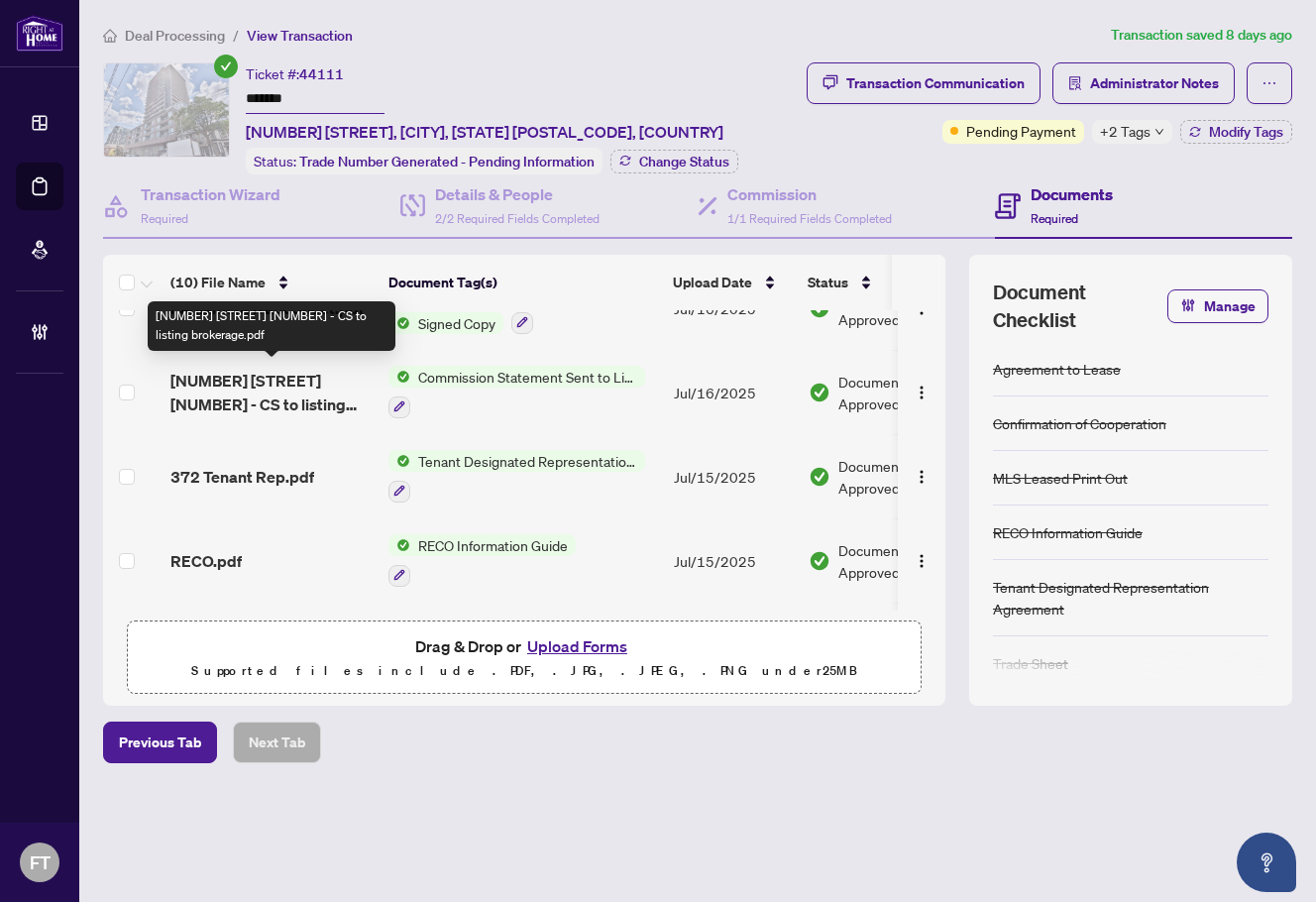 click on "[NUMBER] [STREET] [NUMBER] - CS to listing brokerage.pdf" at bounding box center (272, 393) 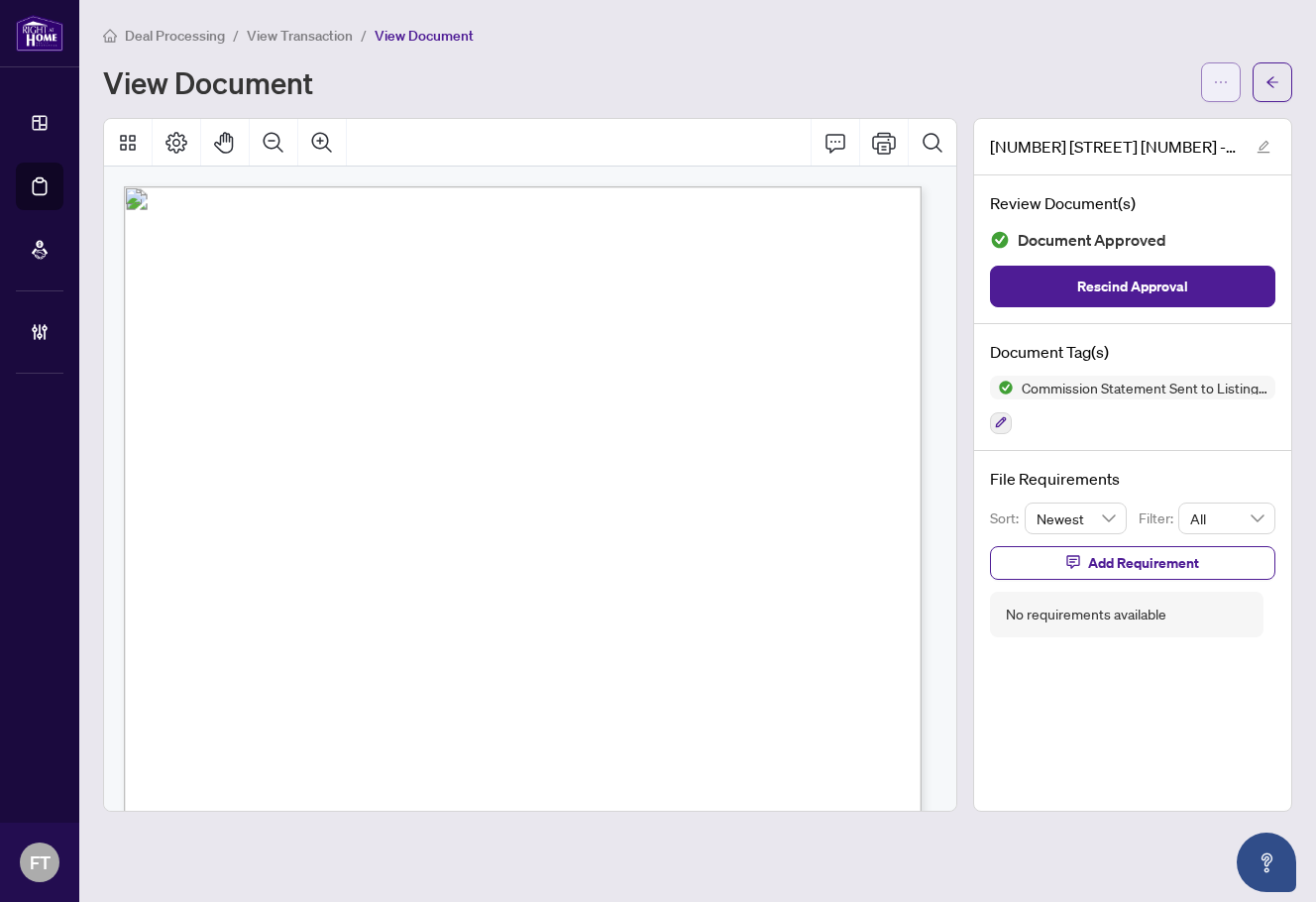 click 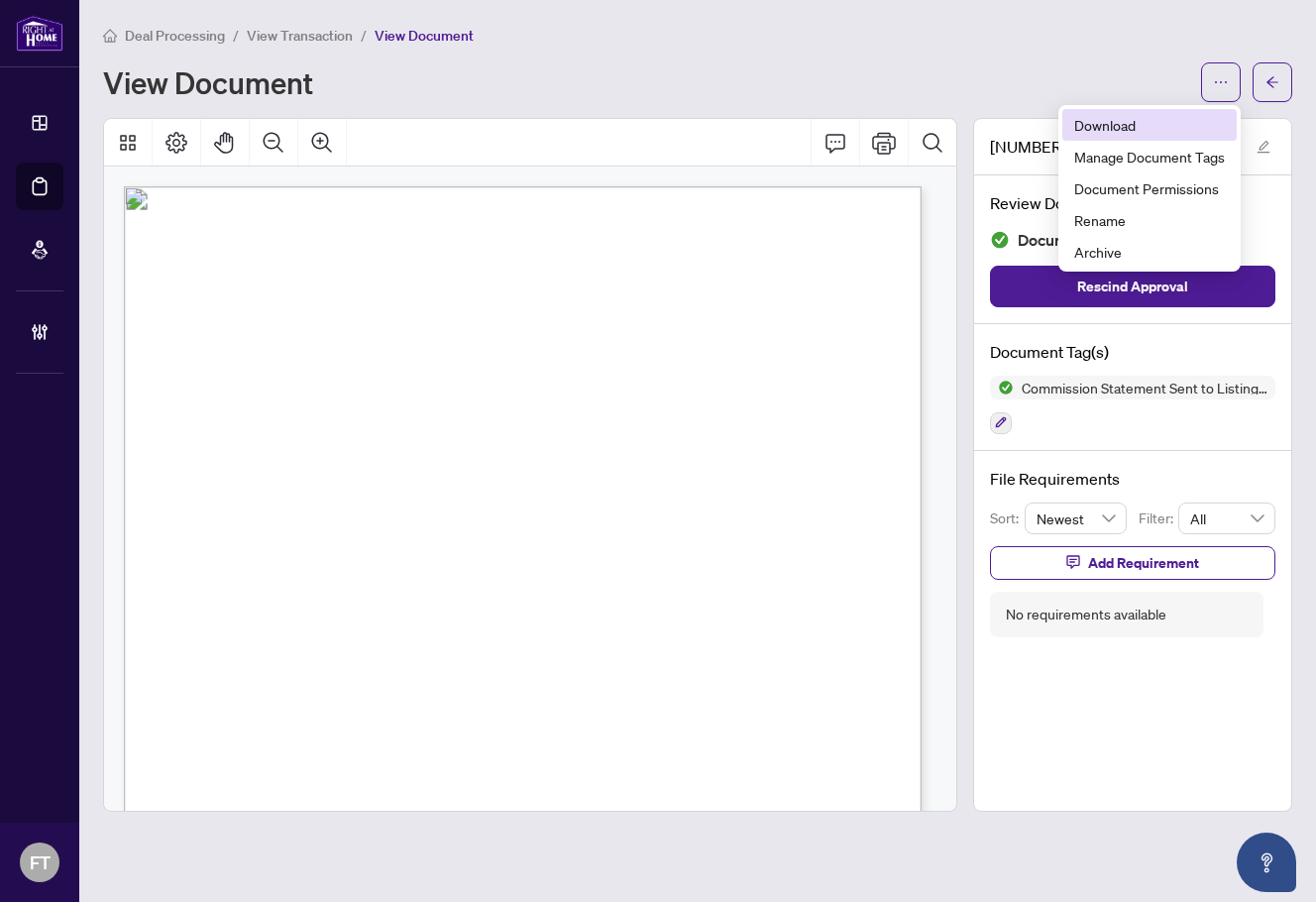 click on "Download" at bounding box center [1150, 125] 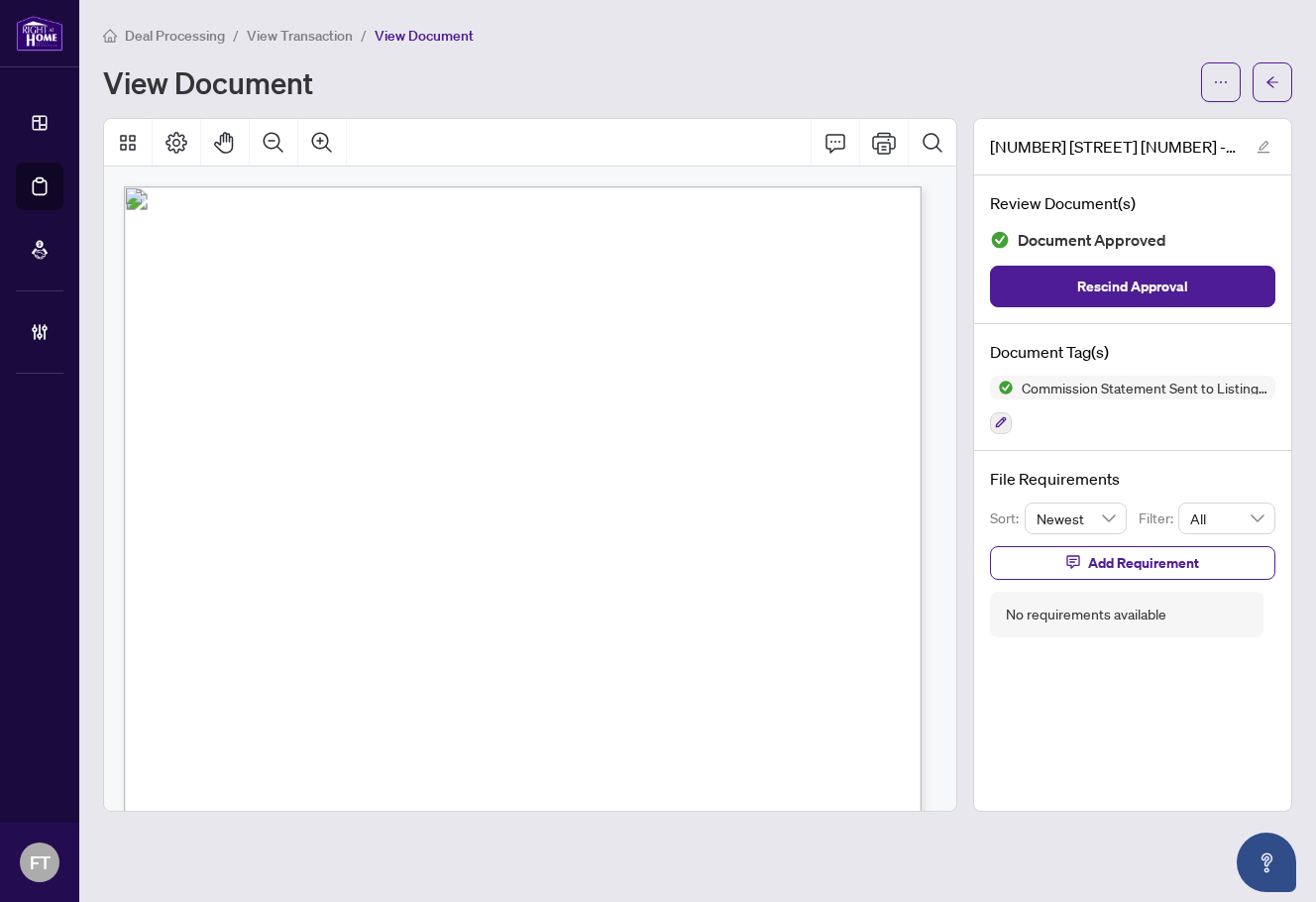 drag, startPoint x: 1091, startPoint y: 46, endPoint x: 1177, endPoint y: 1, distance: 97.06184 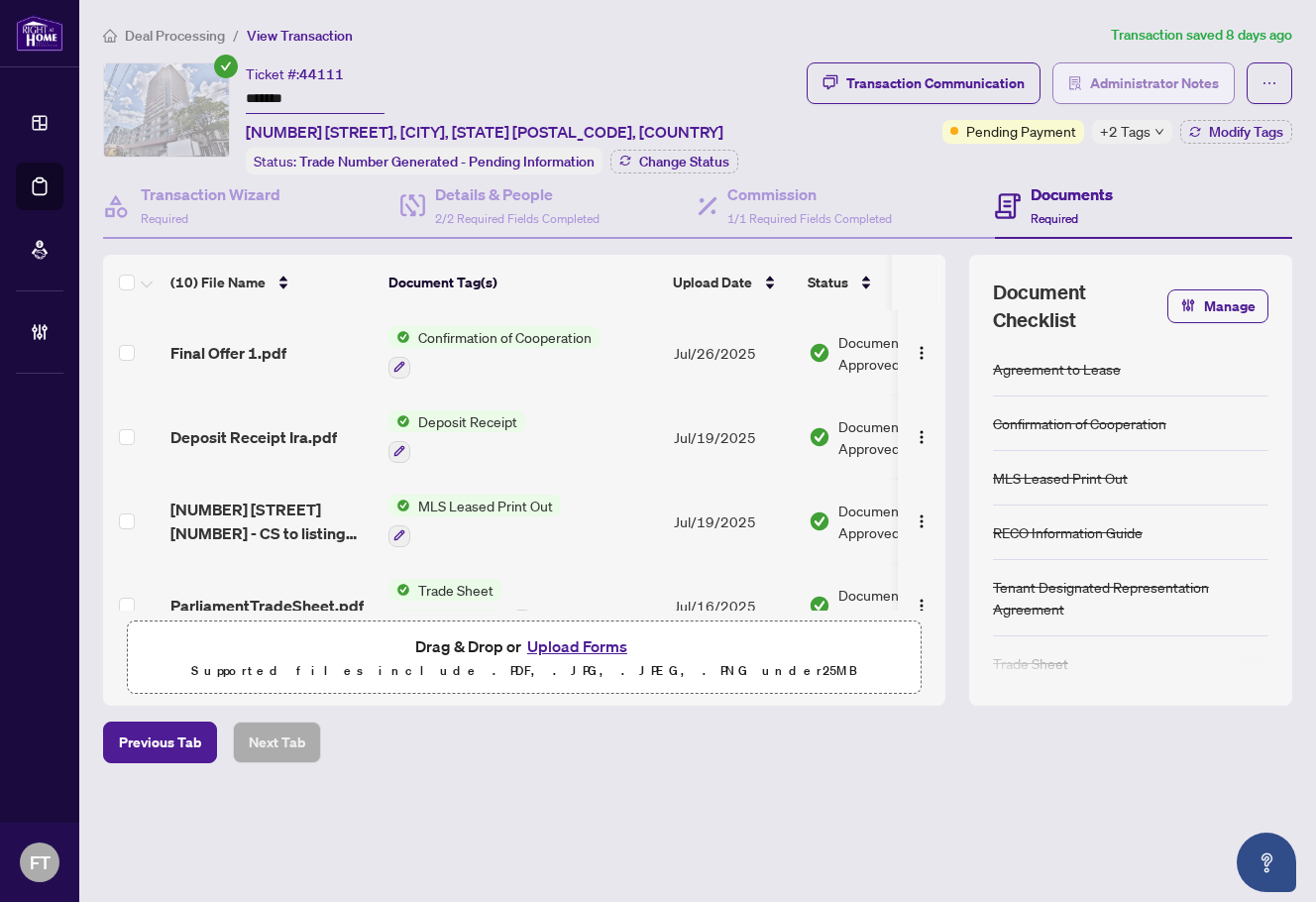 click on "Administrator Notes" at bounding box center (1154, 83) 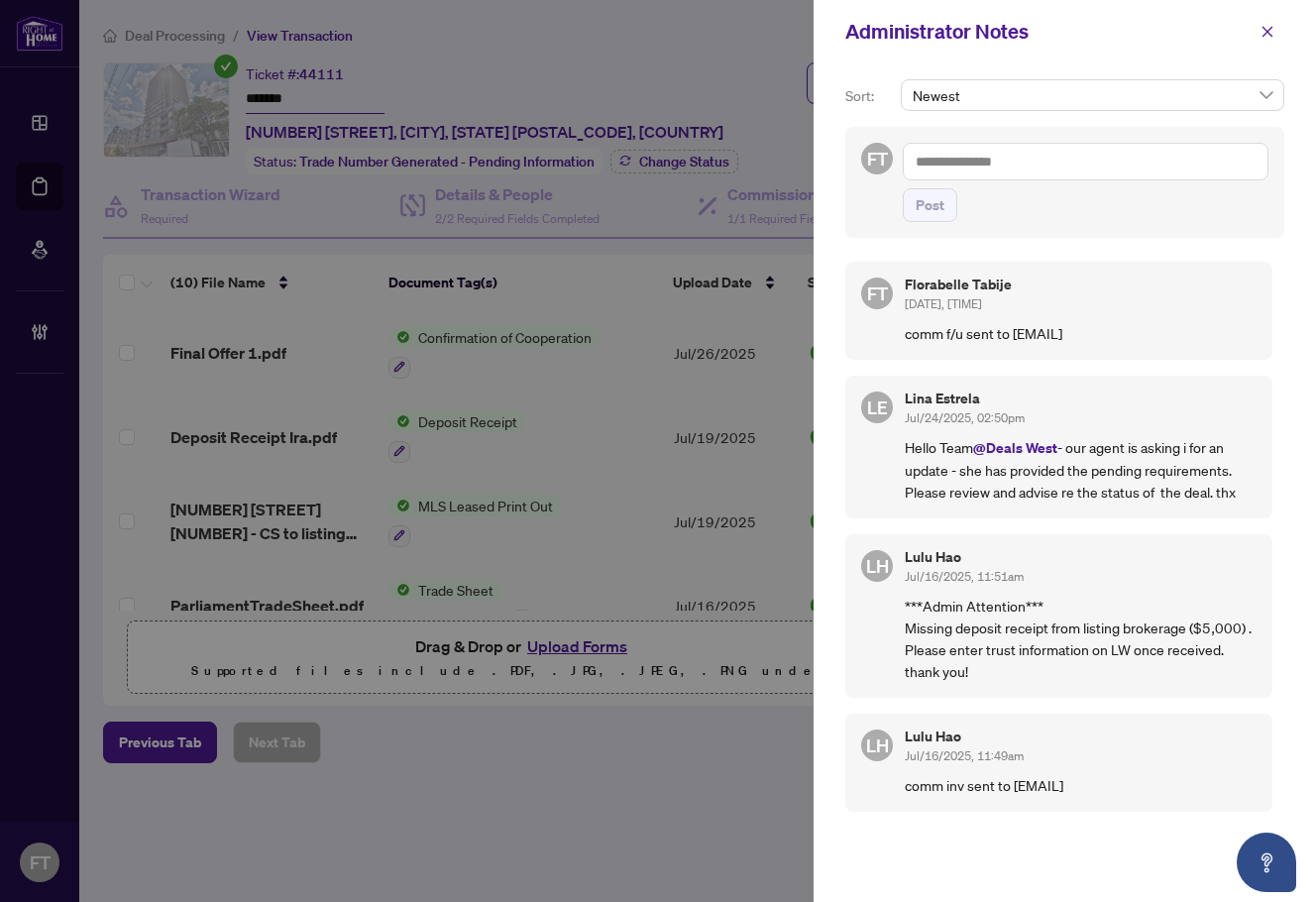 click on "Newest" at bounding box center [1092, 103] 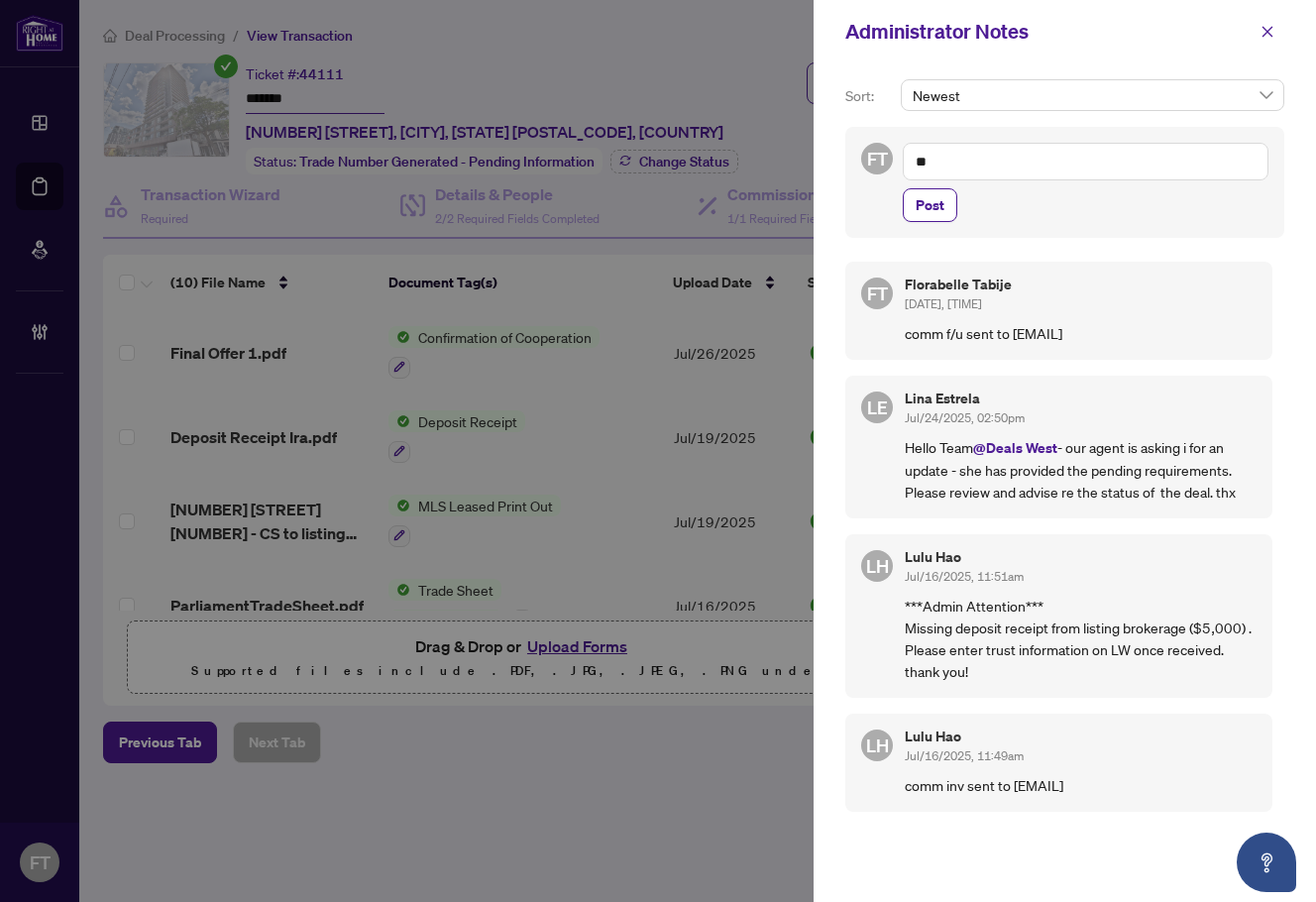 type on "*" 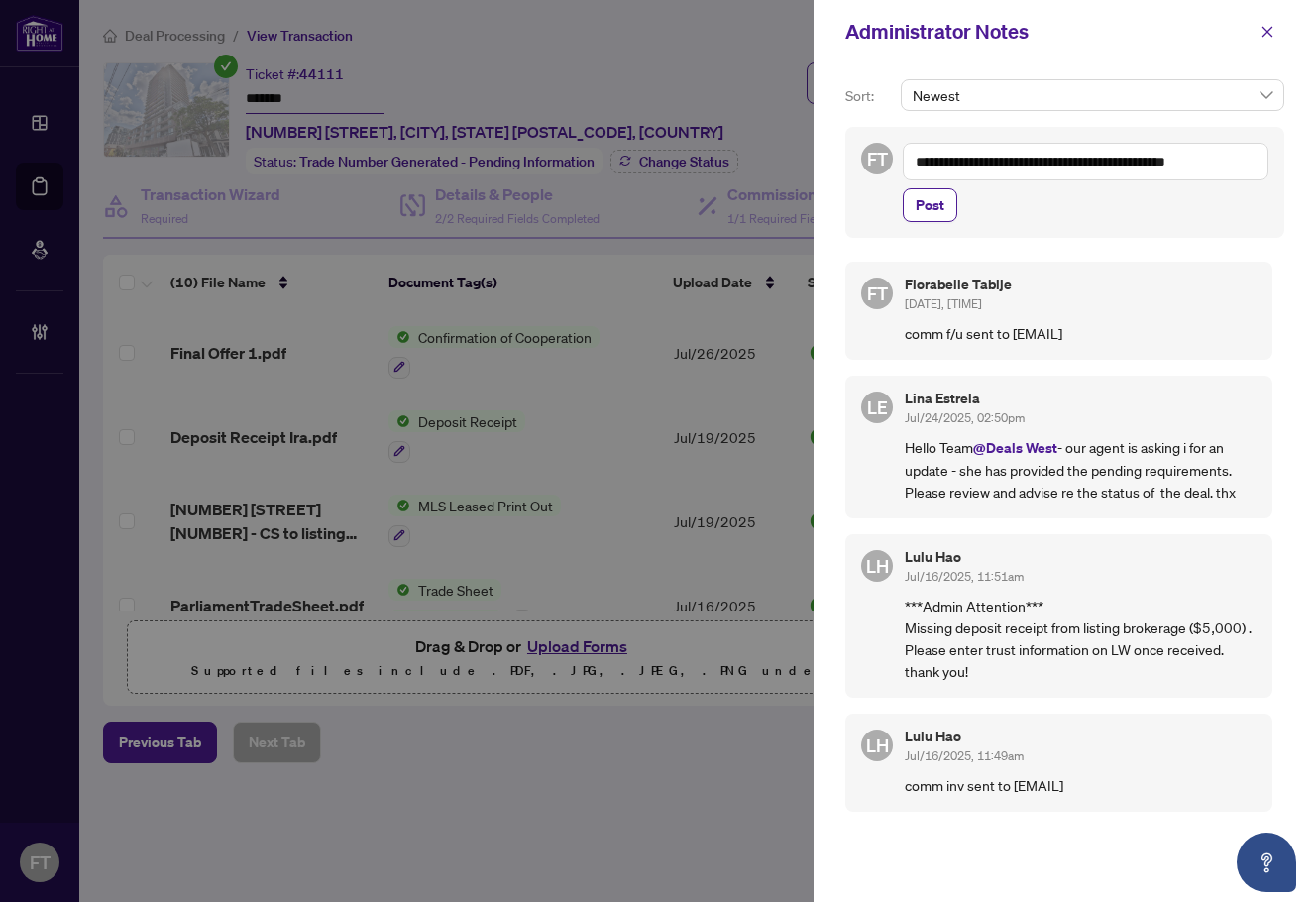 paste on "**********" 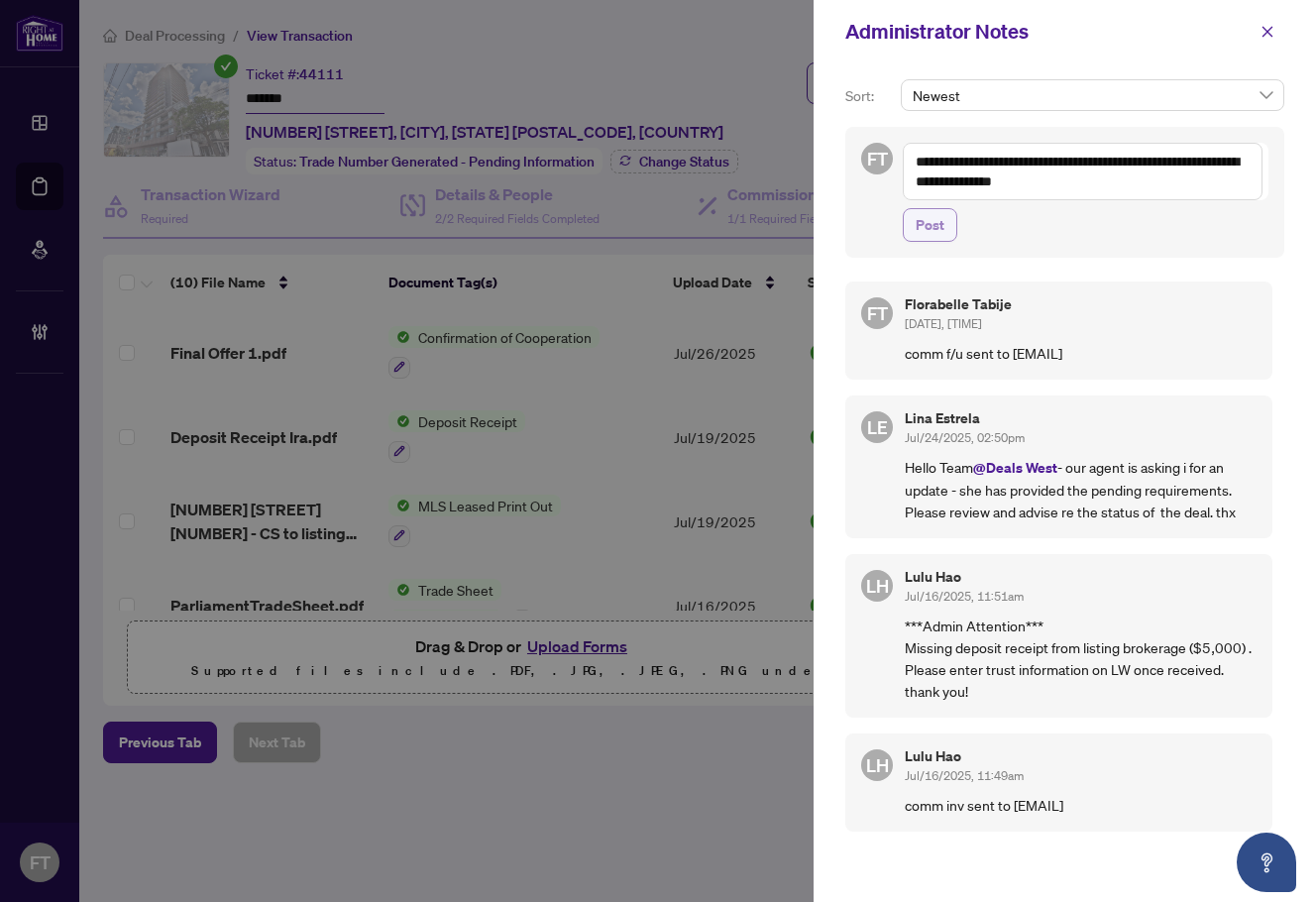 type on "**********" 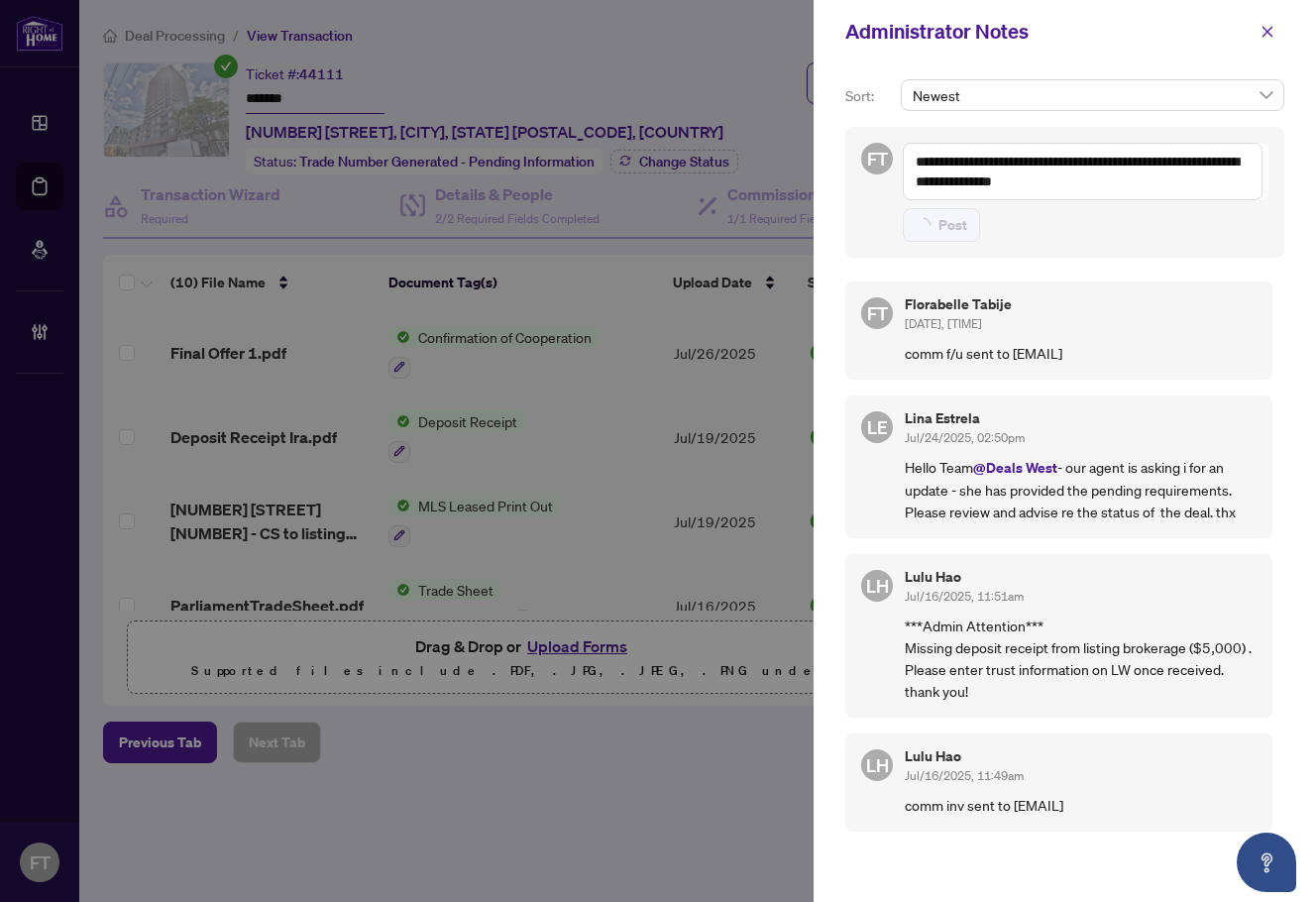 type 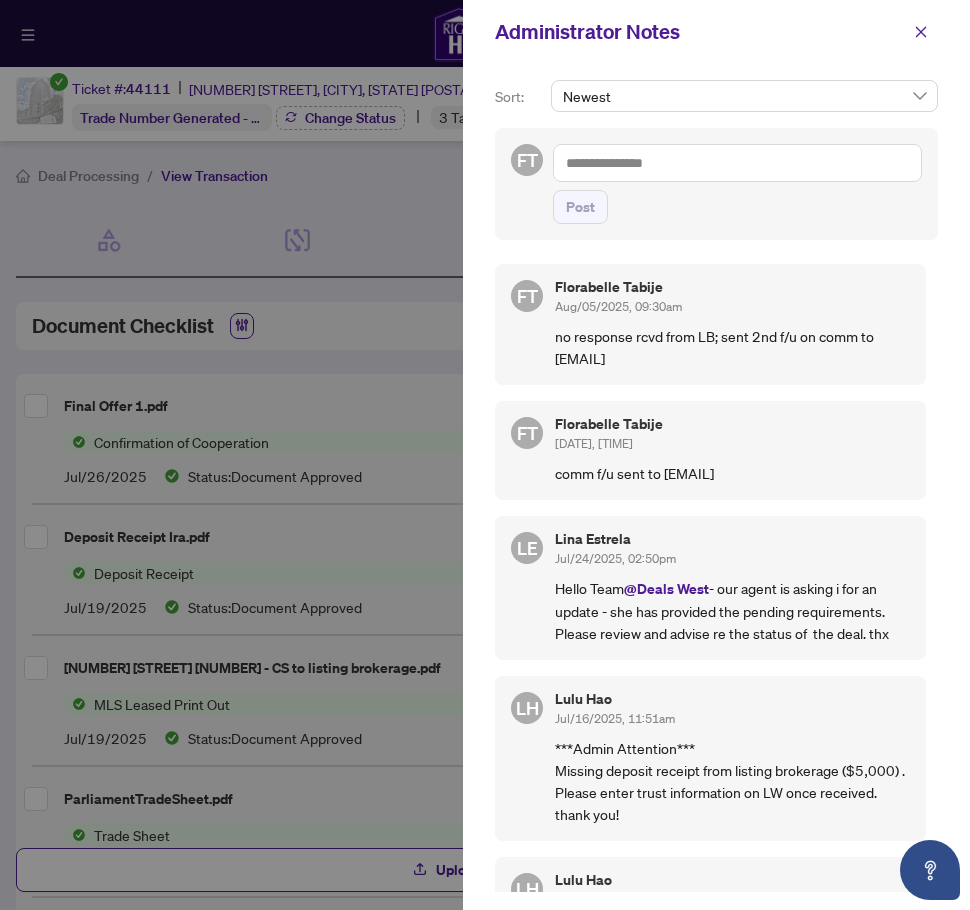 click at bounding box center [921, 32] 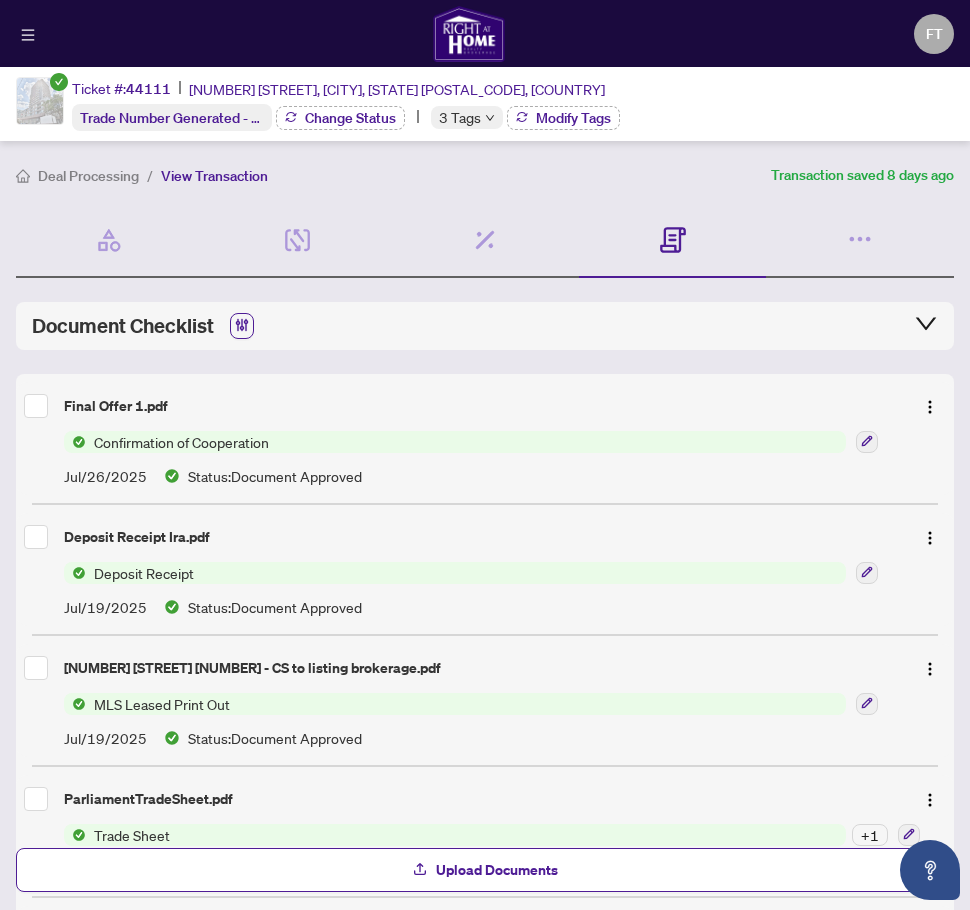 drag, startPoint x: 805, startPoint y: 44, endPoint x: 956, endPoint y: 84, distance: 156.20819 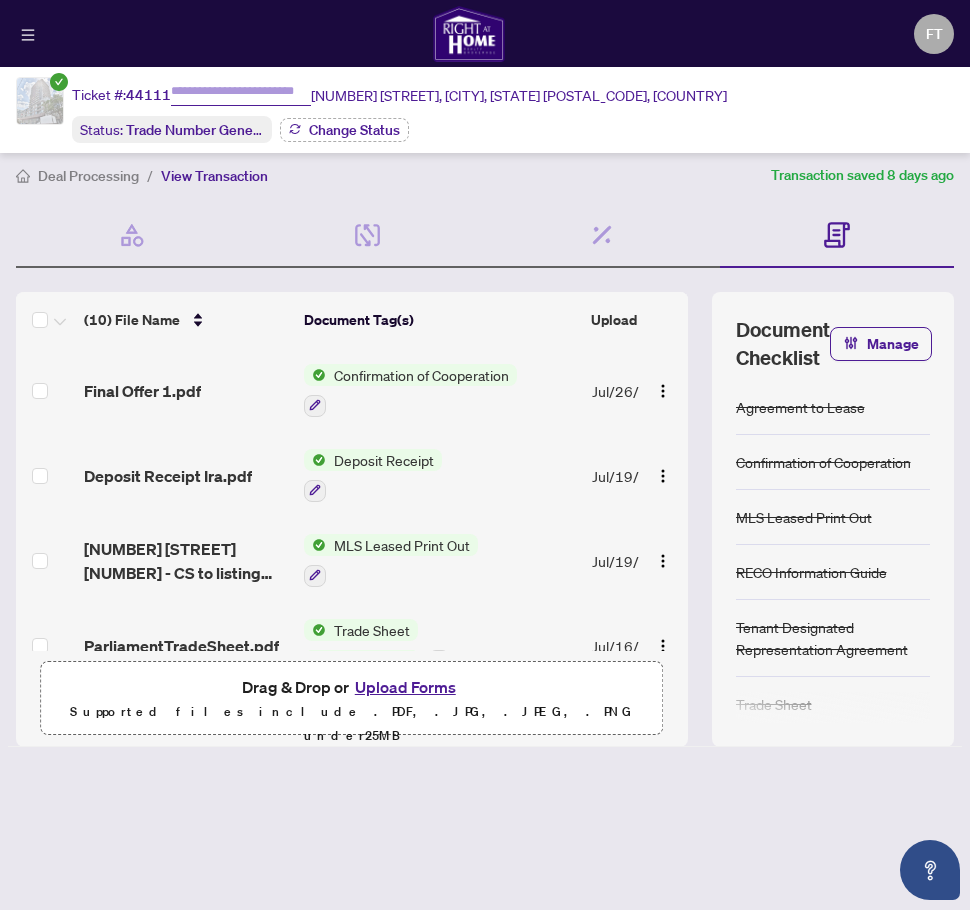 type on "*******" 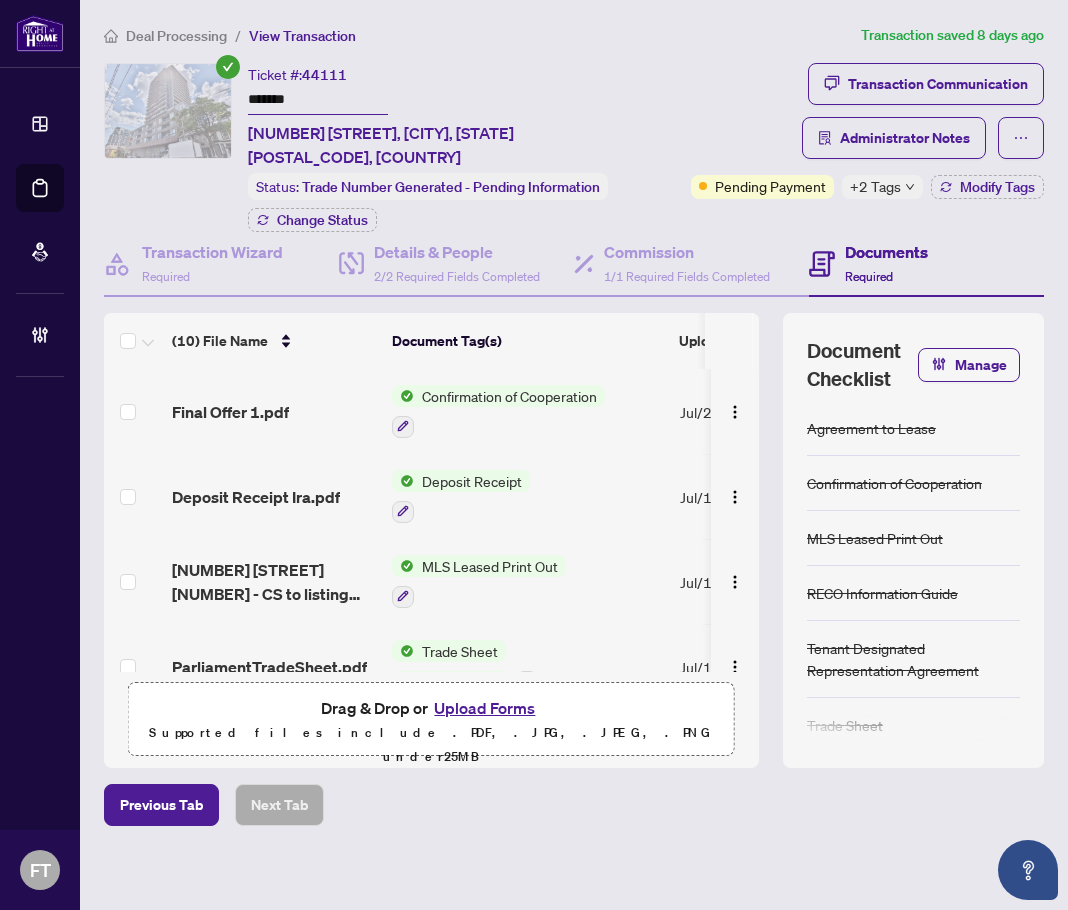 click on "Ticket #: [TICKET_NUMBER] ******* [NUMBER] [STREET], [CITY], [STATE] [POSTAL_CODE], [COUNTRY]" at bounding box center (440, 116) 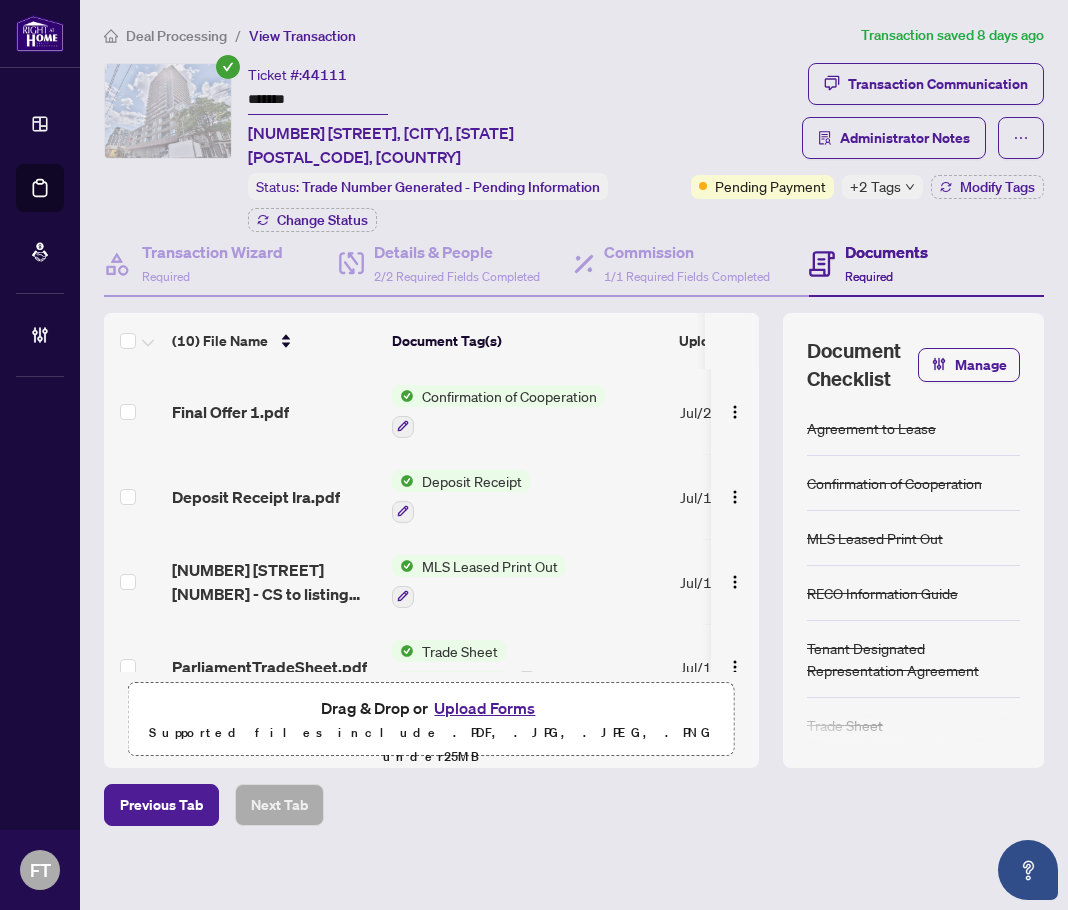 click on "Deal Processing" at bounding box center (176, 36) 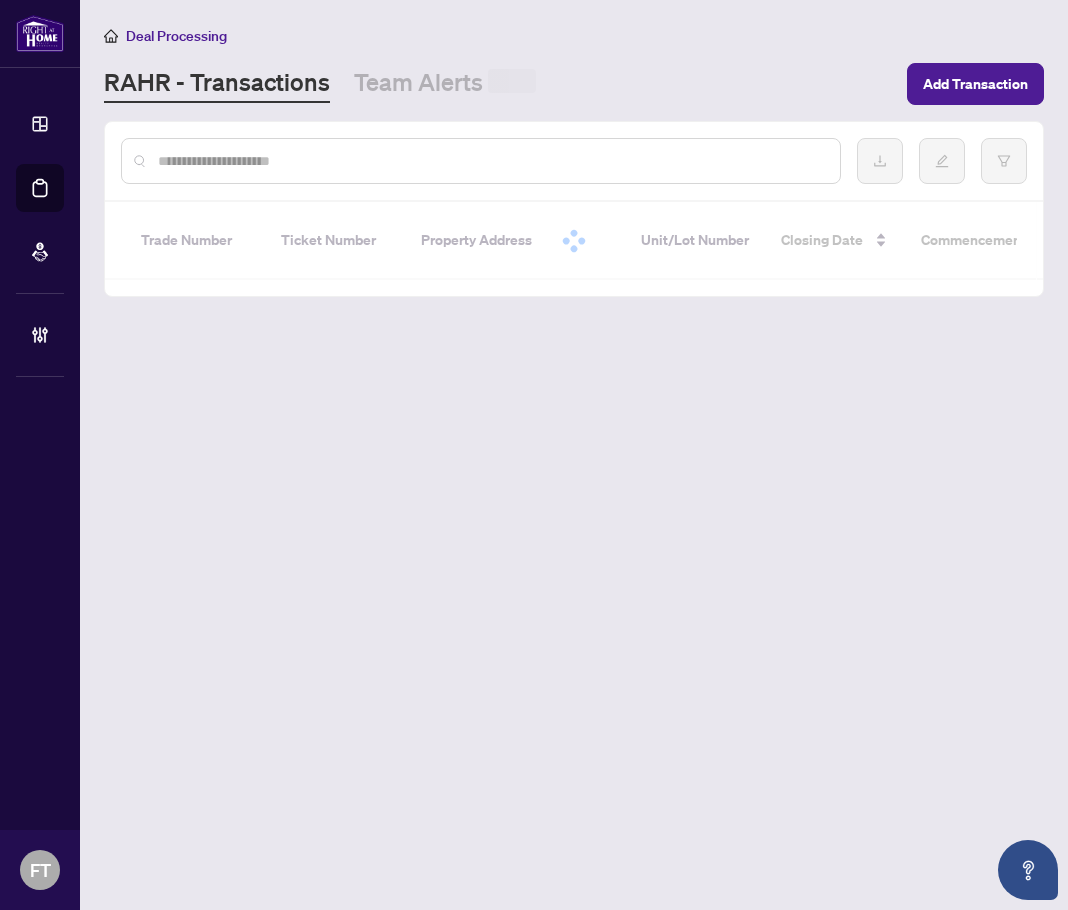 click at bounding box center (491, 161) 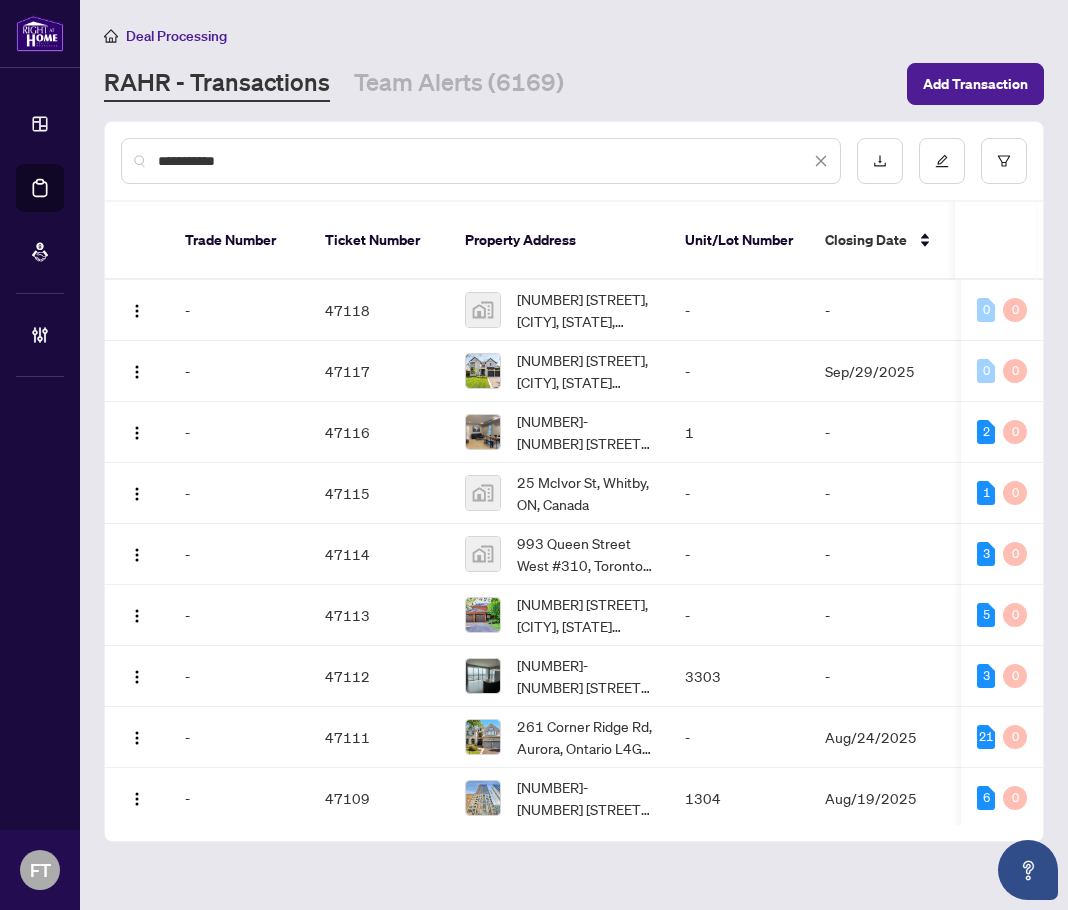 type on "**********" 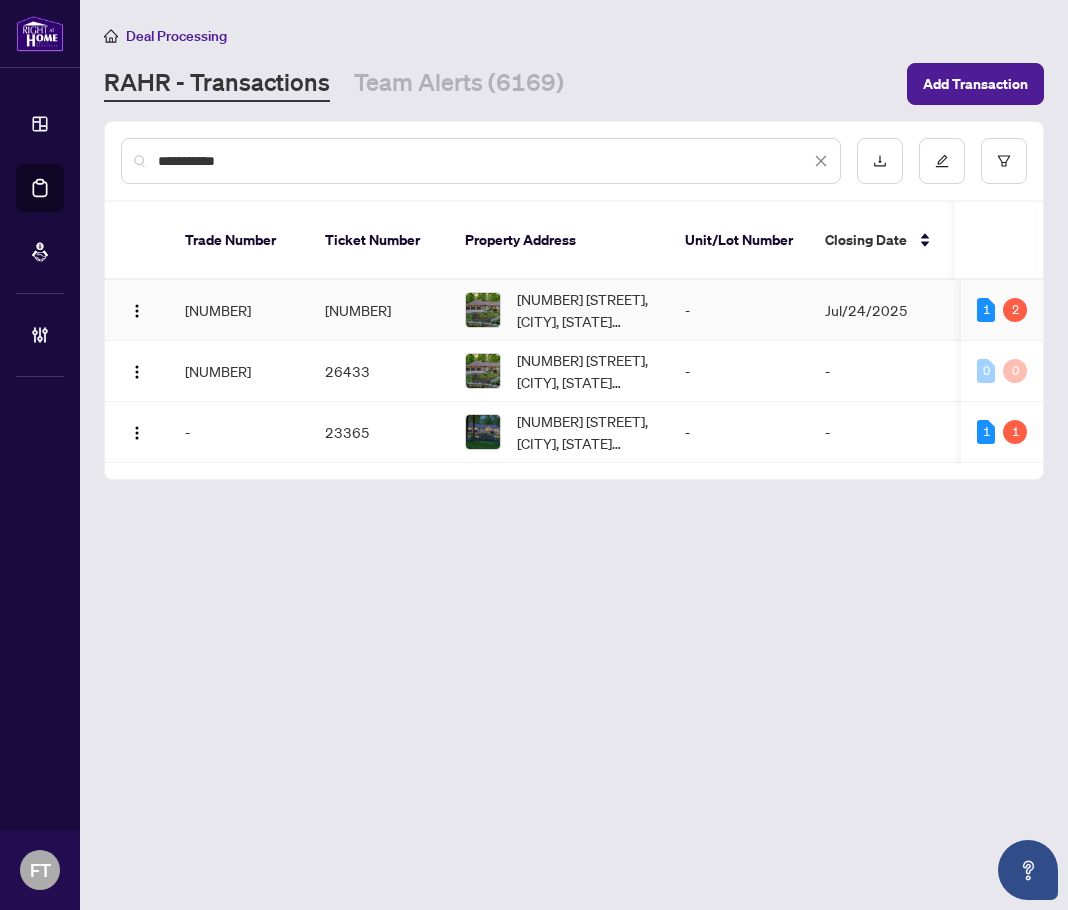 click on "Jul/24/2025" at bounding box center (879, 310) 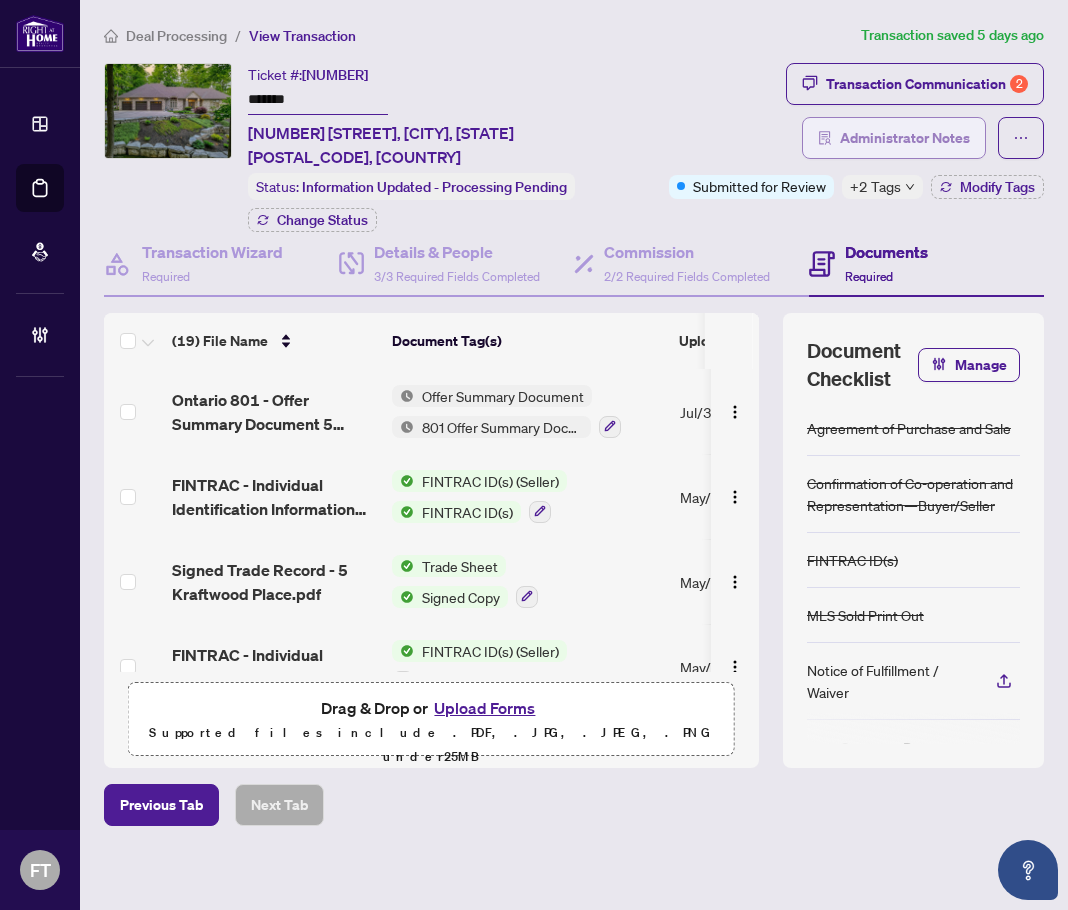 click on "Administrator Notes" at bounding box center (905, 138) 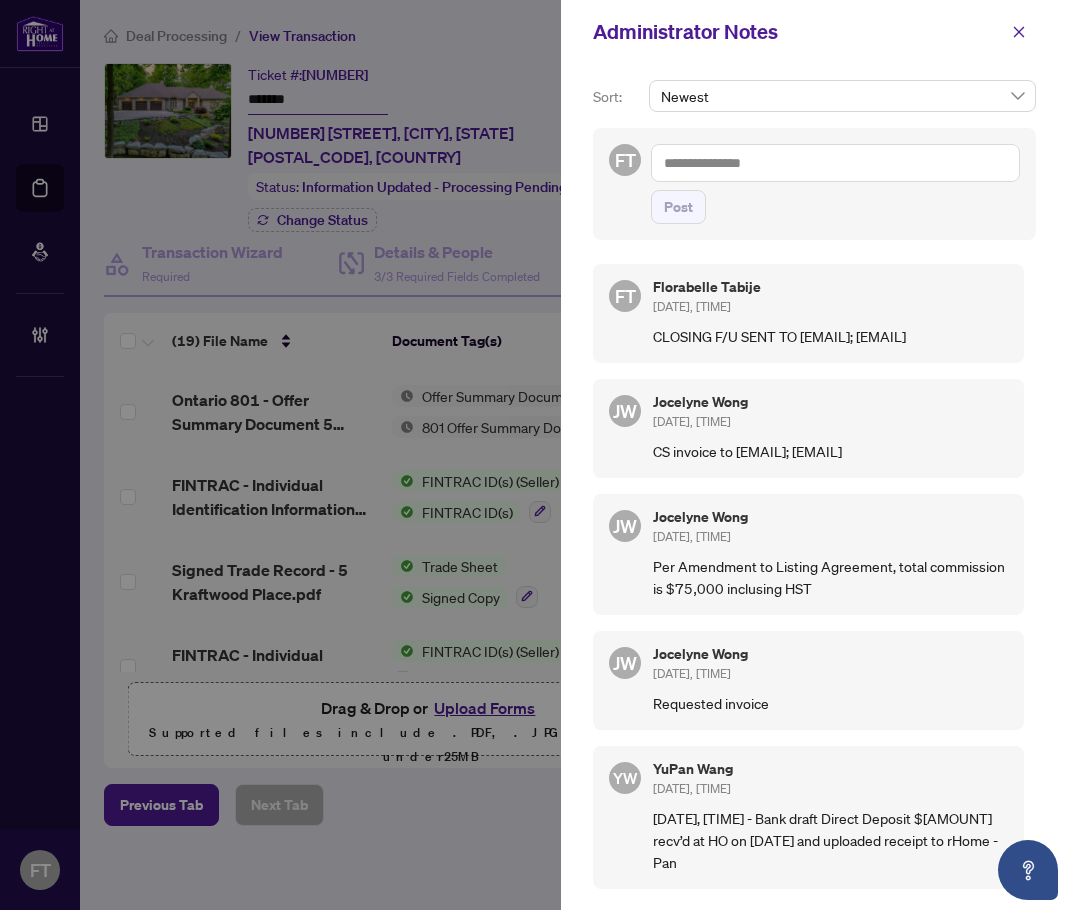 click at bounding box center (534, 455) 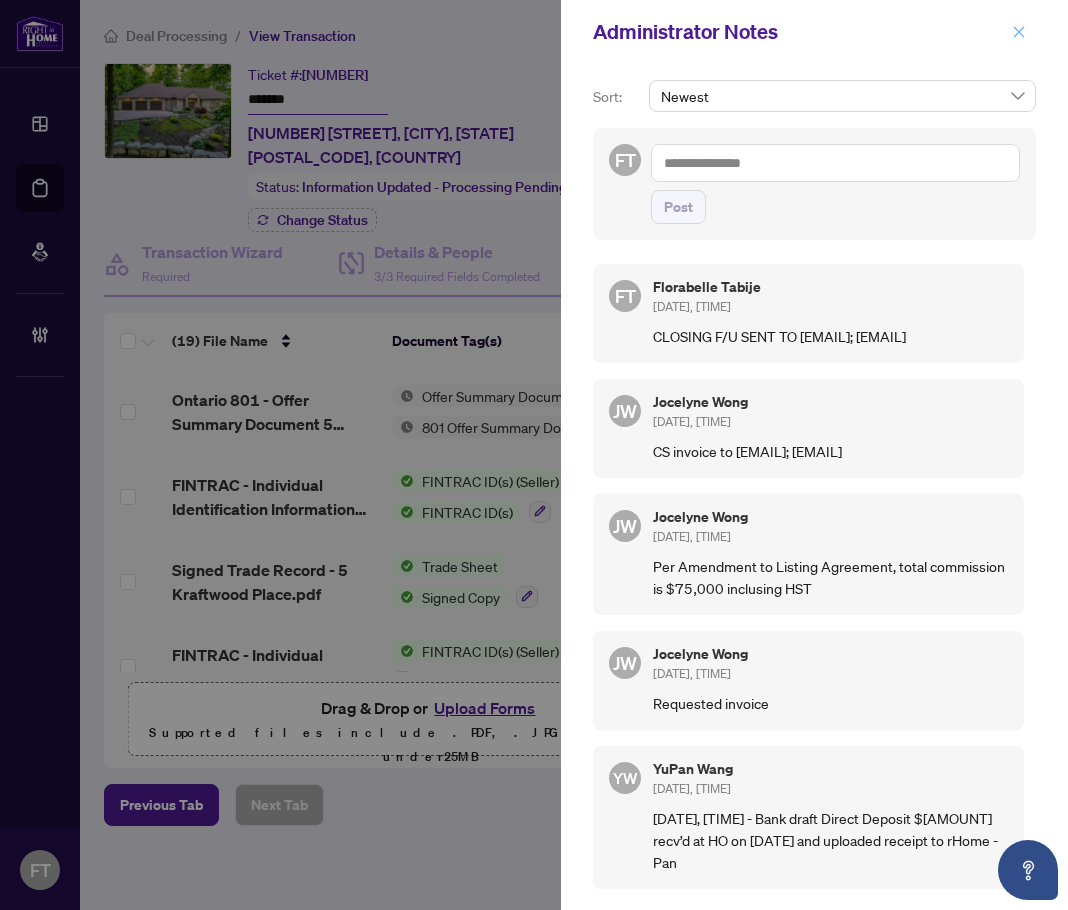 click 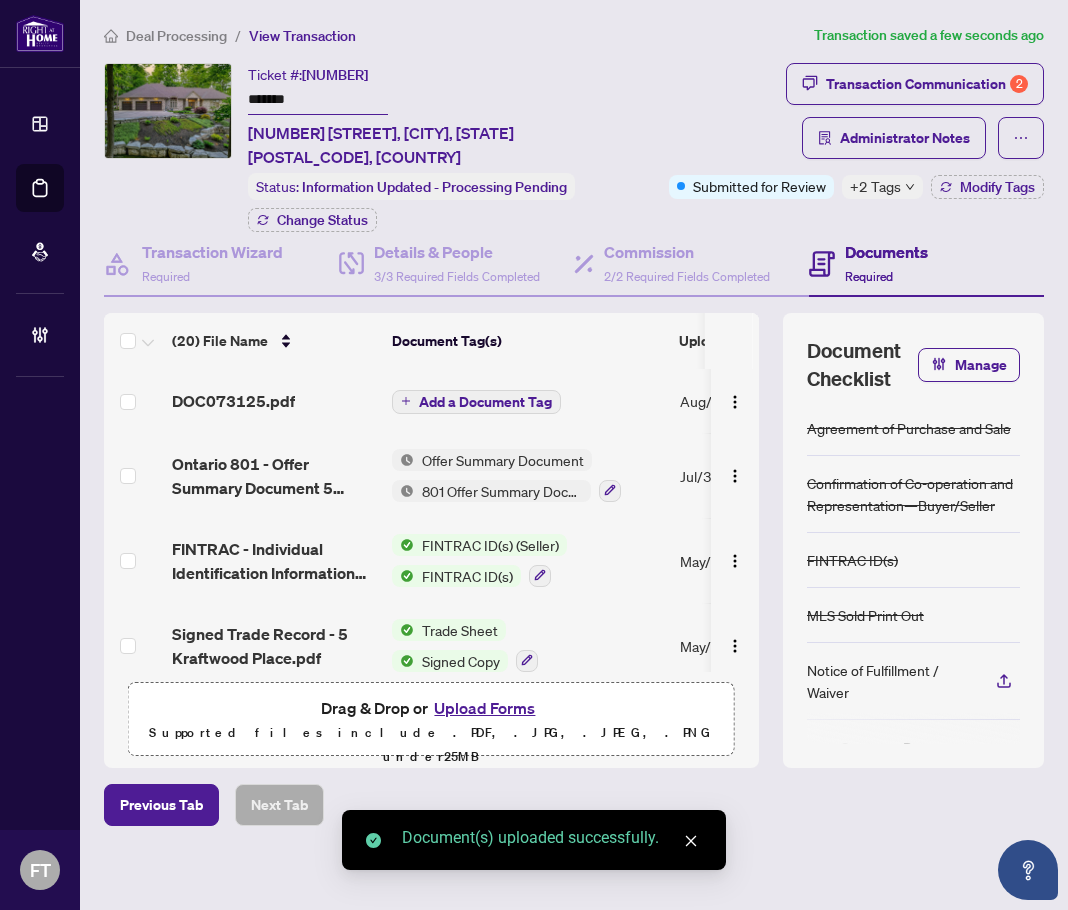 click on "DOC073125.pdf" at bounding box center [233, 401] 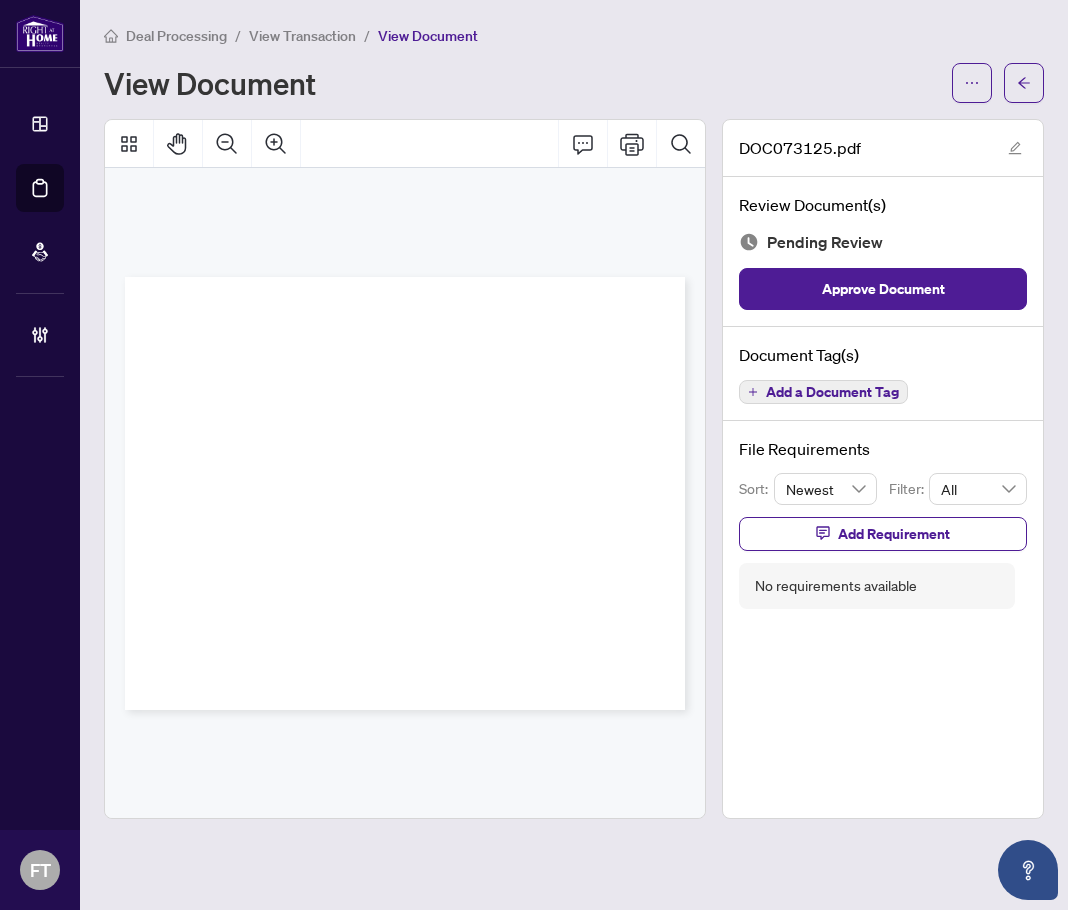click on "Deal Processing / View Transaction / View Document View Document DOC073125.pdf Review Document(s) Pending Review Approve Document Document Tag(s) Add a Document Tag File Requirements Sort: Newest Filter: All Add Requirement No requirements available" at bounding box center (574, 455) 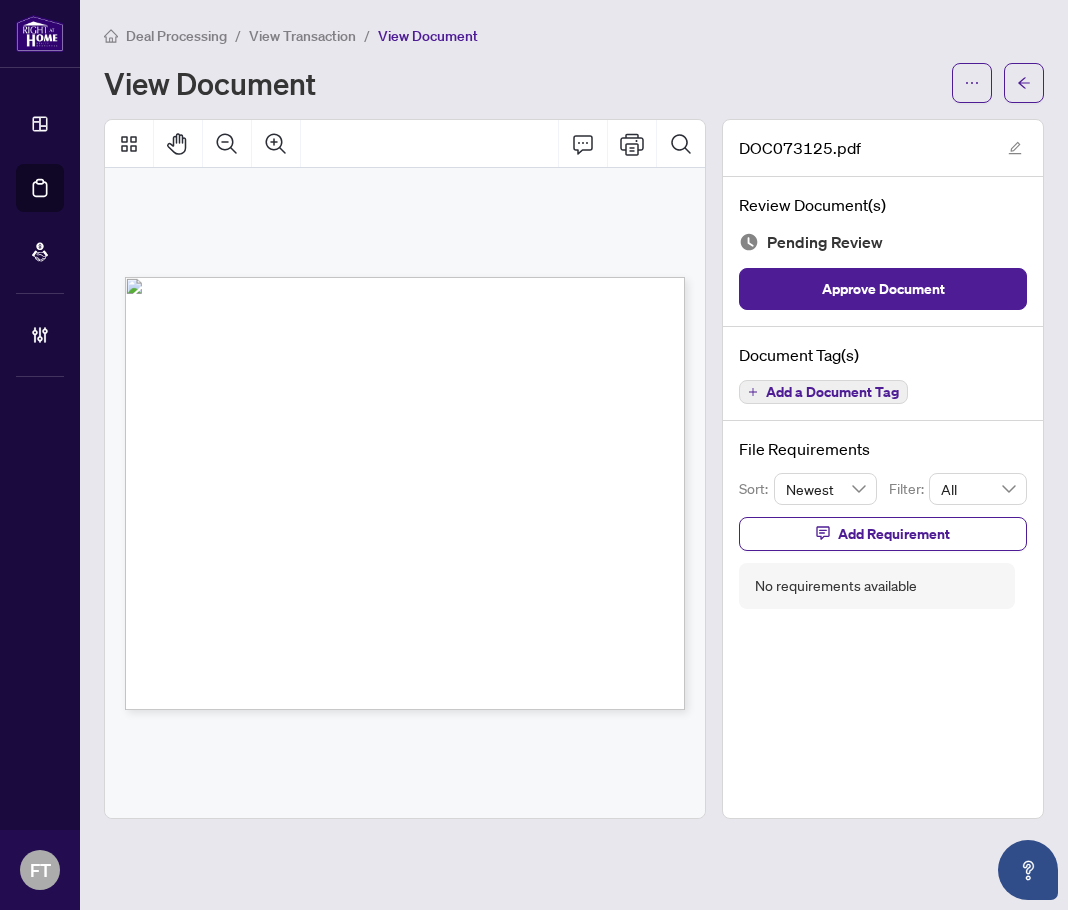 click at bounding box center [395, 394] 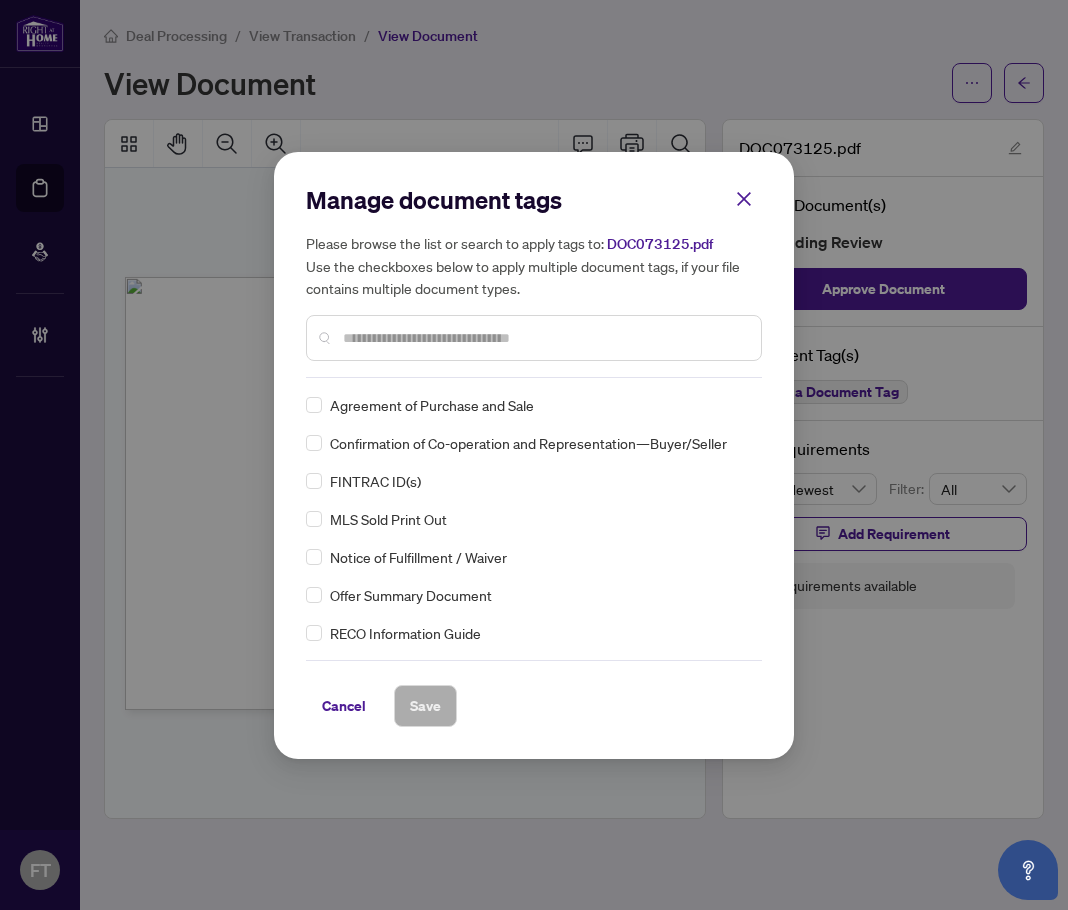 drag, startPoint x: 408, startPoint y: 353, endPoint x: 422, endPoint y: 339, distance: 19.79899 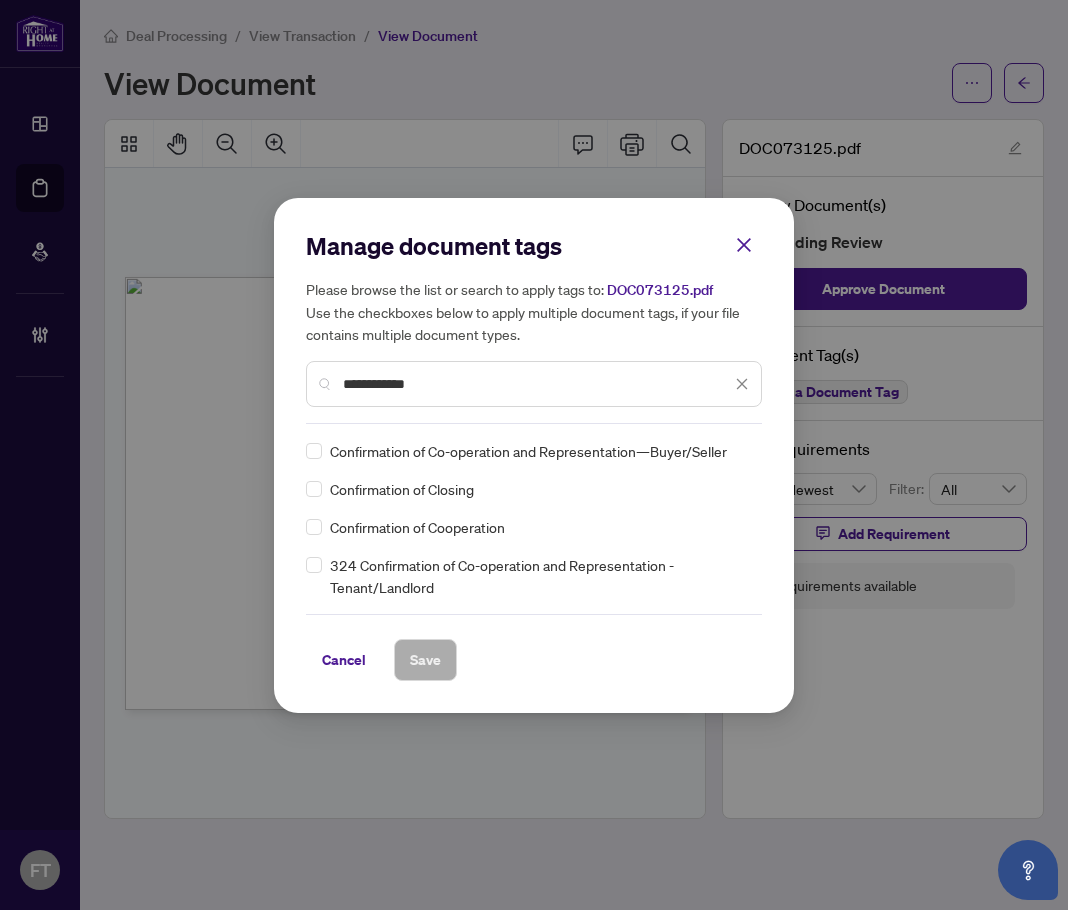 type on "**********" 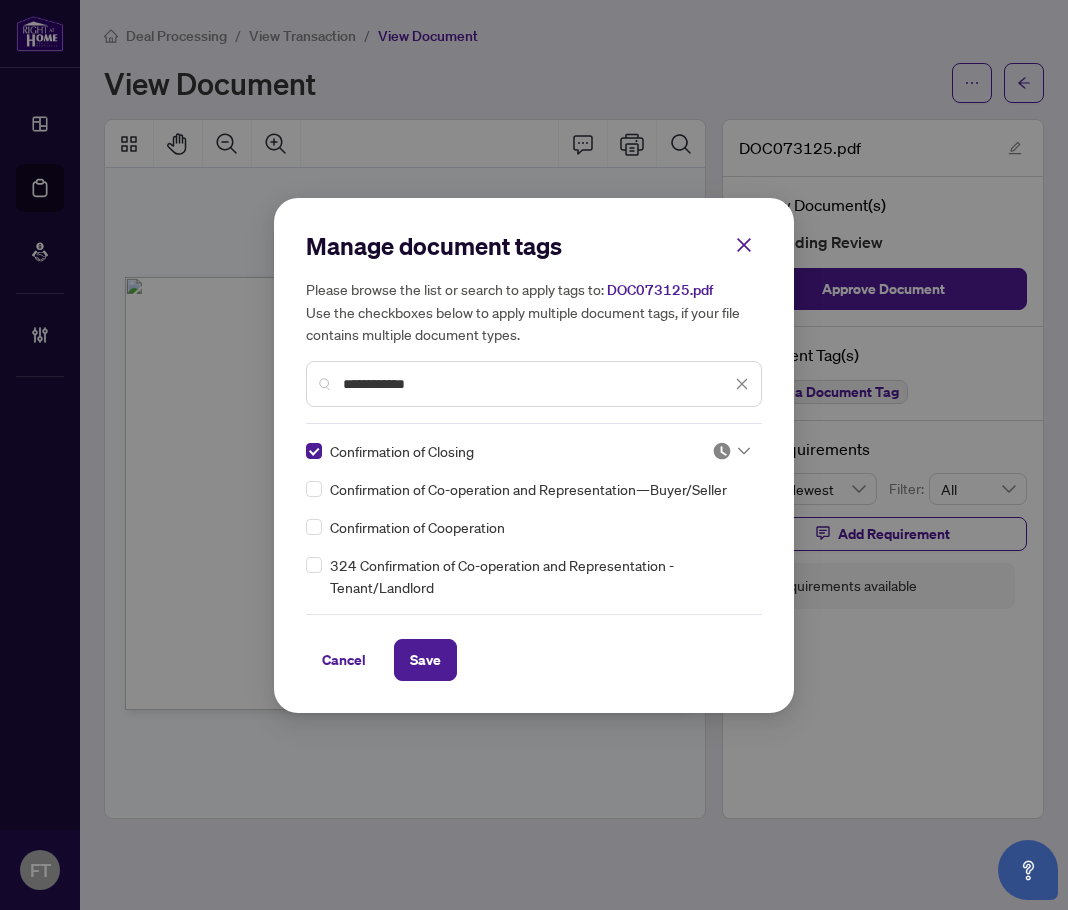 click at bounding box center (731, 451) 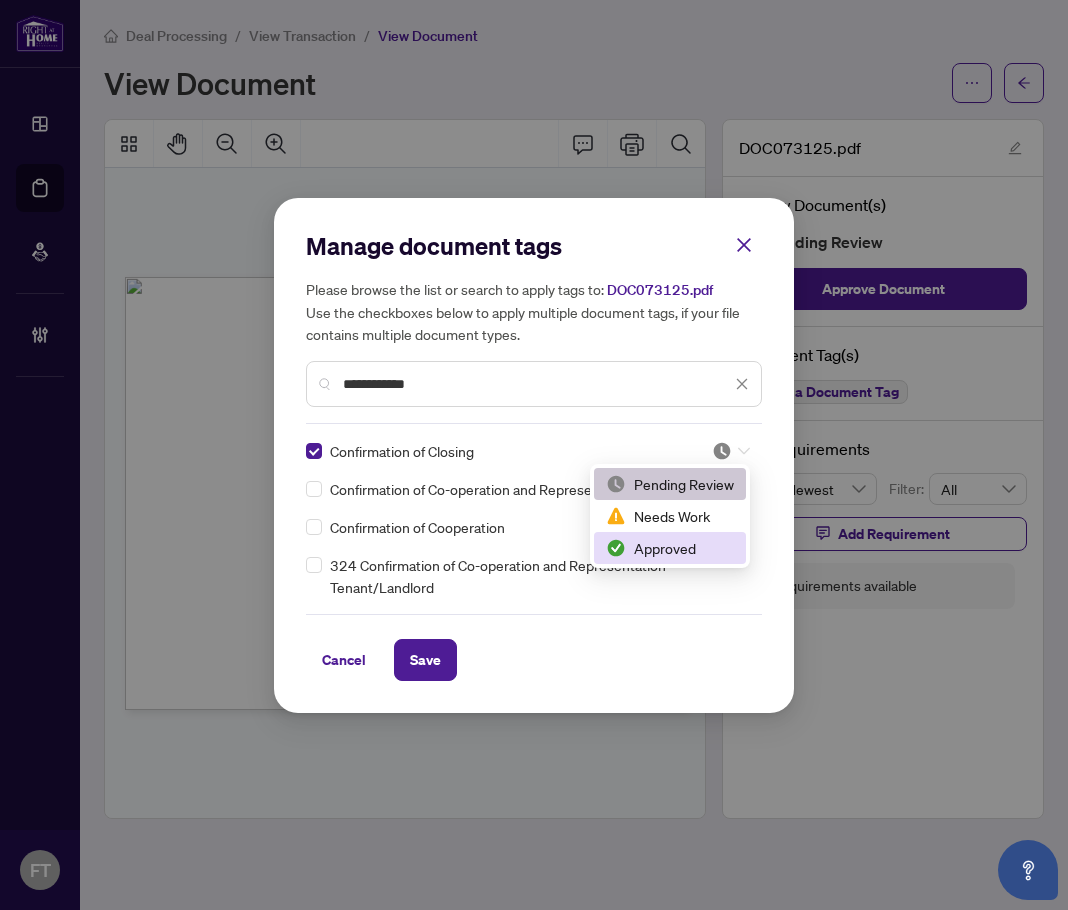 click on "Approved" at bounding box center [670, 548] 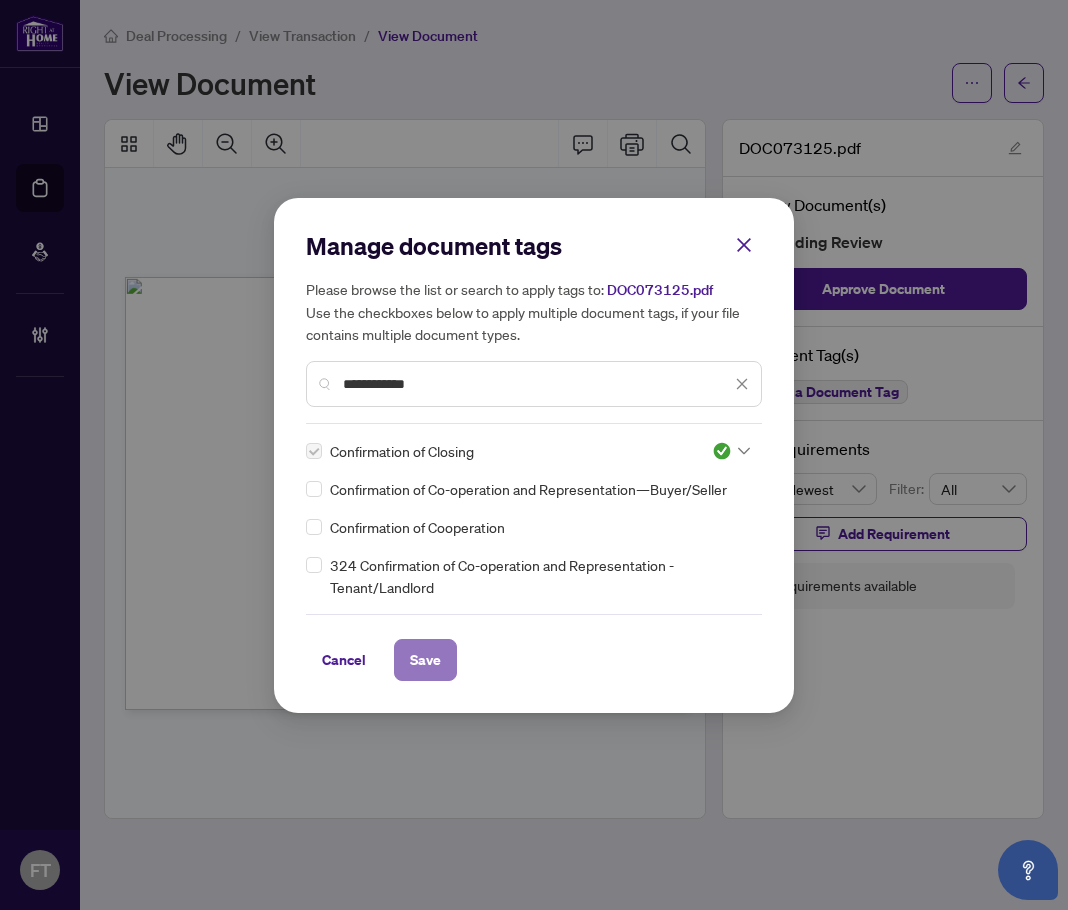 click on "Save" at bounding box center (425, 660) 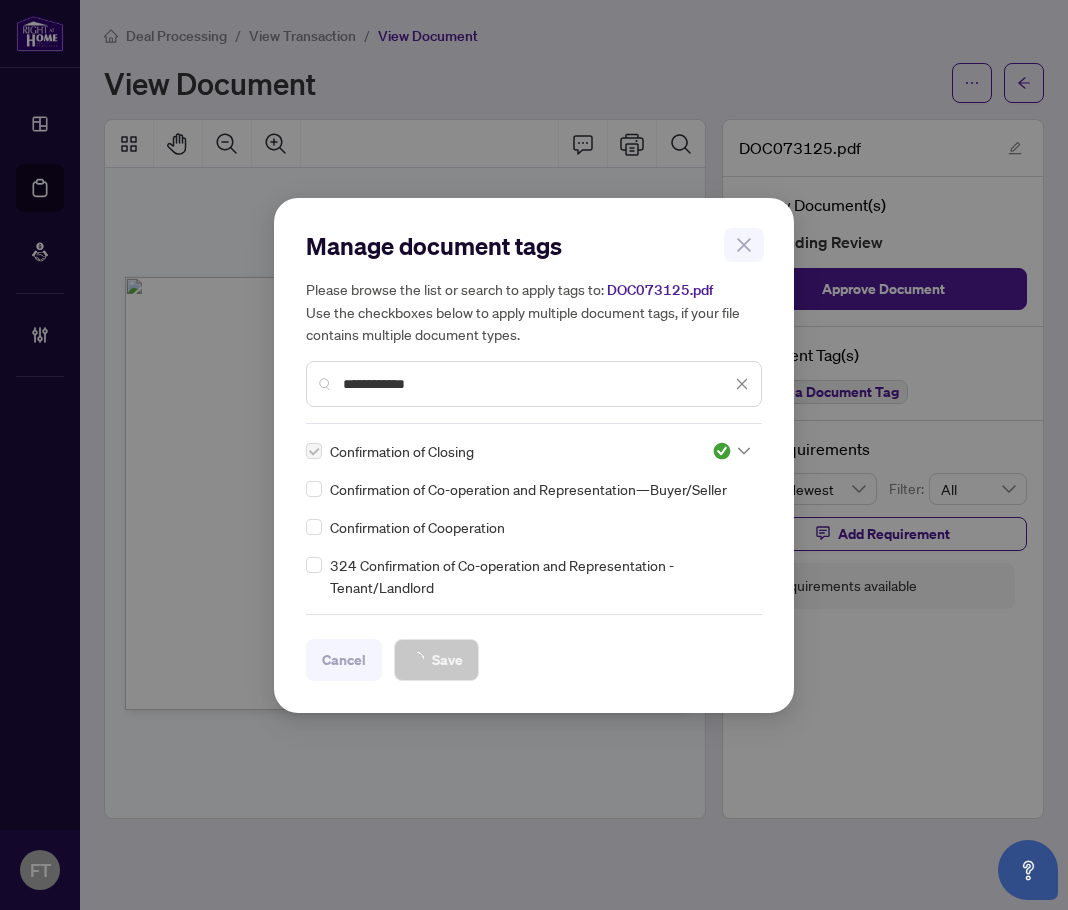 click on "**********" at bounding box center [534, 455] 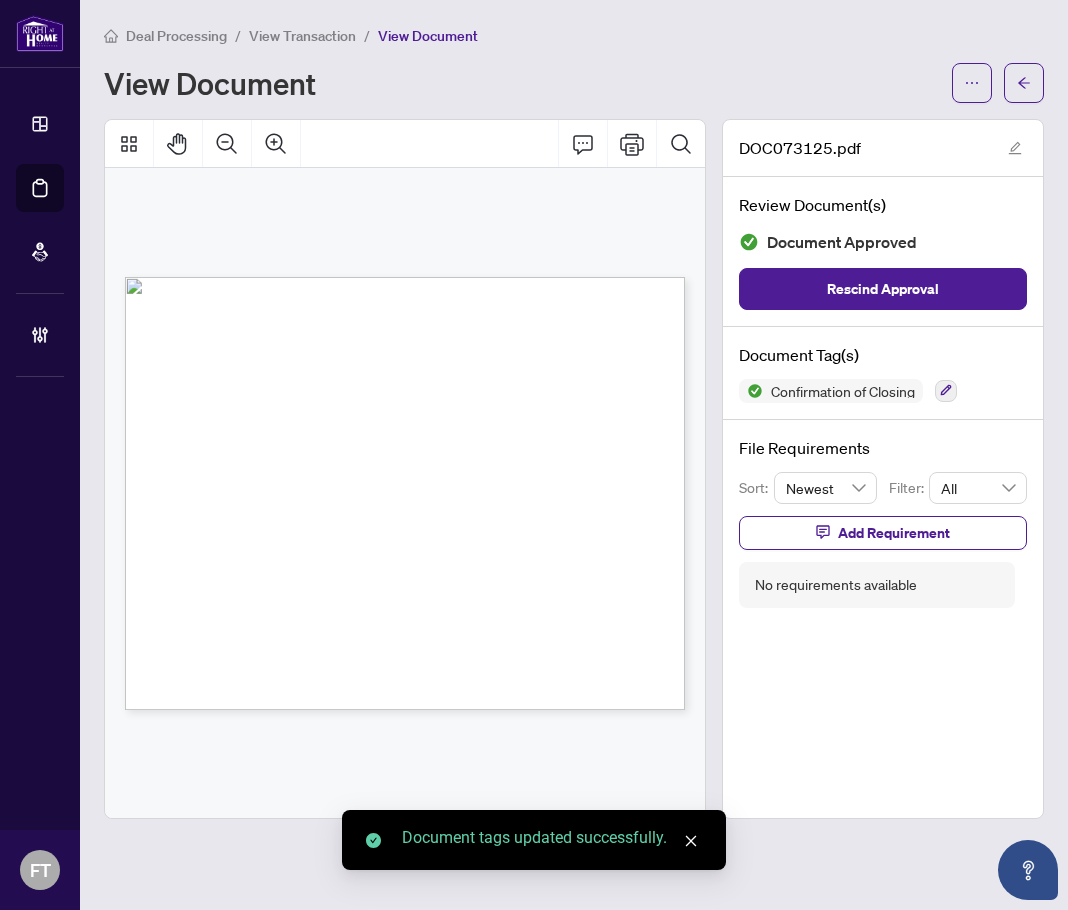 click on "View Transaction" at bounding box center [302, 36] 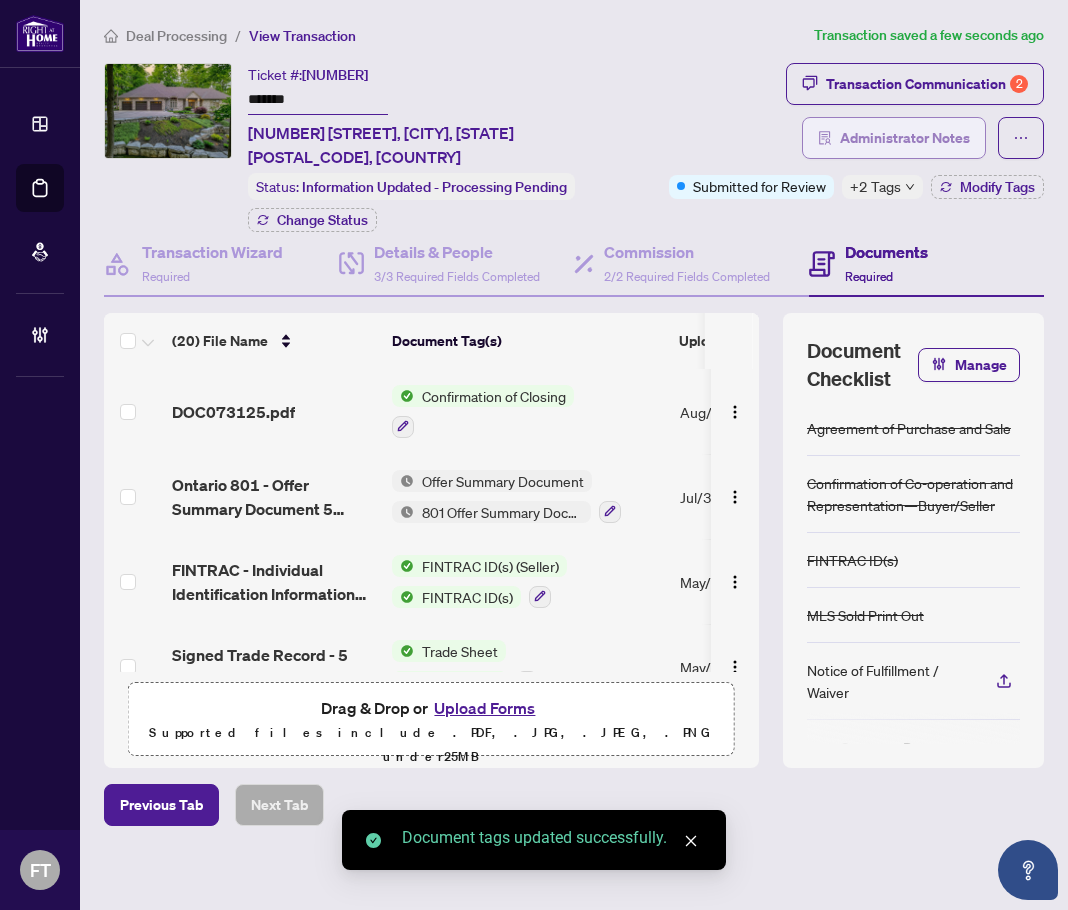 click on "Administrator Notes" at bounding box center (905, 138) 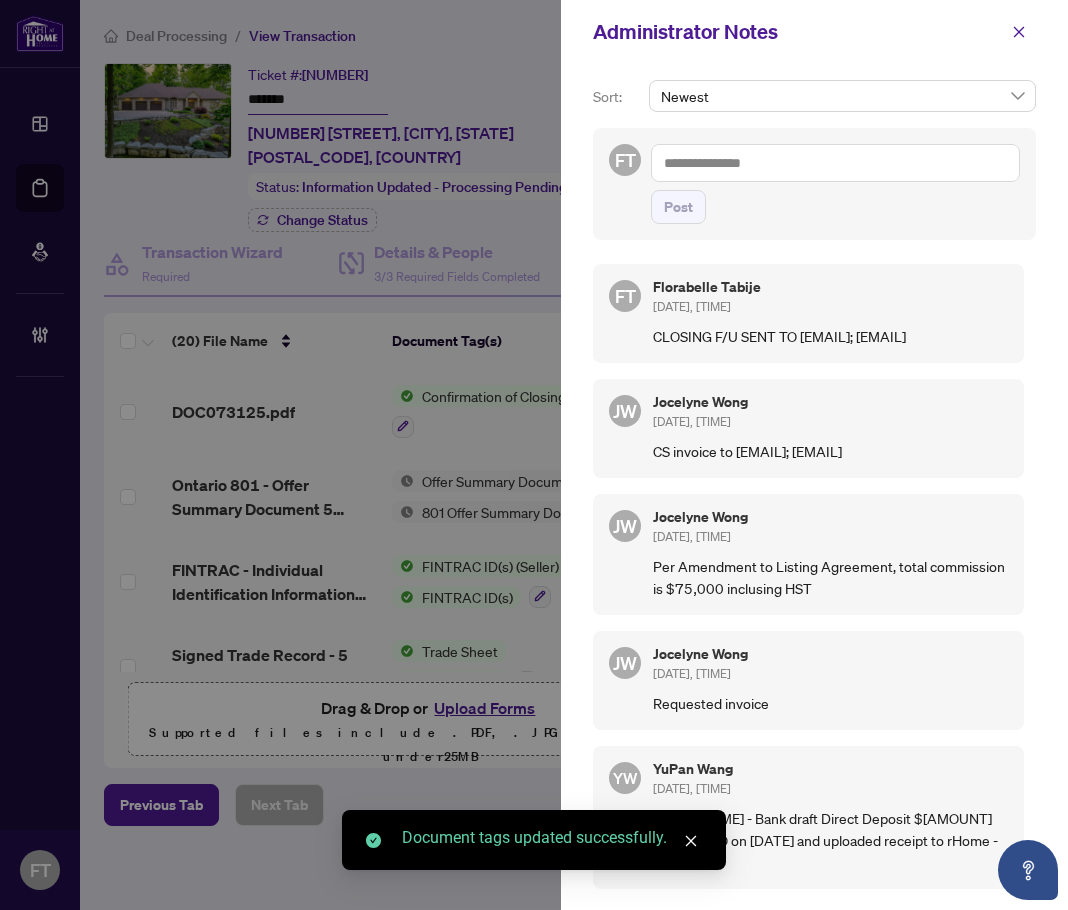 click at bounding box center (835, 163) 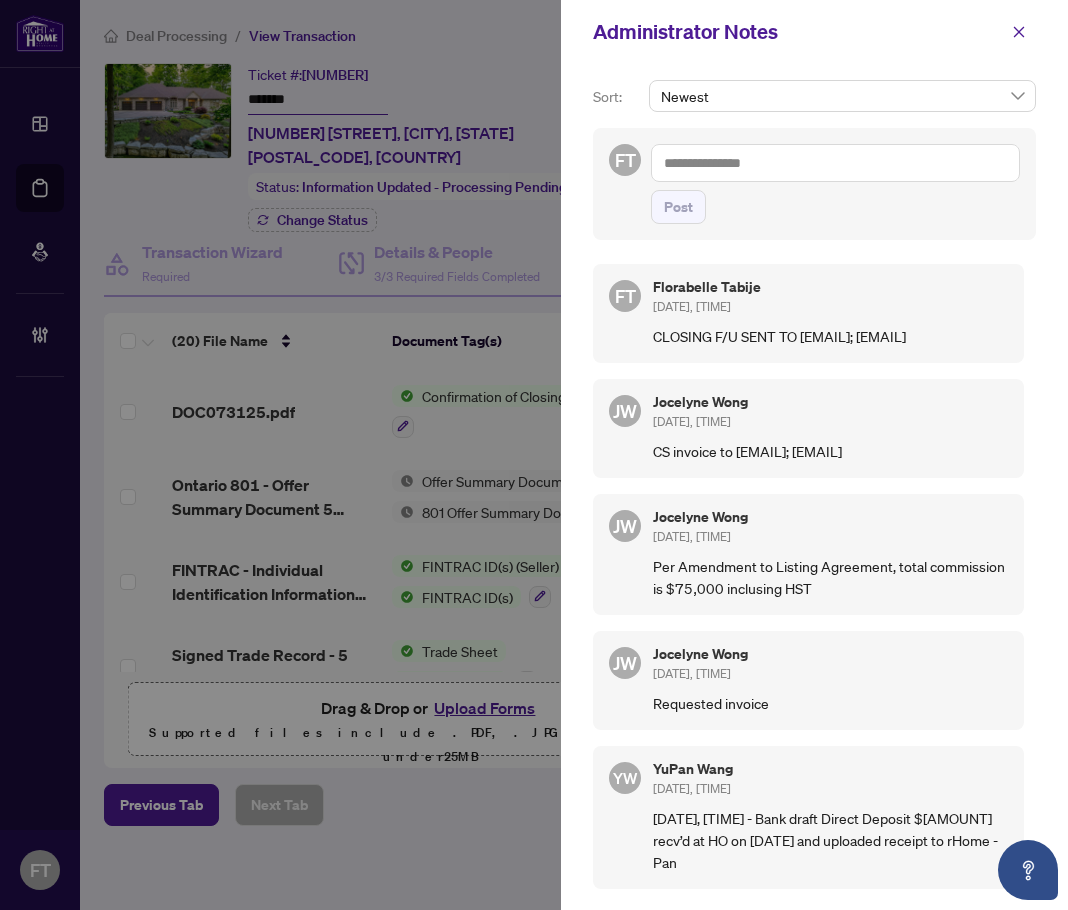 click at bounding box center [835, 163] 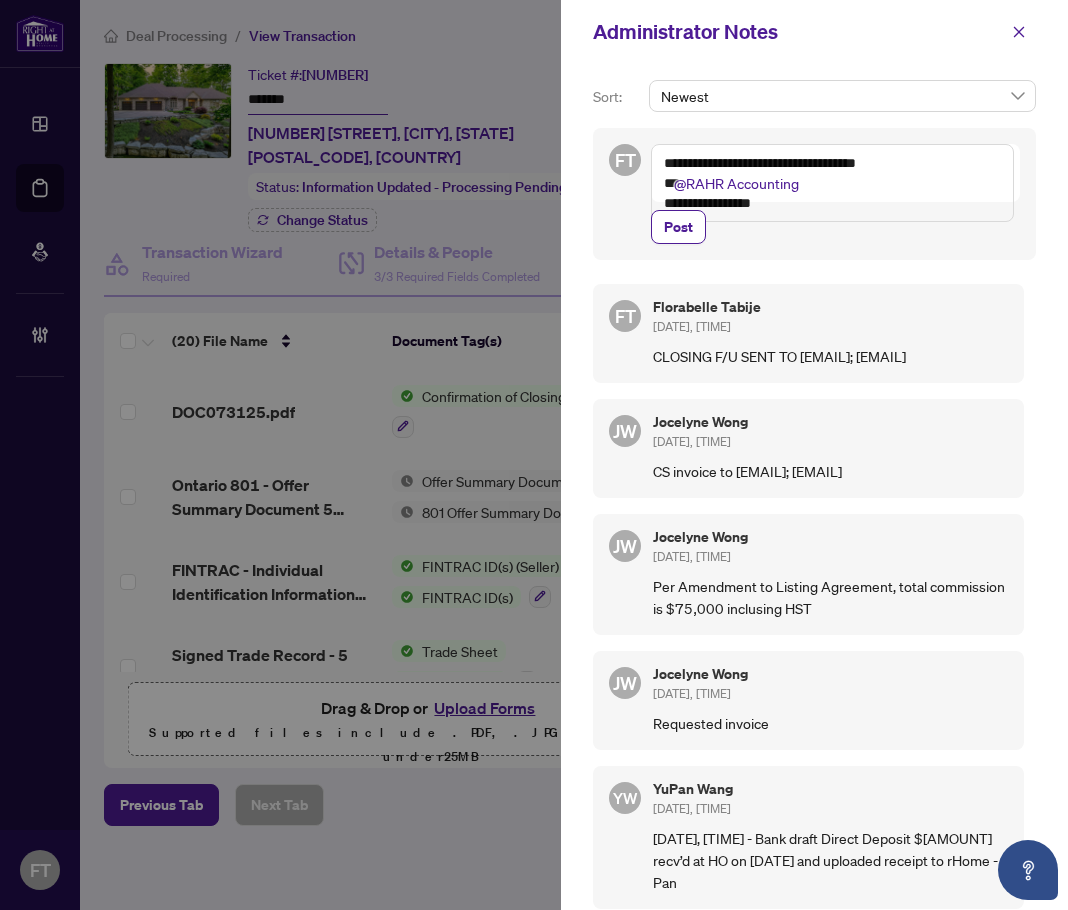 click on "**********" at bounding box center [832, 183] 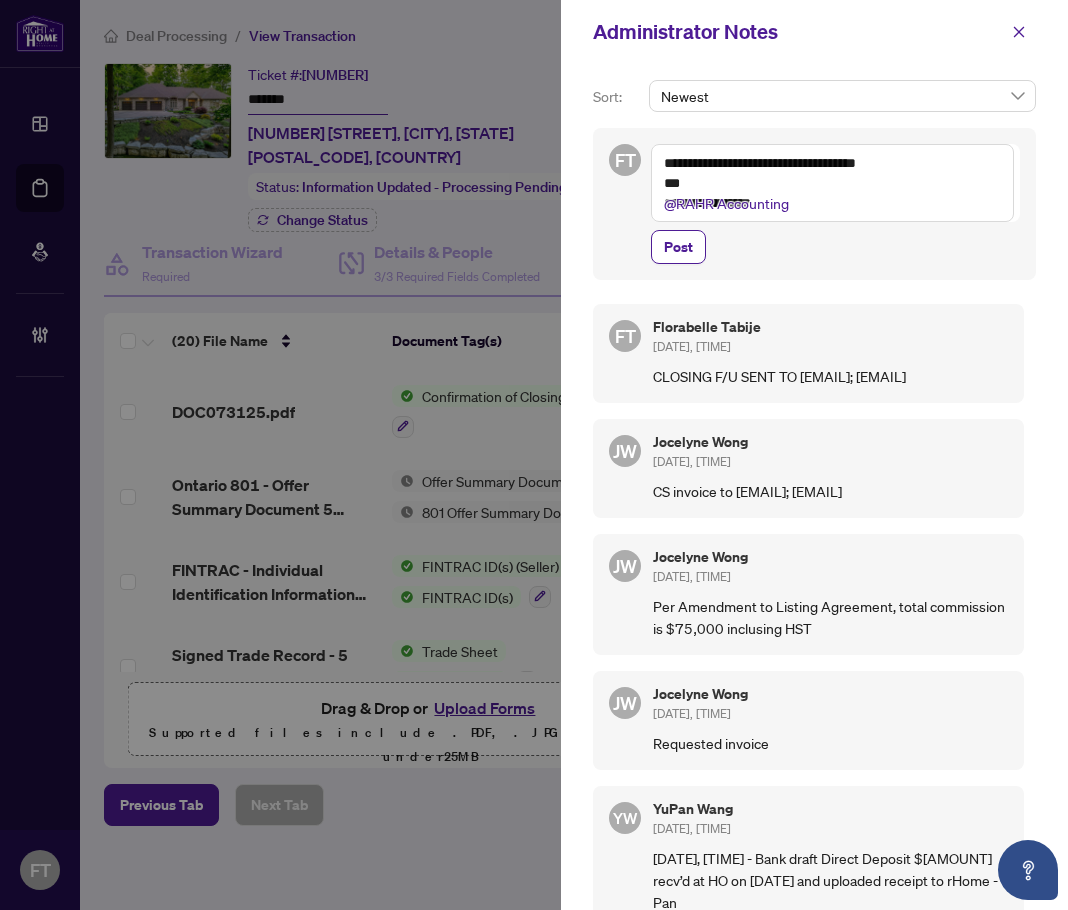 drag, startPoint x: 867, startPoint y: 214, endPoint x: 836, endPoint y: 214, distance: 31 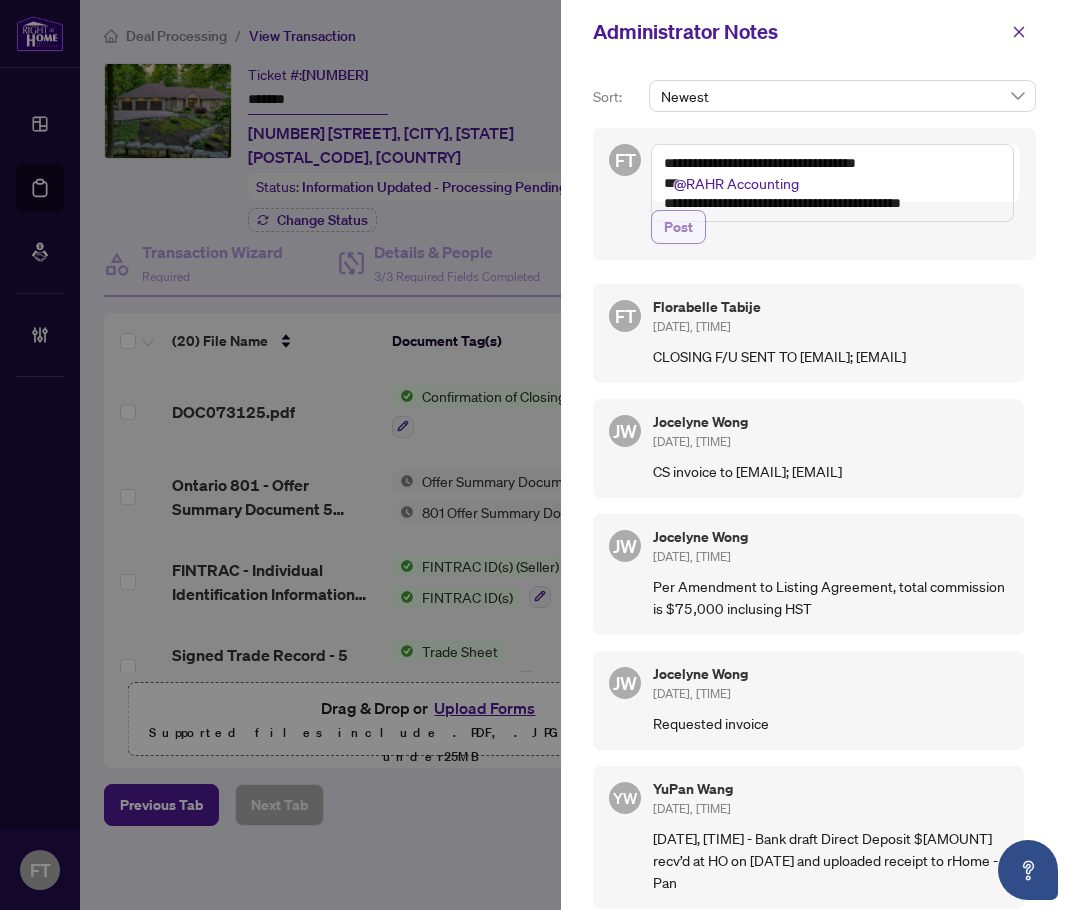 type on "**********" 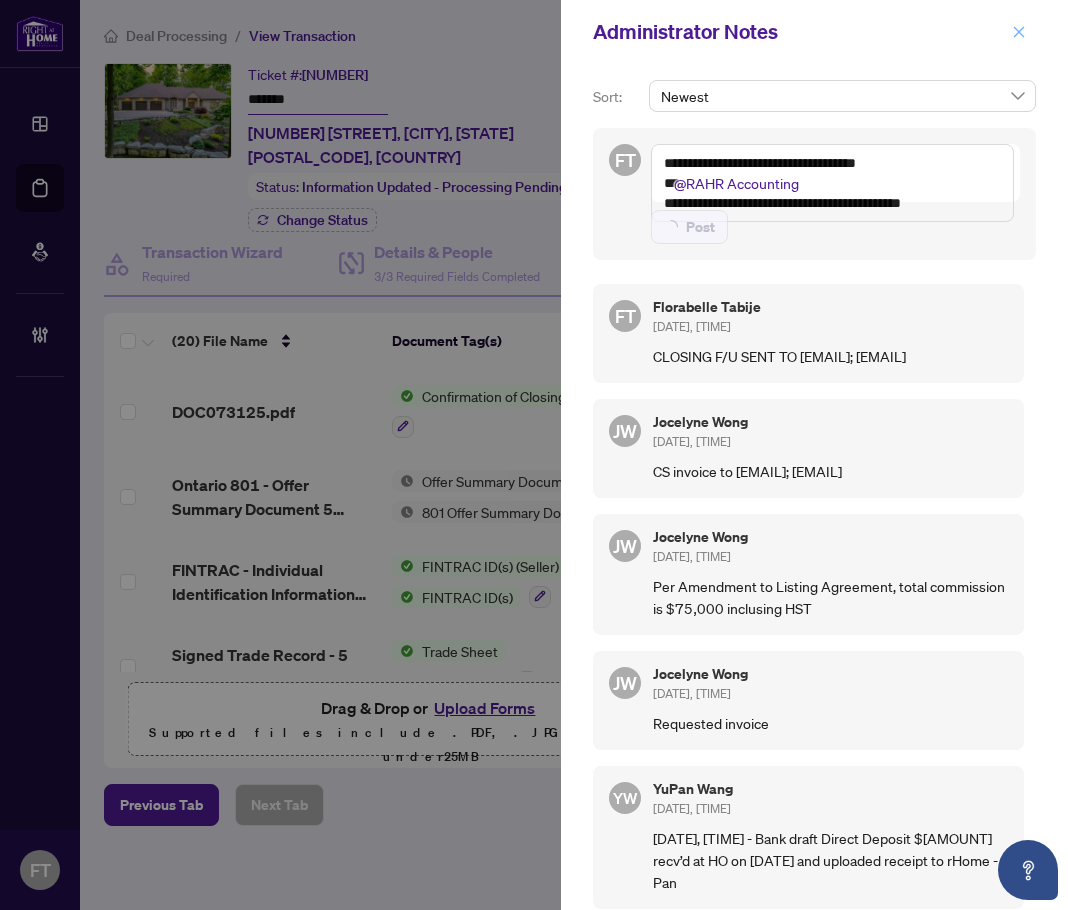 type 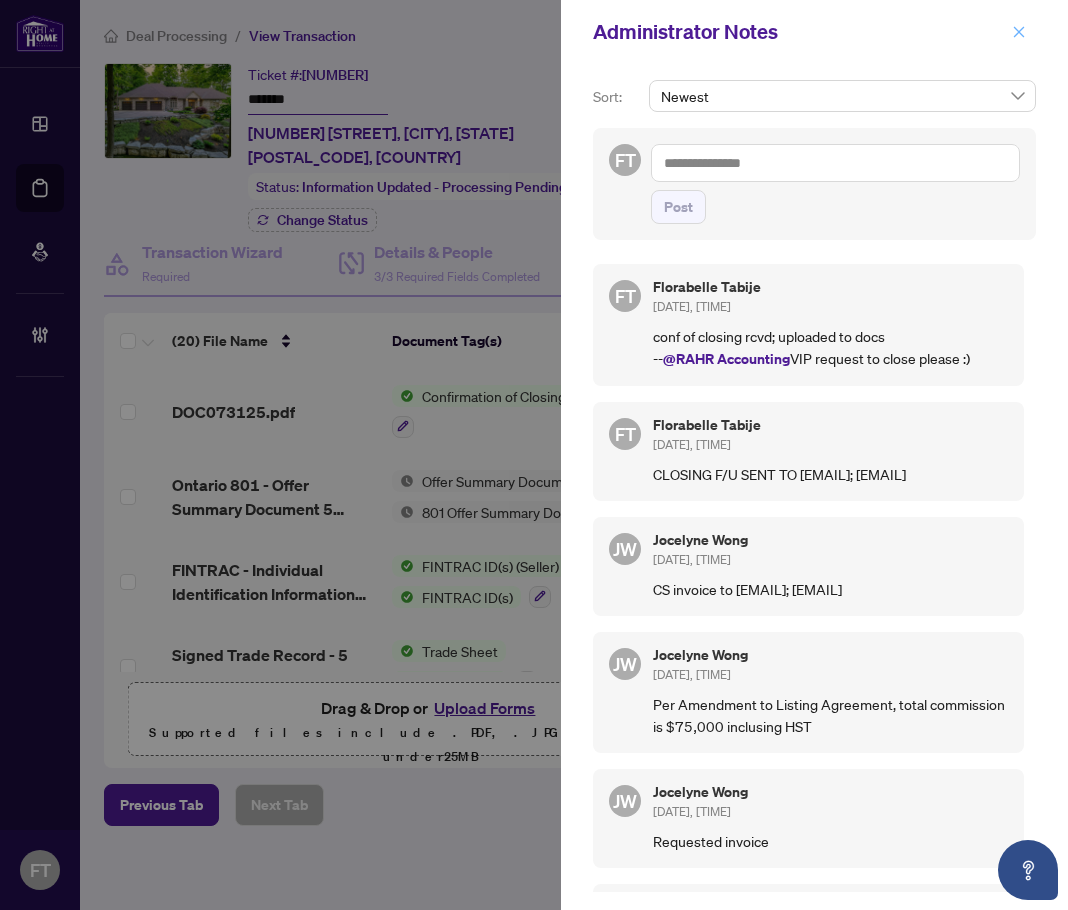 click at bounding box center (1019, 32) 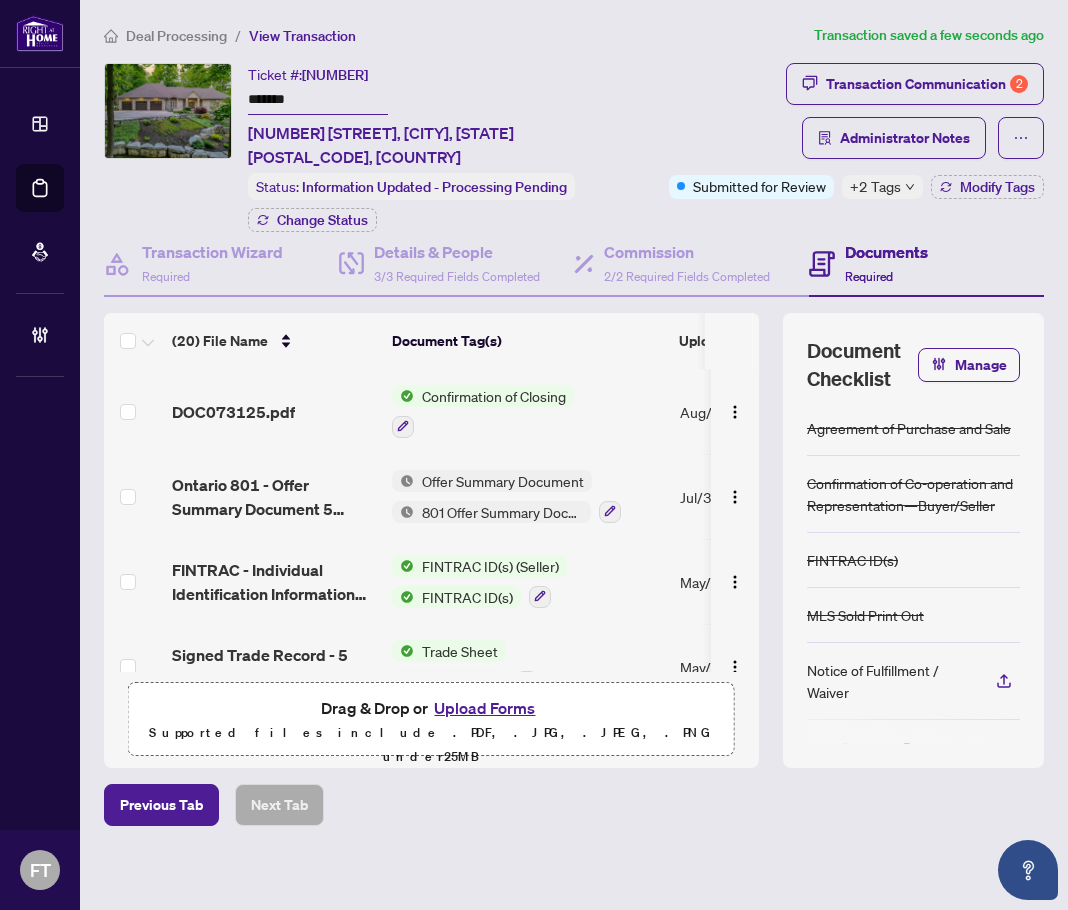 click on "+2 Tags" at bounding box center (875, 186) 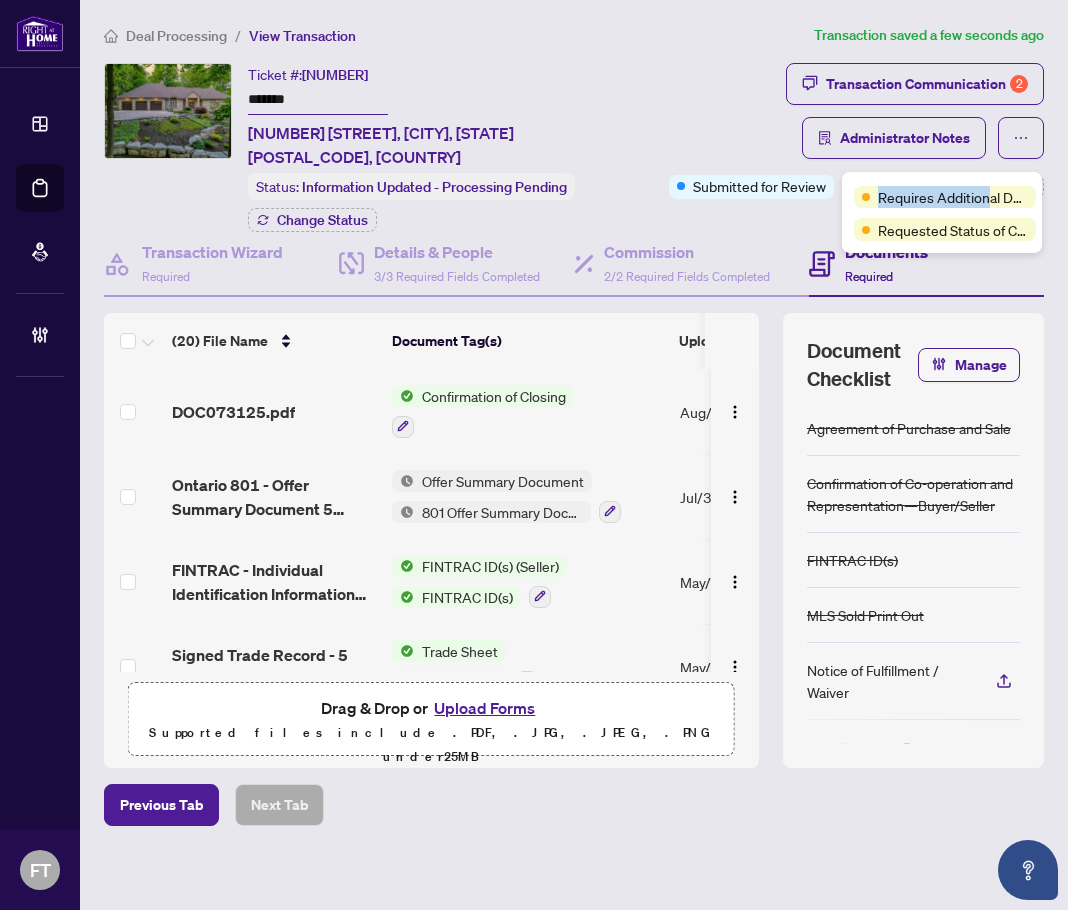 click on "Requires Additional Docs" at bounding box center [953, 197] 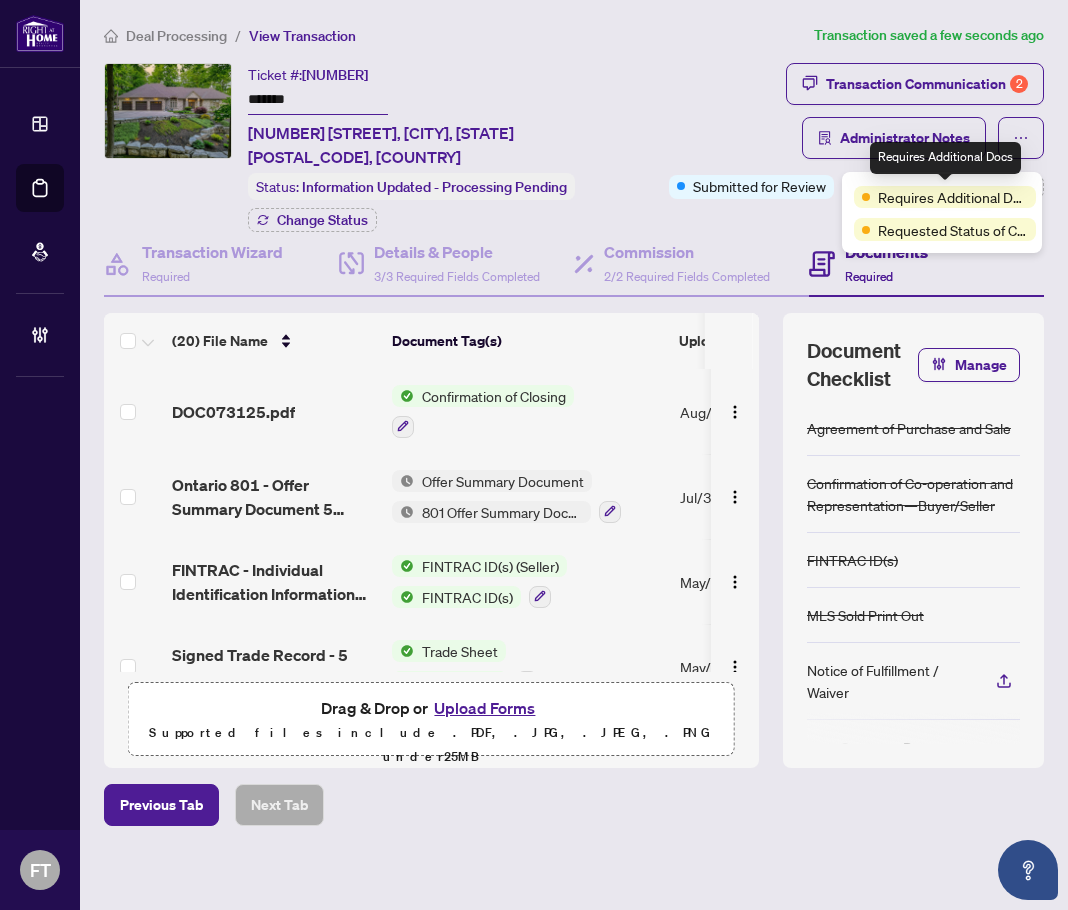click on "Transaction Communication 2 Administrator Notes" at bounding box center [834, 111] 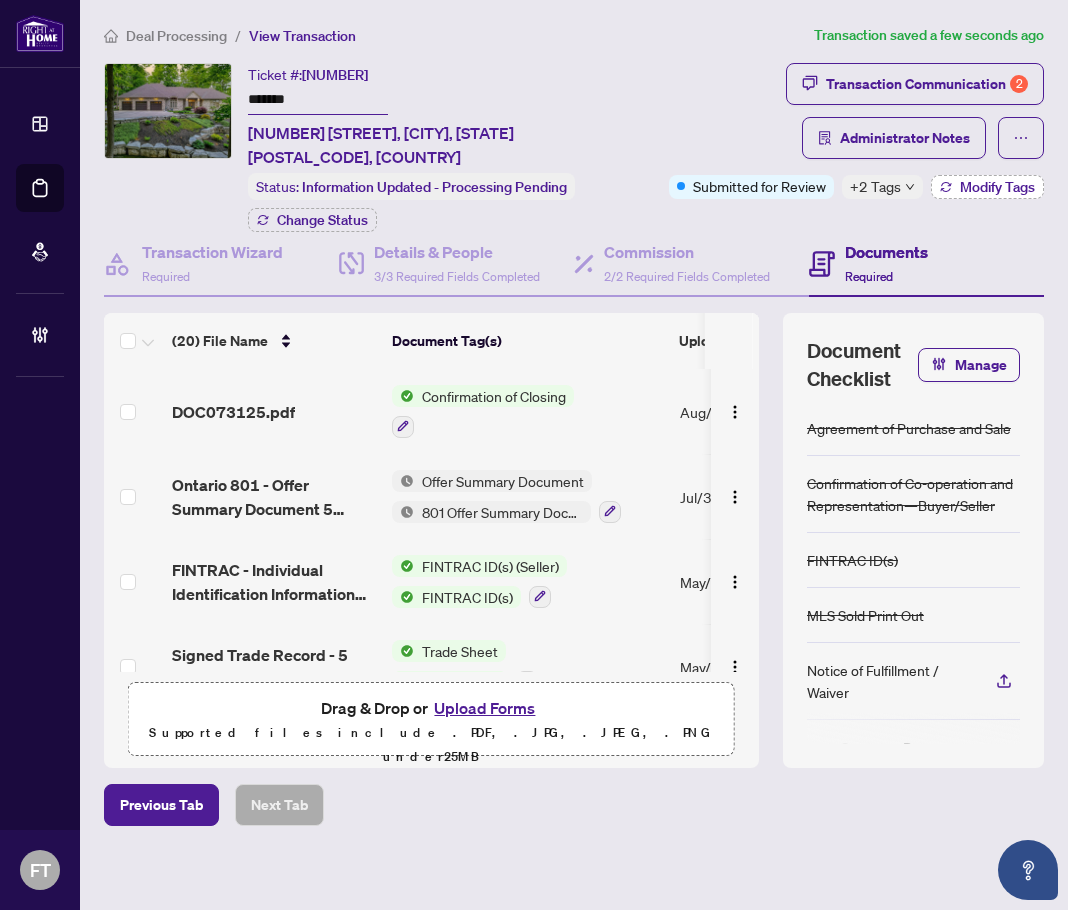 click on "Modify Tags" at bounding box center [997, 187] 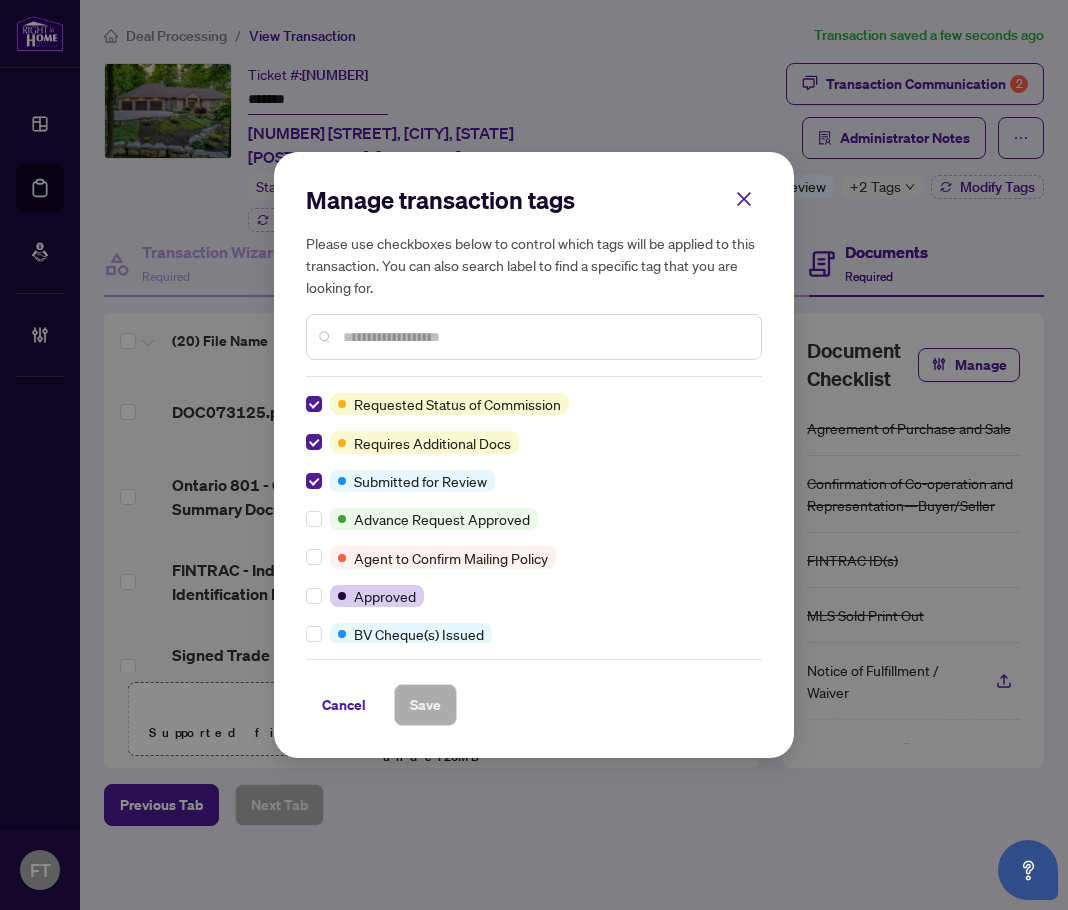 scroll, scrollTop: 0, scrollLeft: 0, axis: both 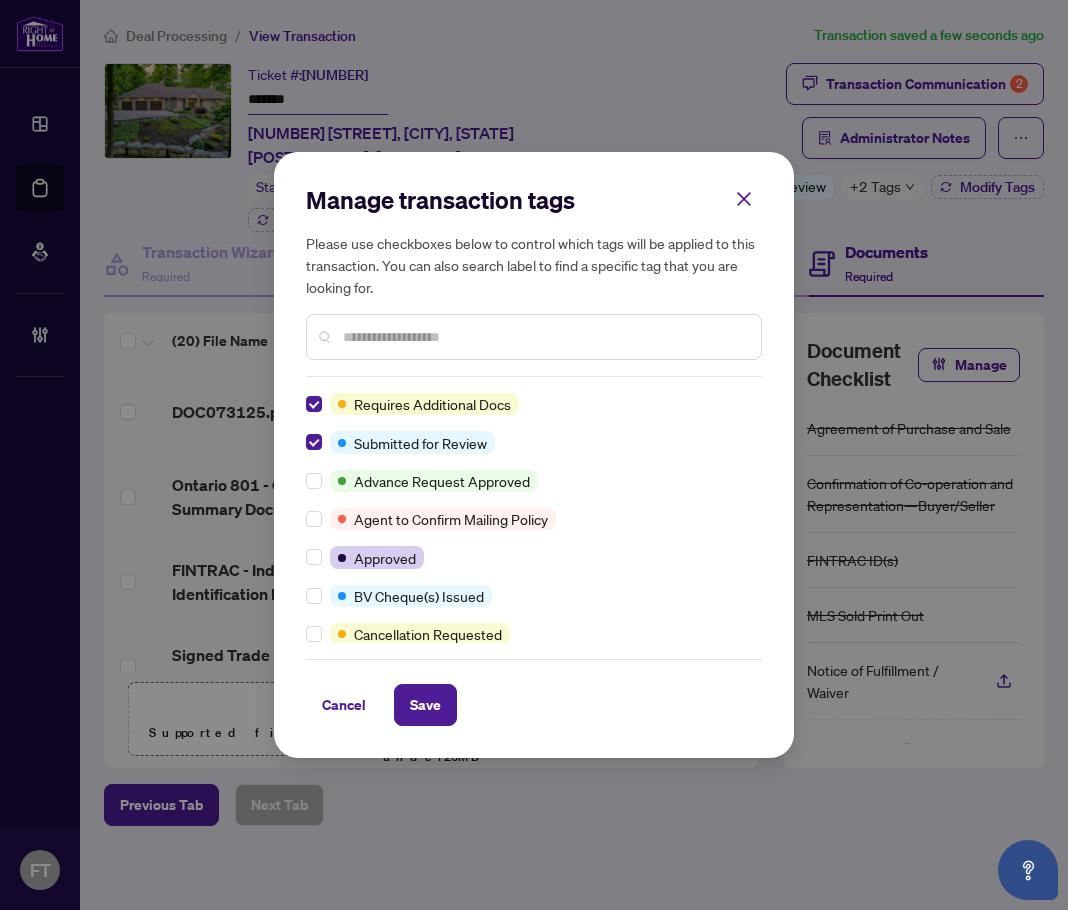 click at bounding box center [544, 337] 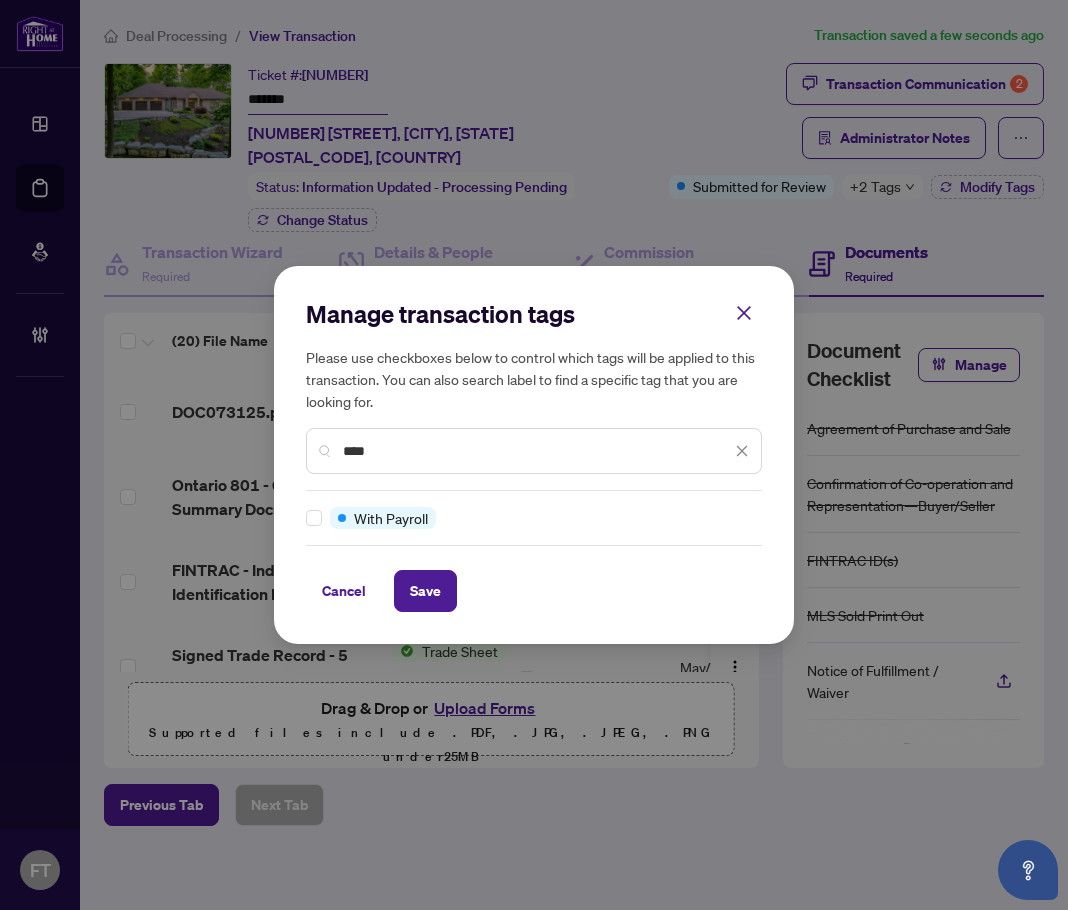 click on "****" at bounding box center (534, 451) 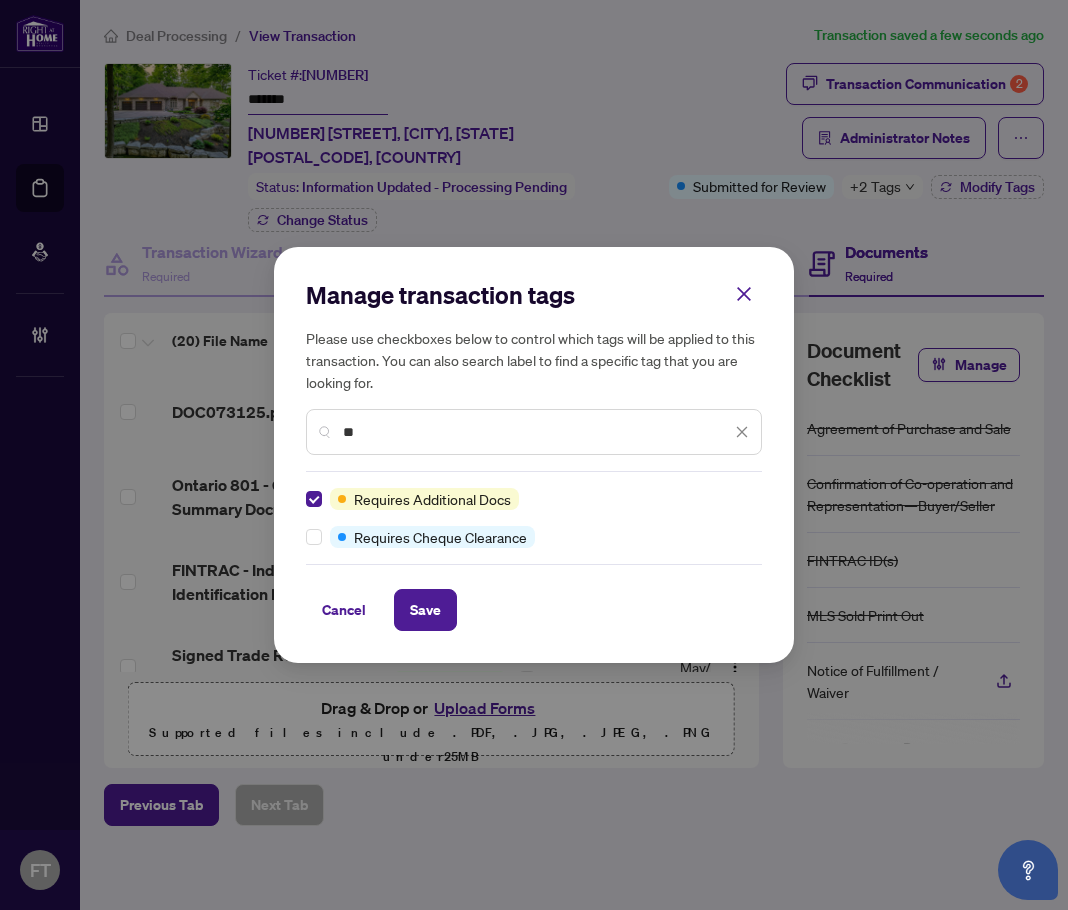 type on "*" 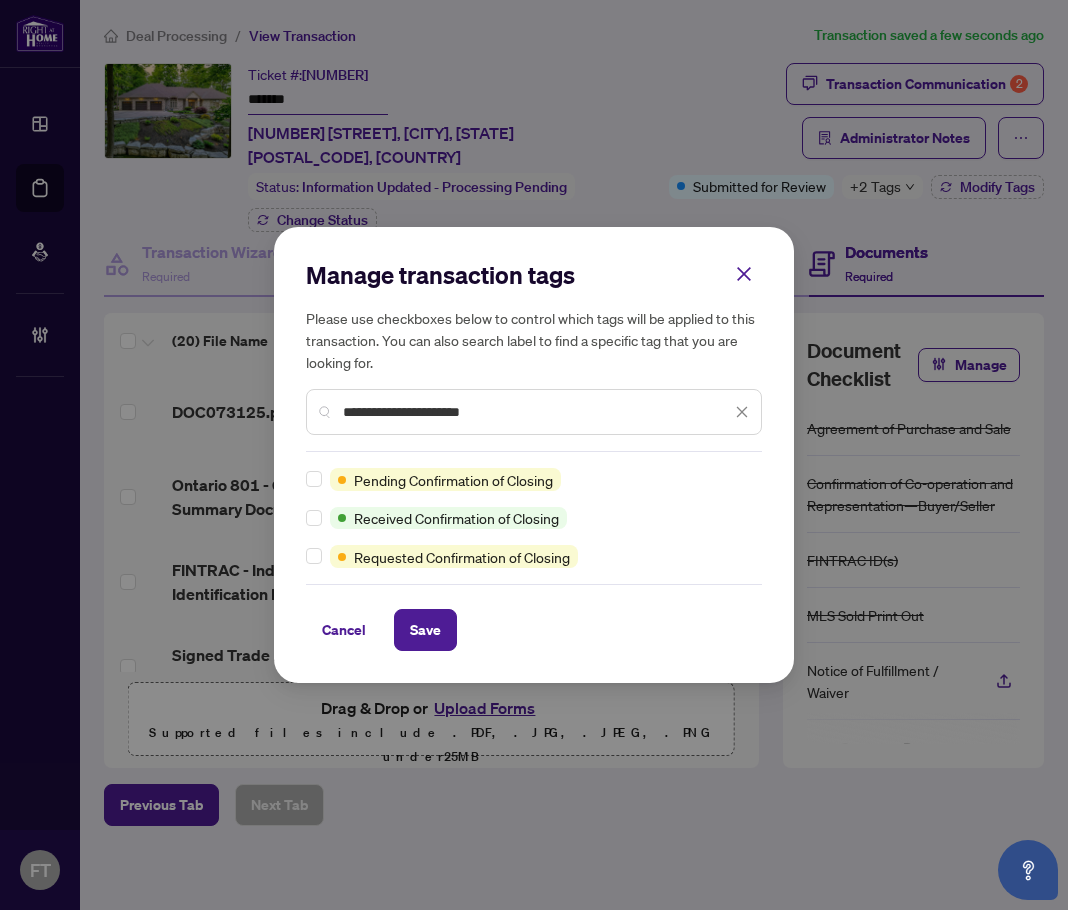 type on "**********" 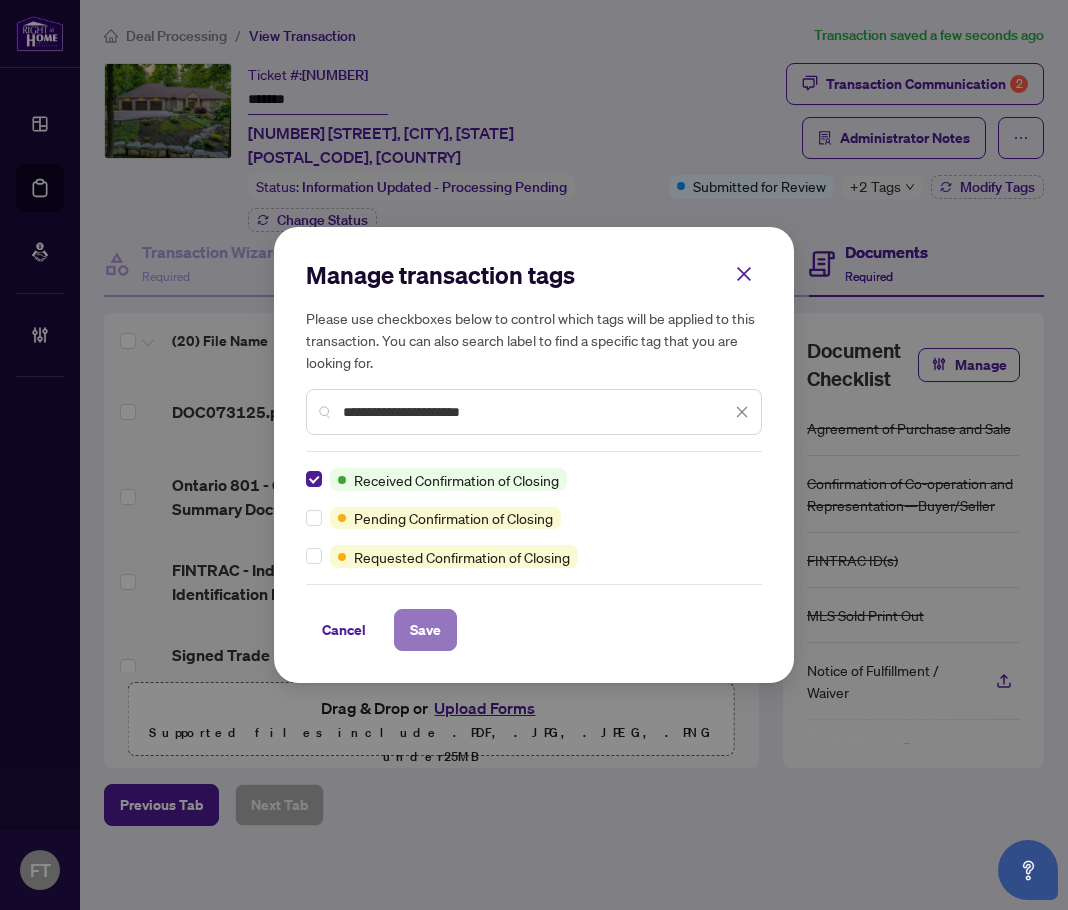 click on "Save" at bounding box center (425, 630) 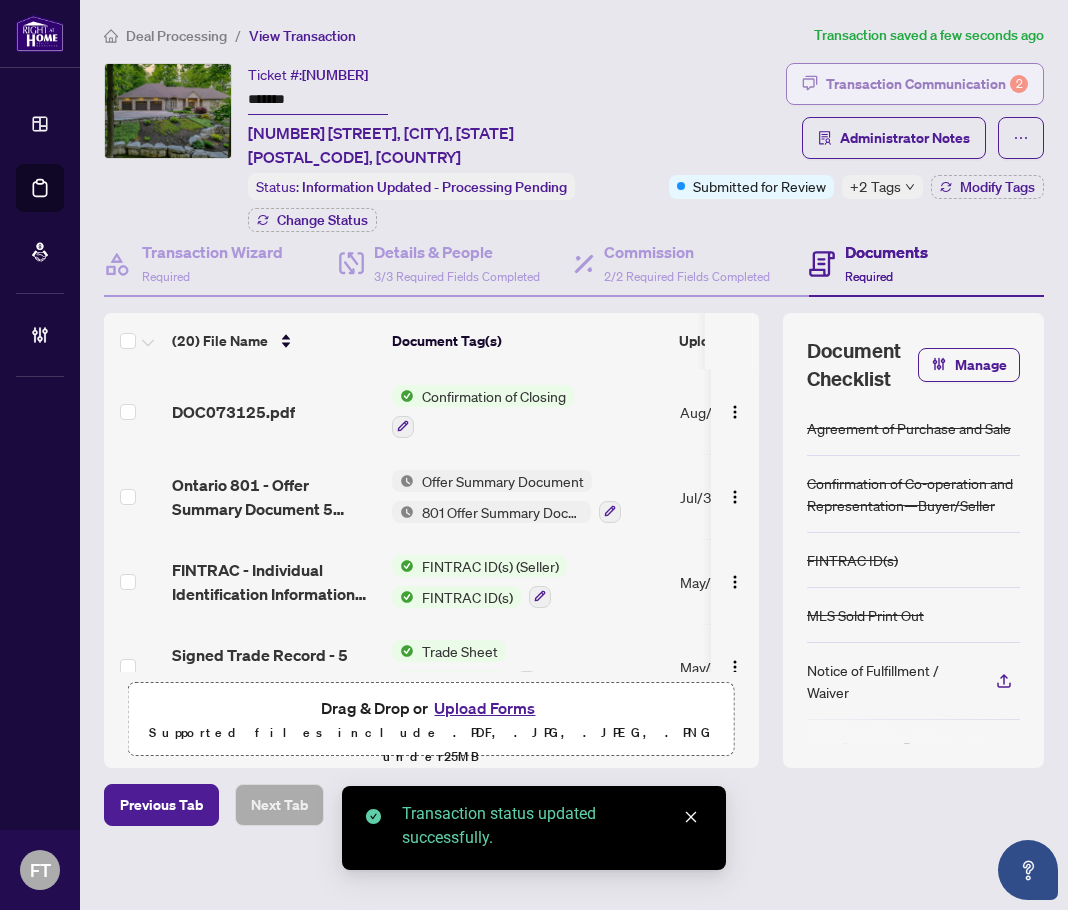 click on "Transaction Communication 2" at bounding box center [927, 84] 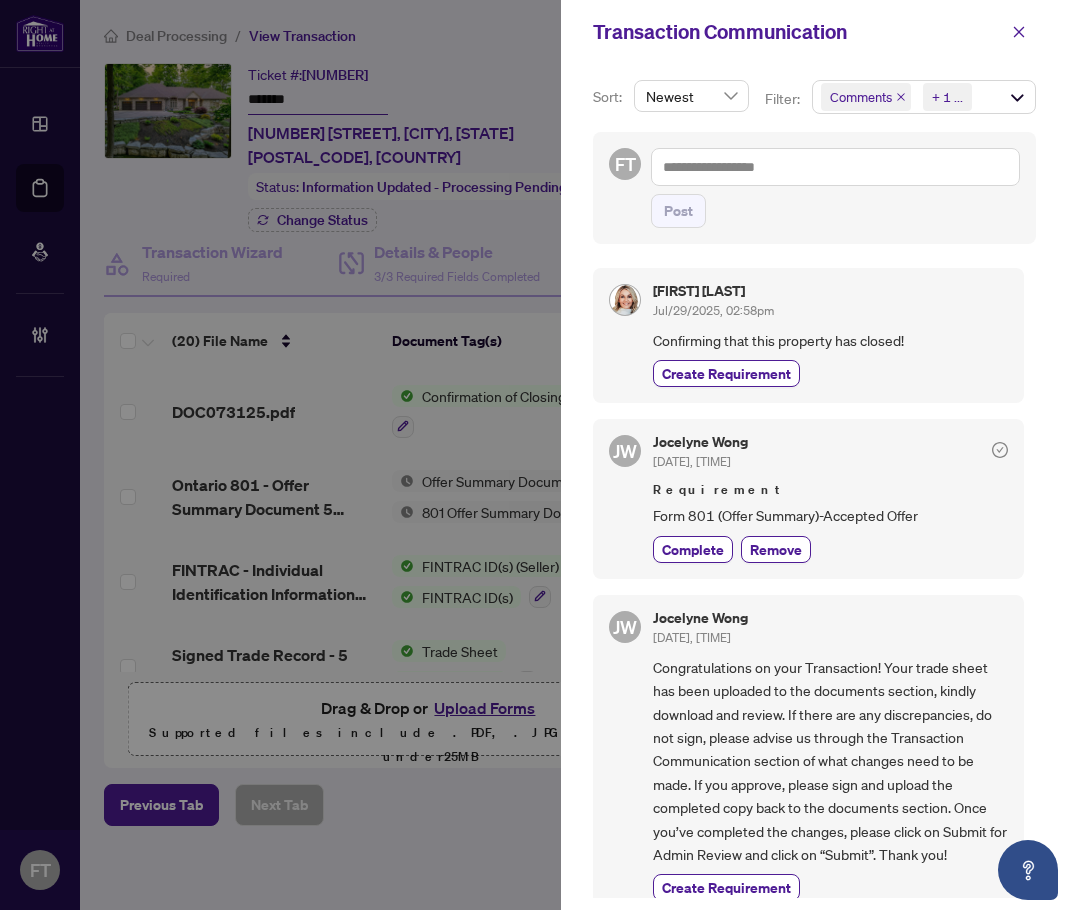 click on "Comments Requirements + 1 ..." at bounding box center [924, 97] 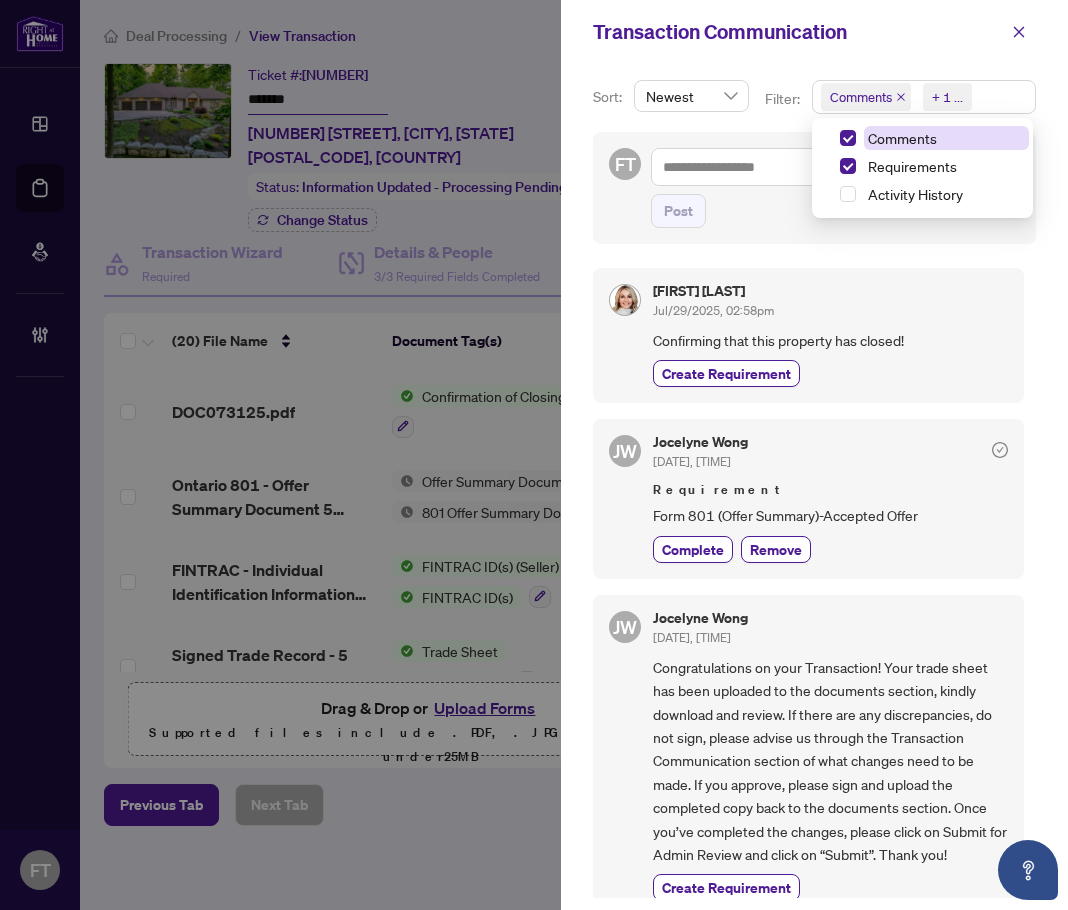 click on "Comments" at bounding box center (902, 138) 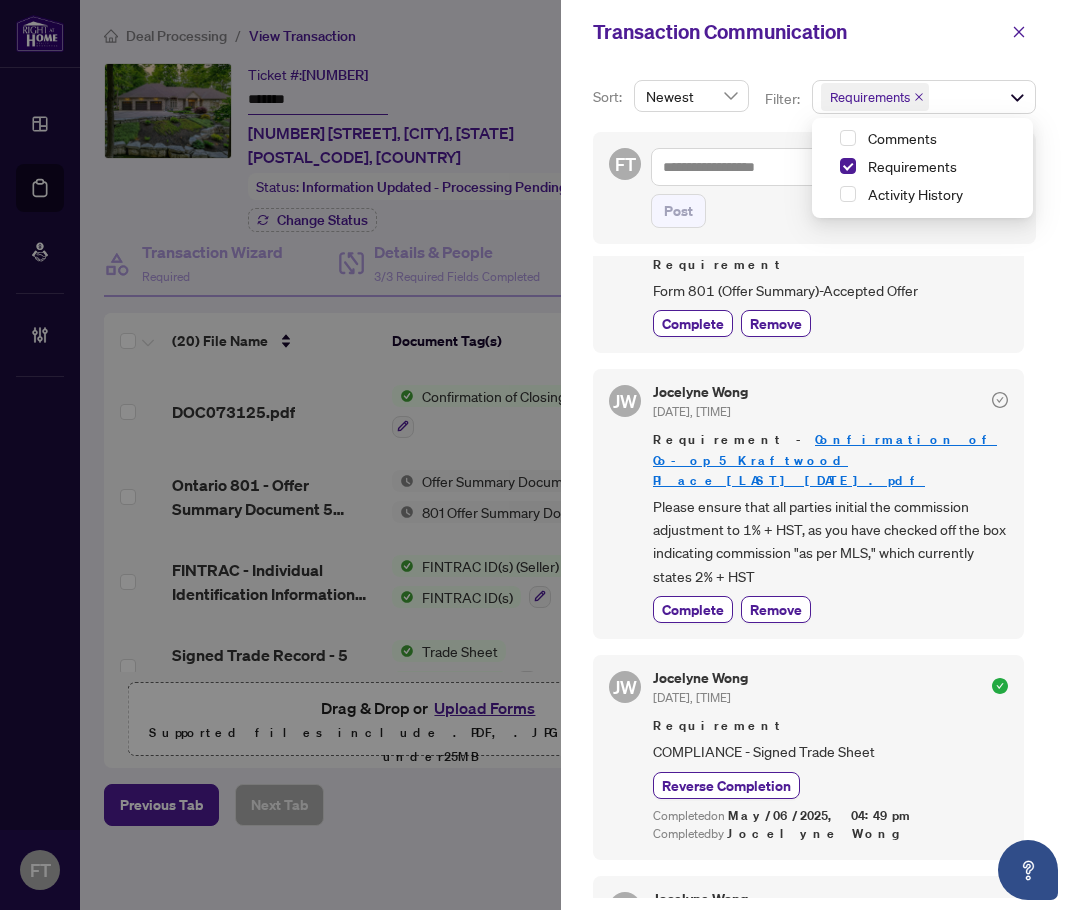 scroll, scrollTop: 100, scrollLeft: 0, axis: vertical 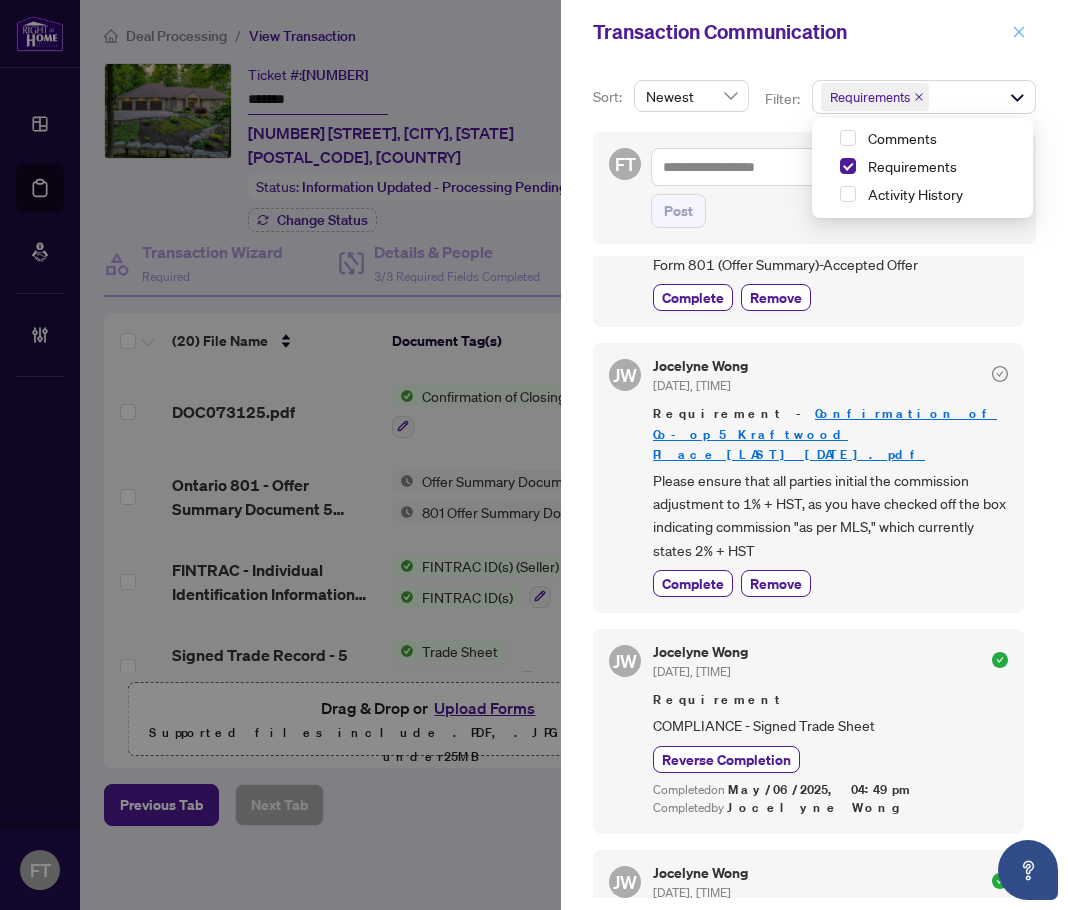 click 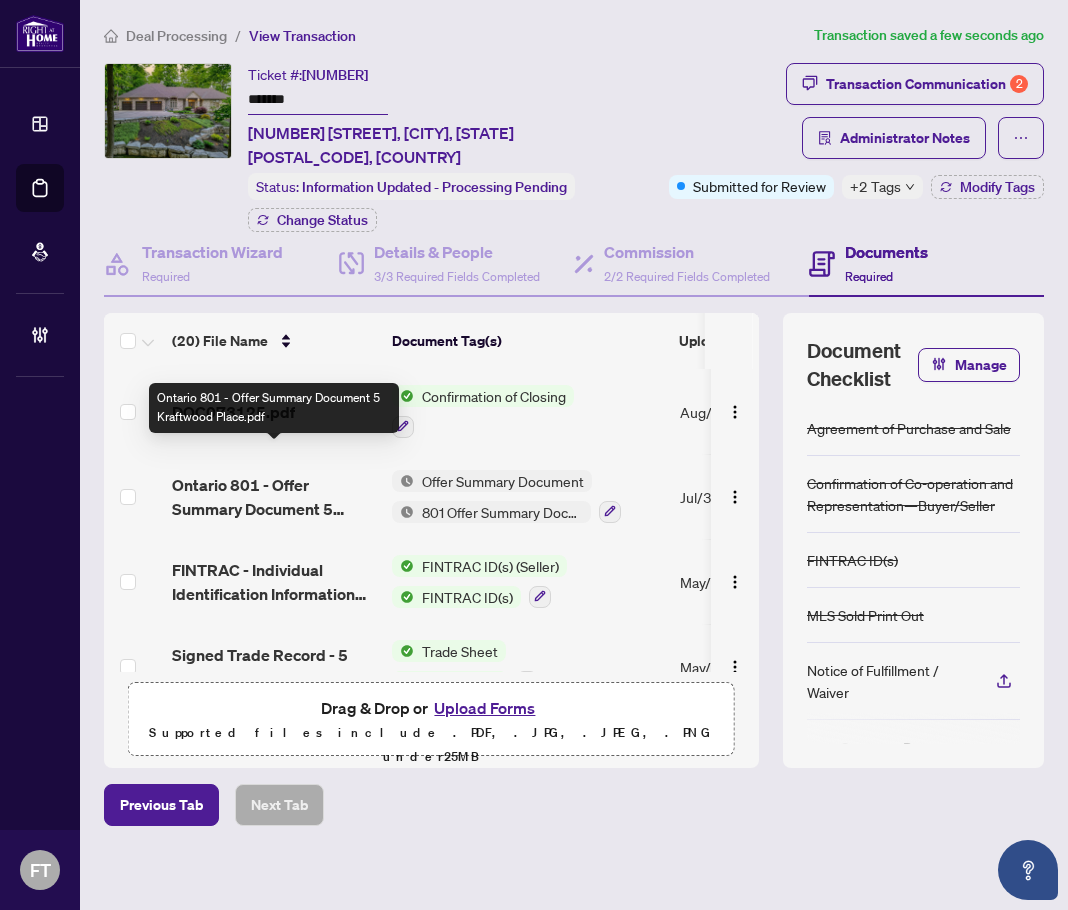 click on "Ontario 801 - Offer Summary Document  5 Kraftwood Place.pdf" at bounding box center [274, 497] 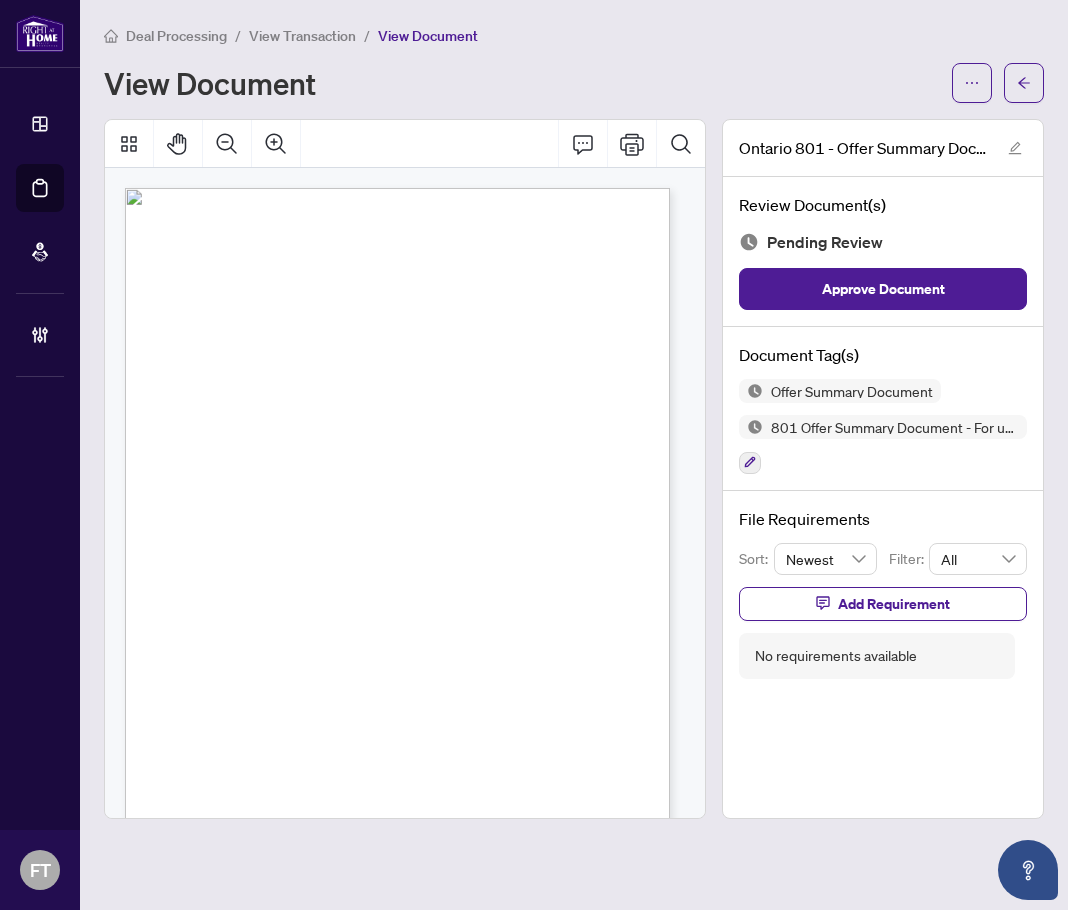 click on "Form 801 Revised 2024  Page 1 of 1
The trademarks REALTOR®, REALTORS®, MLS®, Multiple Listing Services® and associated logos are owned or controlled by  The Canadian Real Estate Association (CREA) and identify the real estate professionals who are members of CREA and the  quality of services they provide. Used under license.
© 2025, Ontario Real Estate Association (“OREA”). All rights reserved. This form was developed by OREA for the use and reproduction  by its members and licensees only. Any other use or reproduction is prohibited except with prior written consent of OREA. Do not alter  when printing or reproducing the standard pre-set portion. OREA bears no liability for your use of this form.
Offer Summary Document
For use with Agreement of Purchase and Sale  Form 801
for use in the Province of Ontario
This Form when completed may be utilized to comply with the provisions of the Trust in Real Estate Services Act, 2002 which
REAL PROPERTY ADDRESS:  BROKERAGE: SALES REPRESENTATIVE/BROKER:" at bounding box center (367, 502) 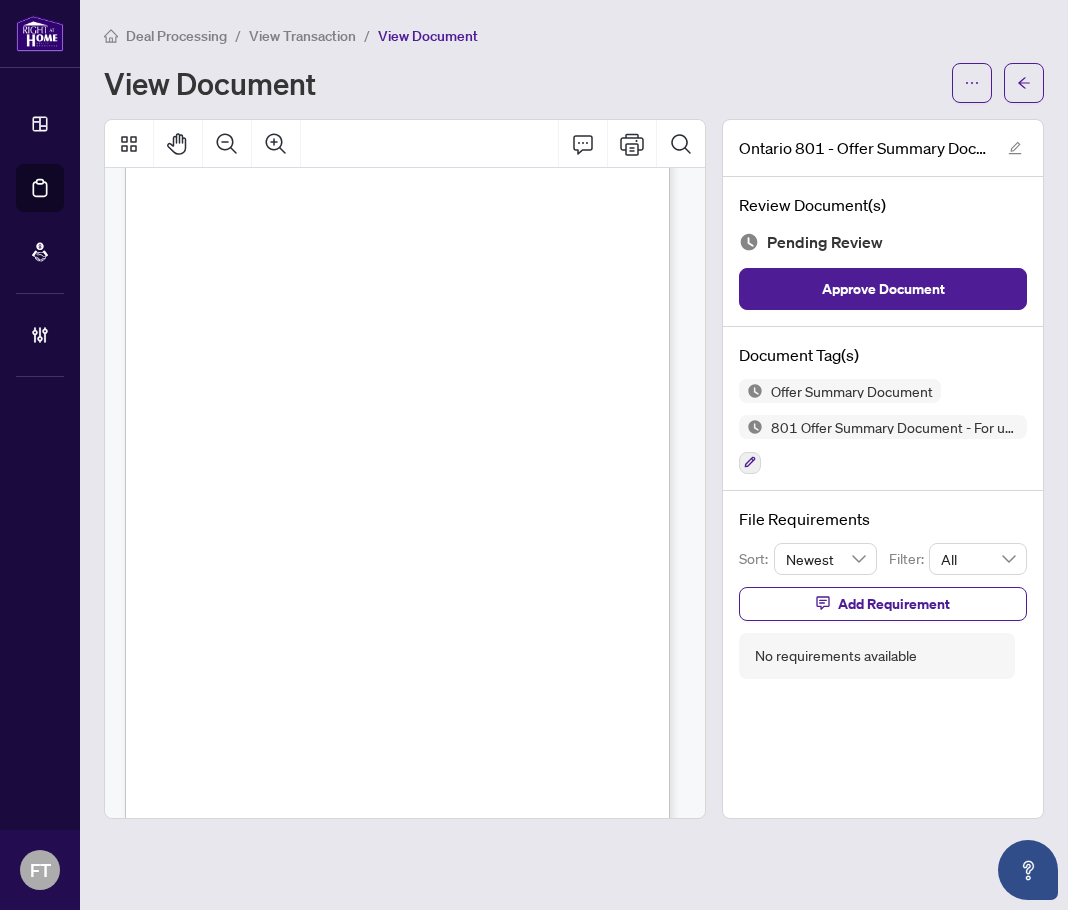 scroll, scrollTop: 95, scrollLeft: 0, axis: vertical 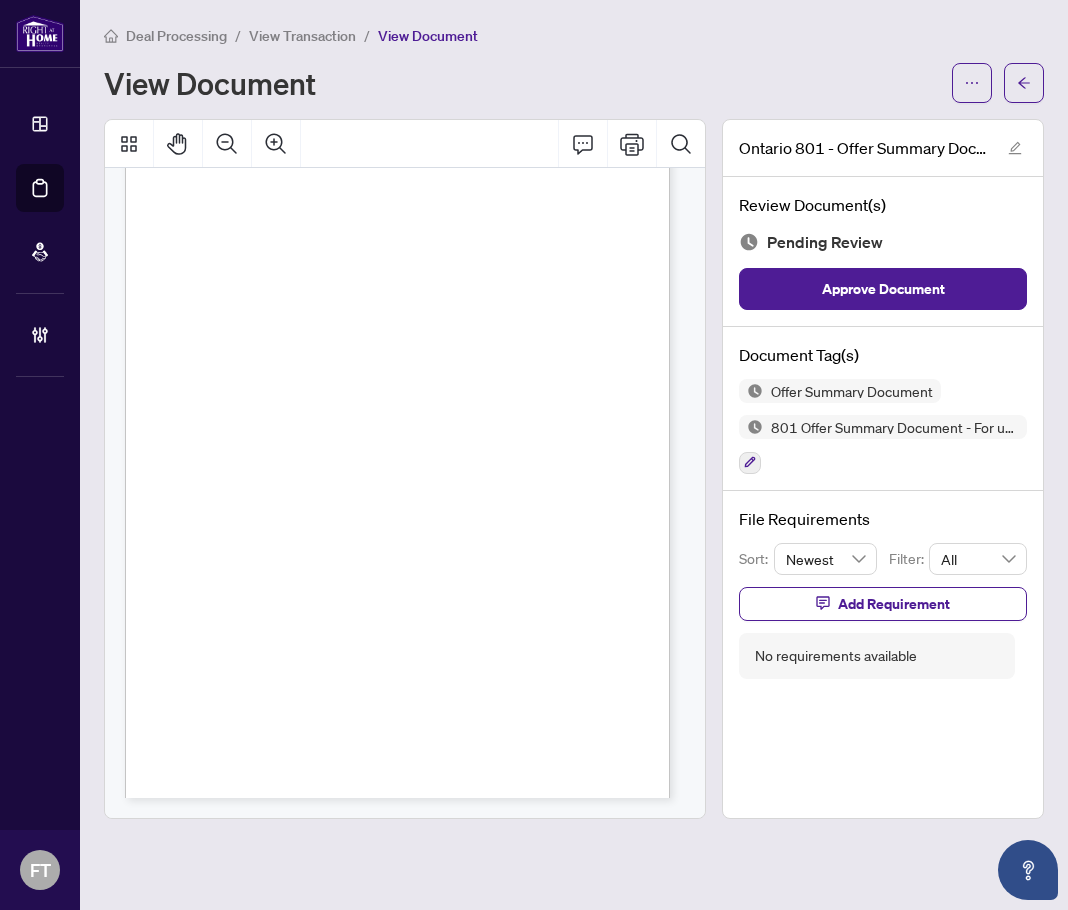 click on "View Transaction" at bounding box center (302, 36) 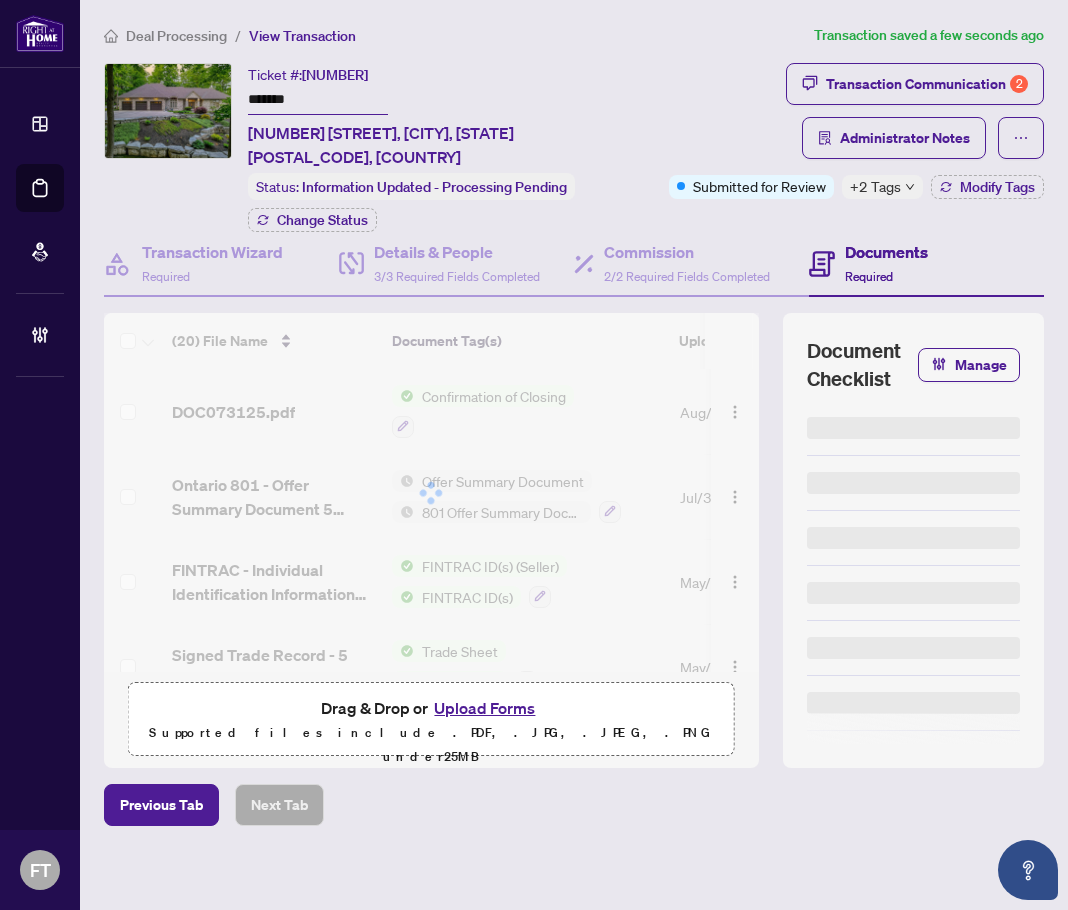 type on "*******" 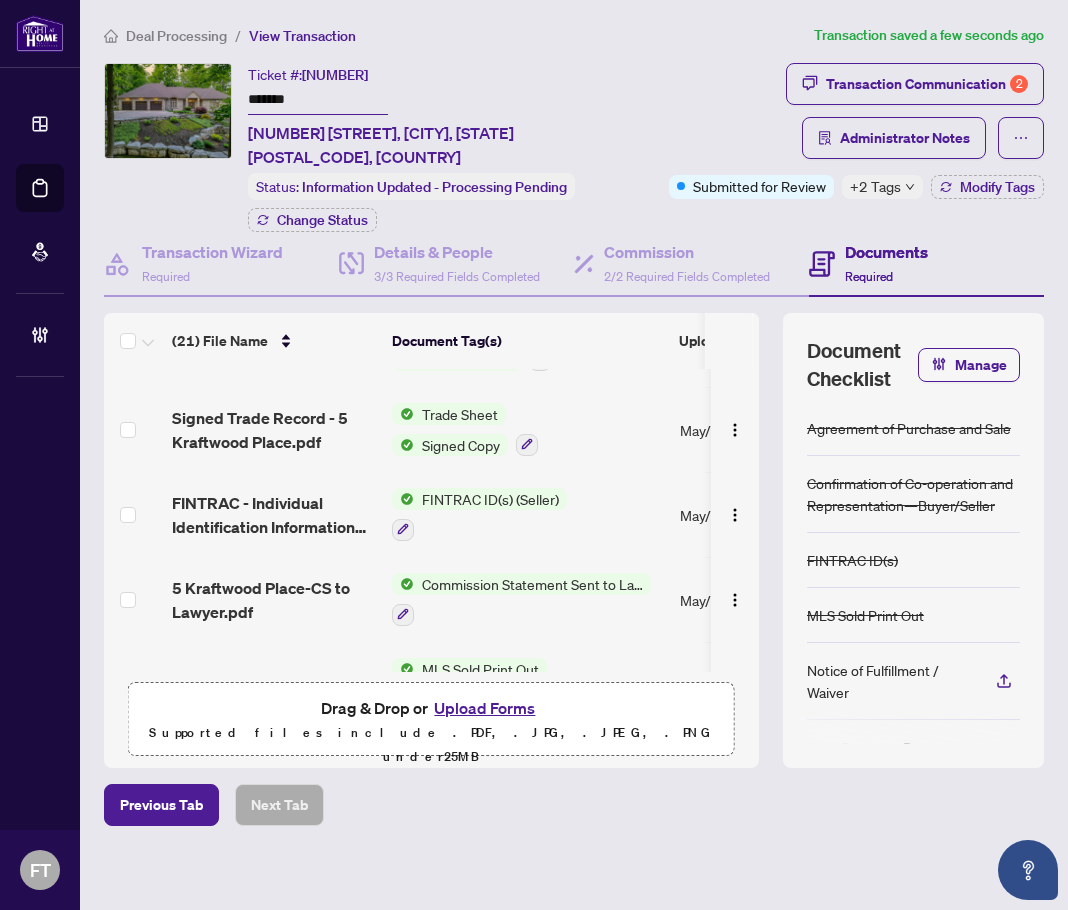 scroll, scrollTop: 0, scrollLeft: 0, axis: both 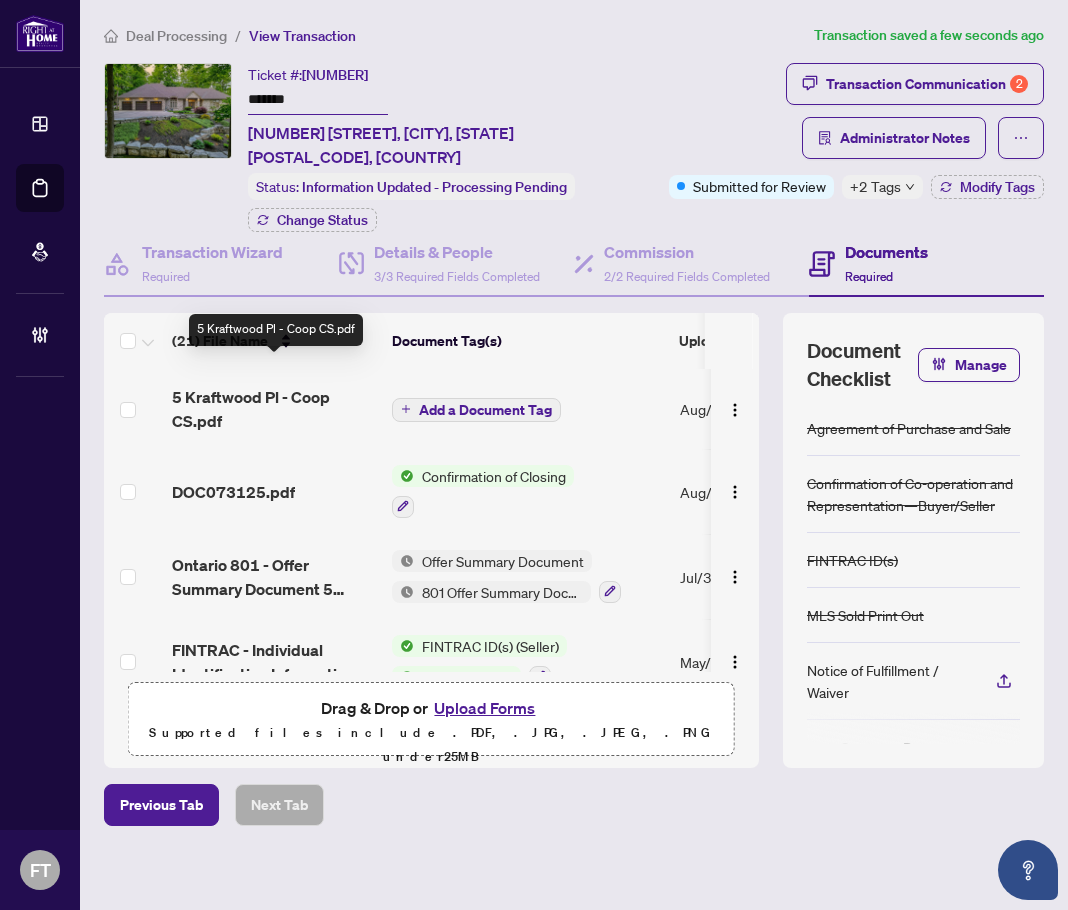 click on "5 Kraftwood Pl - Coop CS.pdf" at bounding box center [274, 409] 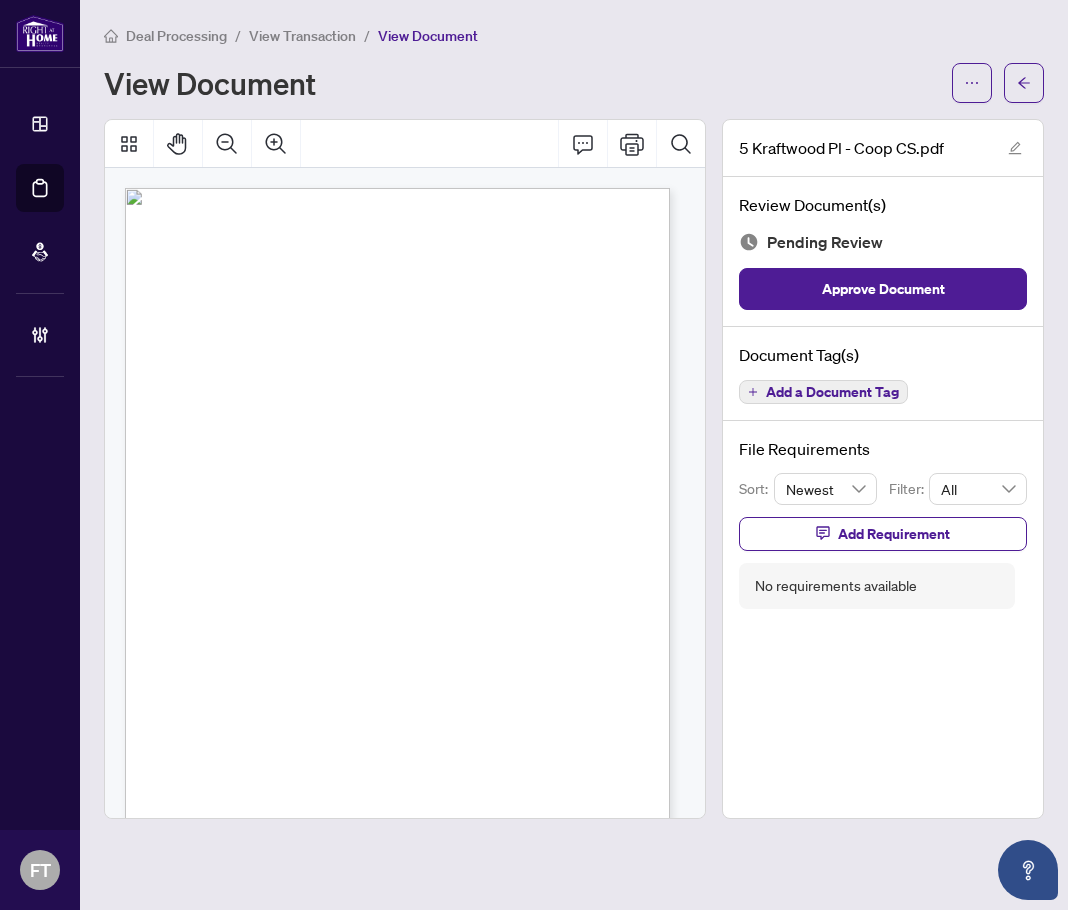click on "Right At Home Realty Inc., Brokerage" at bounding box center (264, 434) 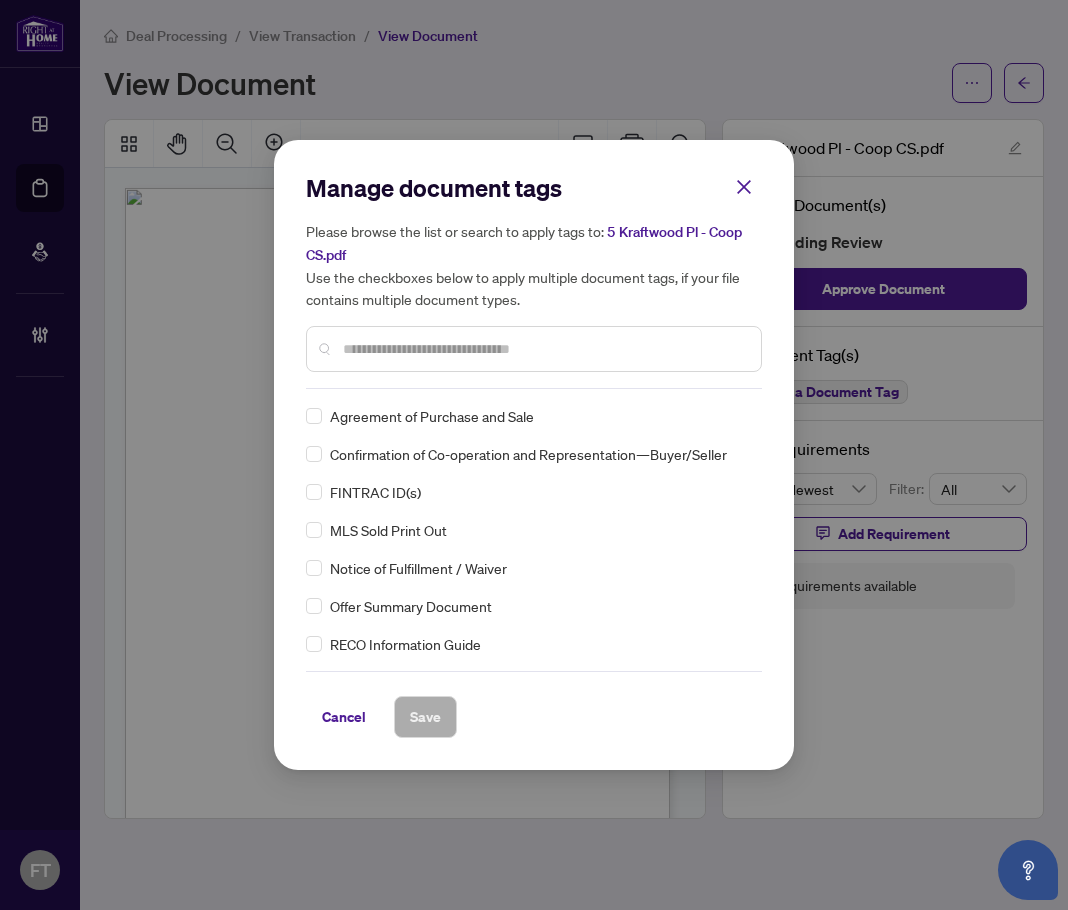 click at bounding box center [544, 349] 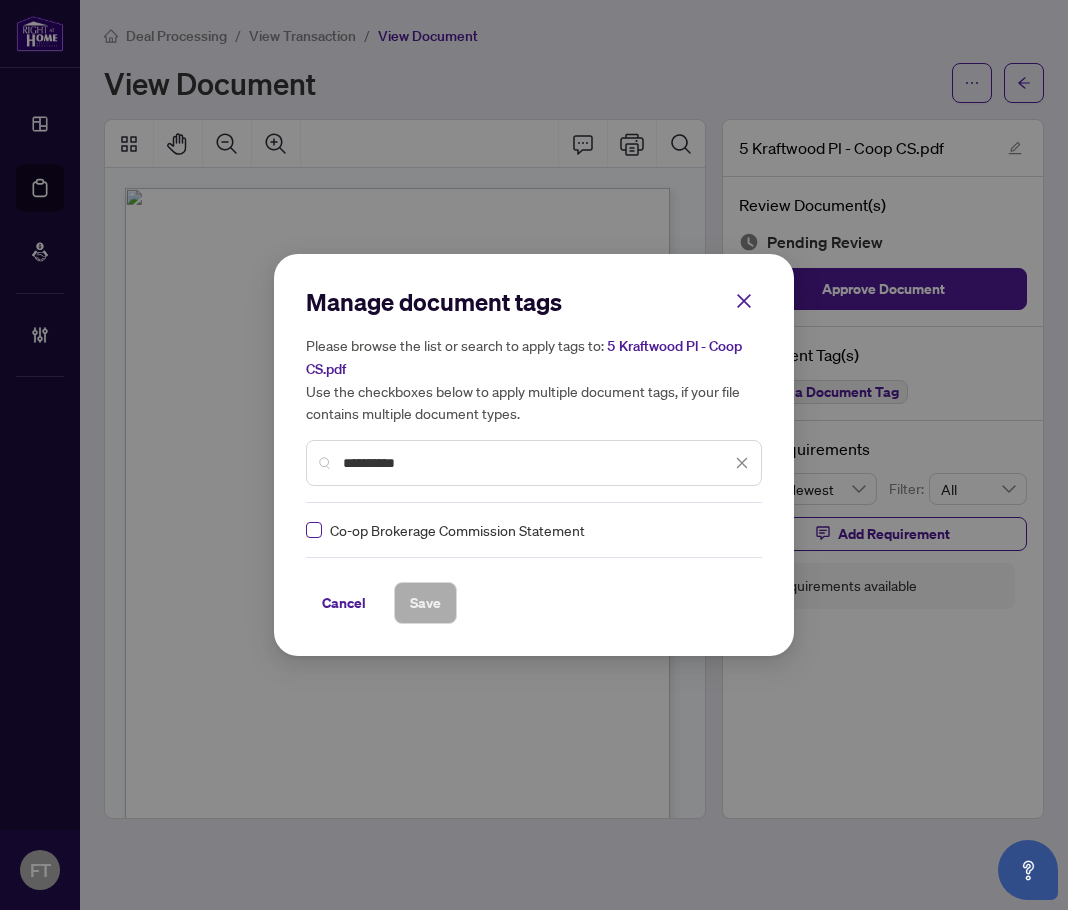 type on "**********" 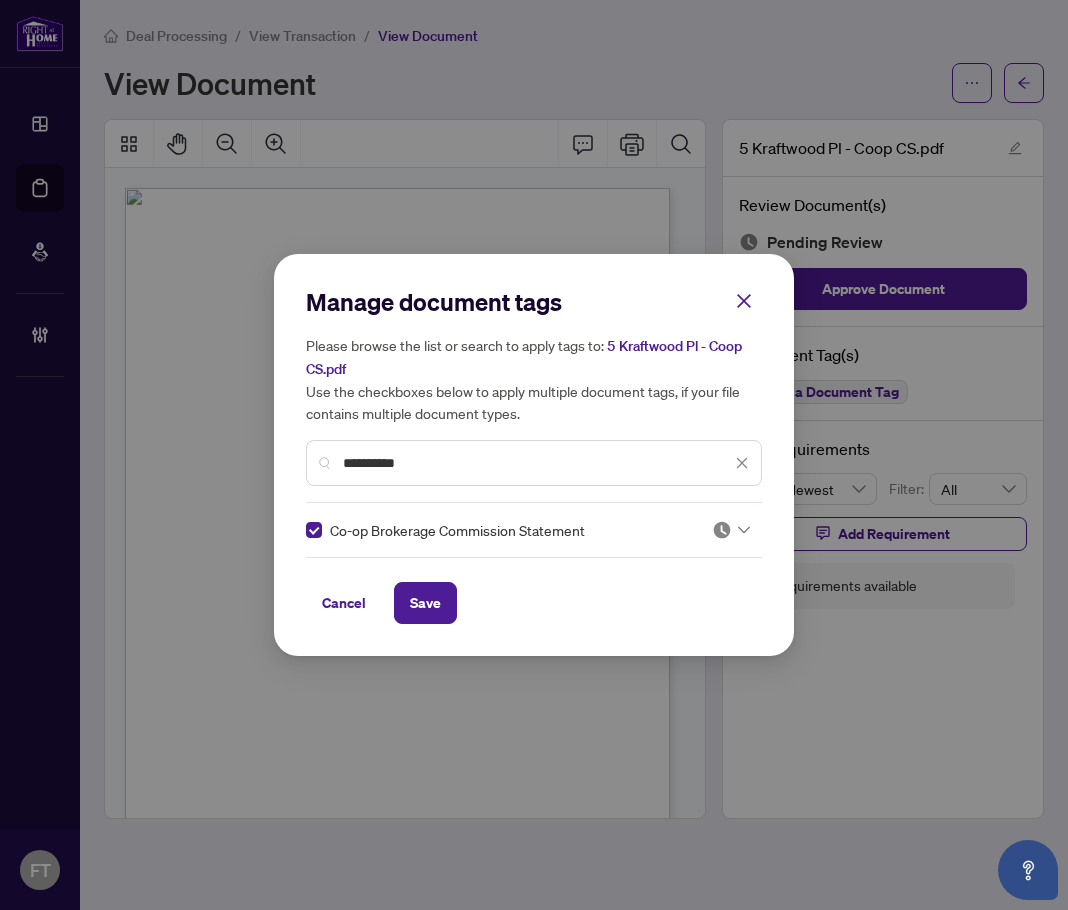 click at bounding box center (731, 530) 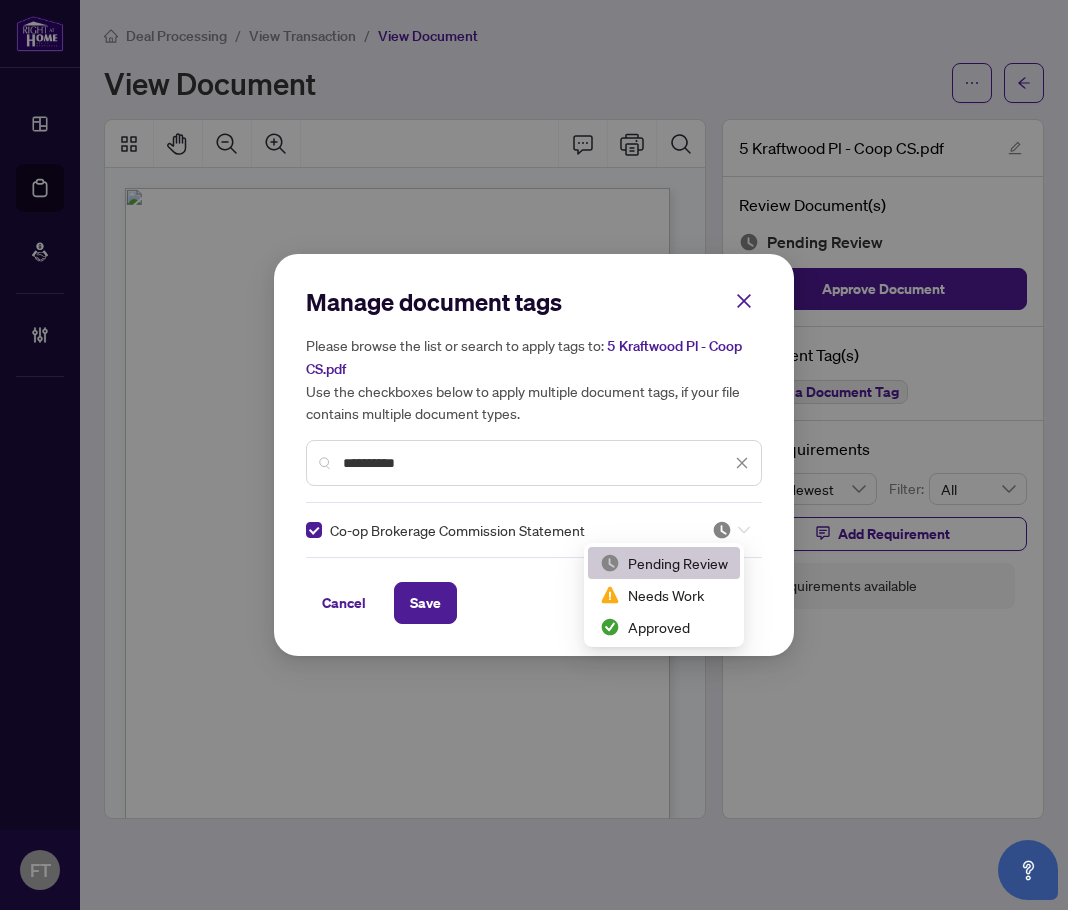 scroll, scrollTop: 3, scrollLeft: 0, axis: vertical 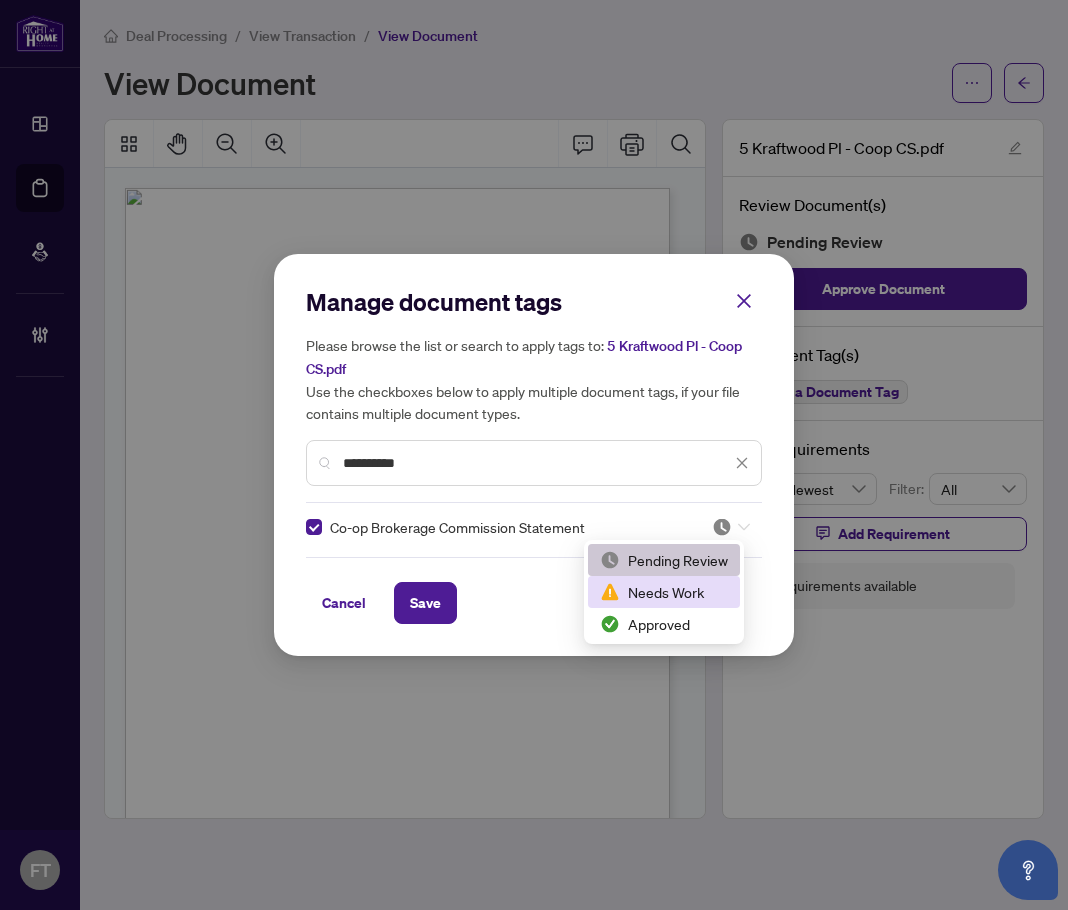 click on "Approved" at bounding box center [664, 624] 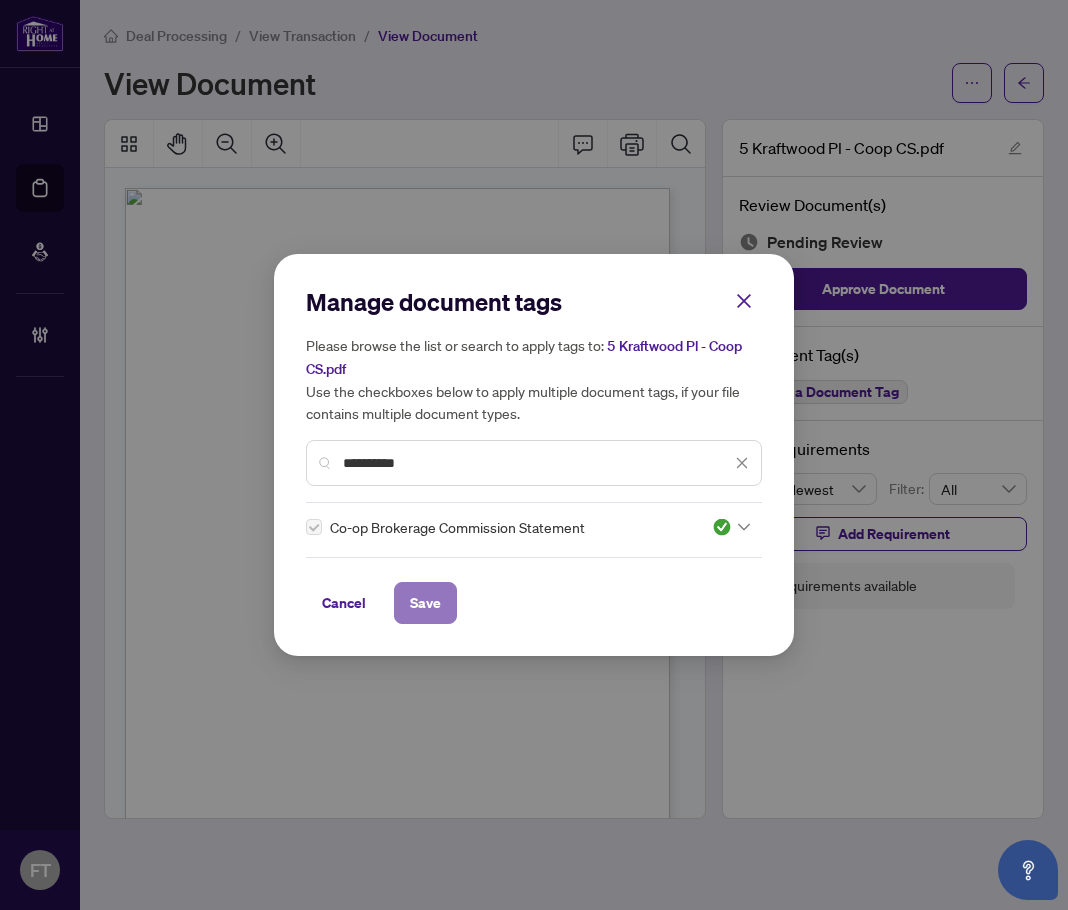 drag, startPoint x: 439, startPoint y: 607, endPoint x: 455, endPoint y: 607, distance: 16 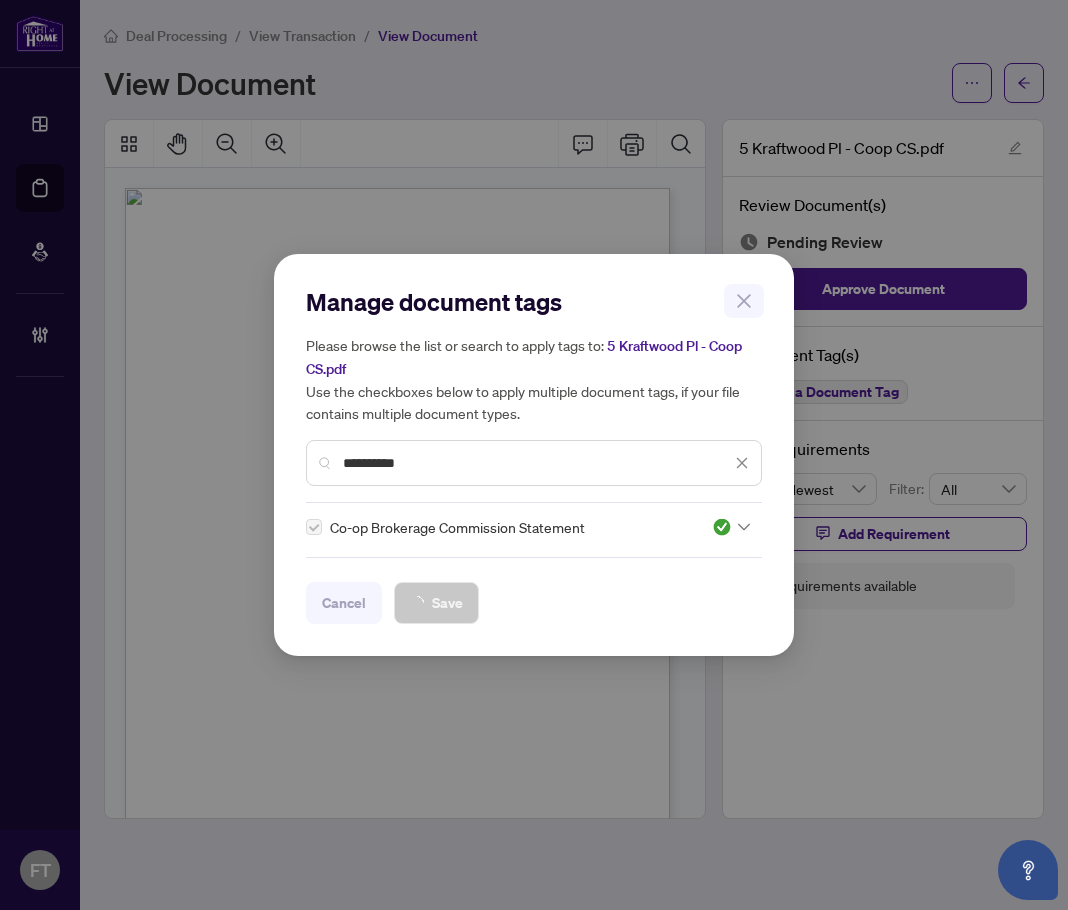 click on "**********" at bounding box center [534, 455] 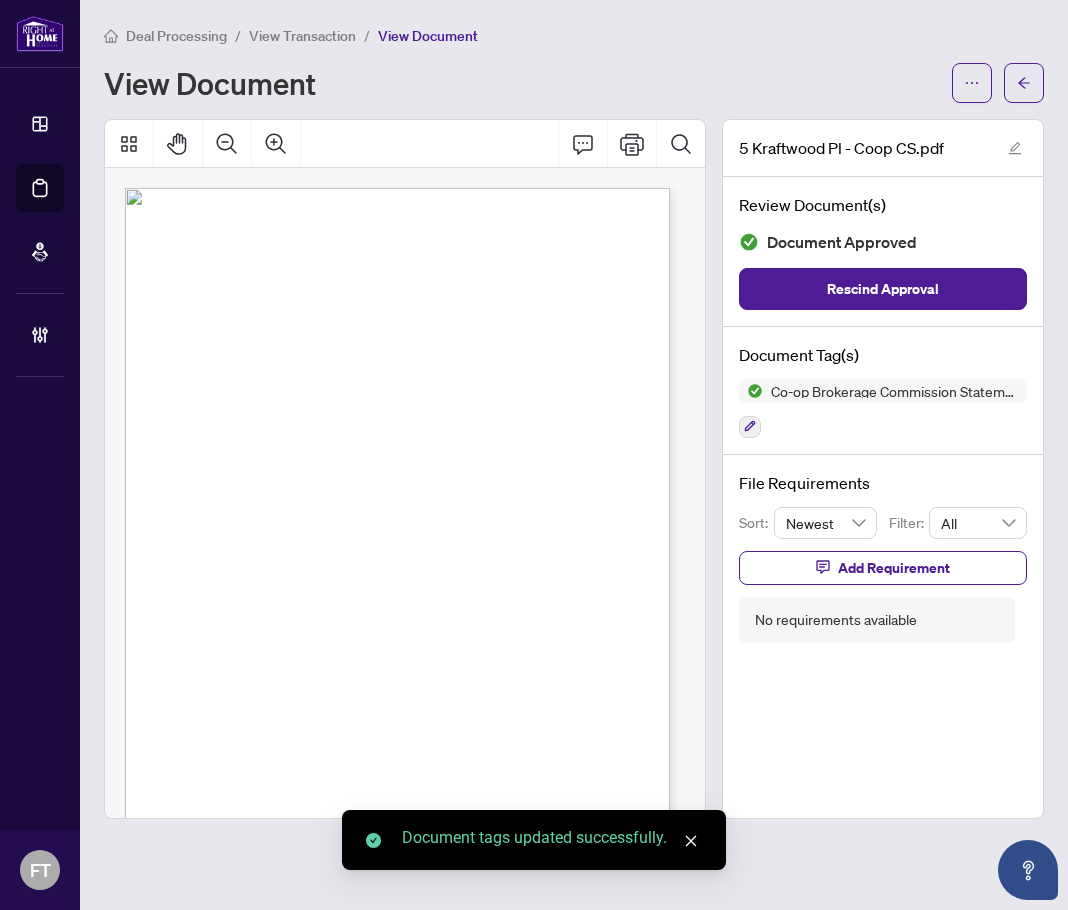 click on "[FIRST] [LAST], [FIRST] [LAST] to [FIRST] [LAST], [FIRST] [LAST]" at bounding box center (353, 474) 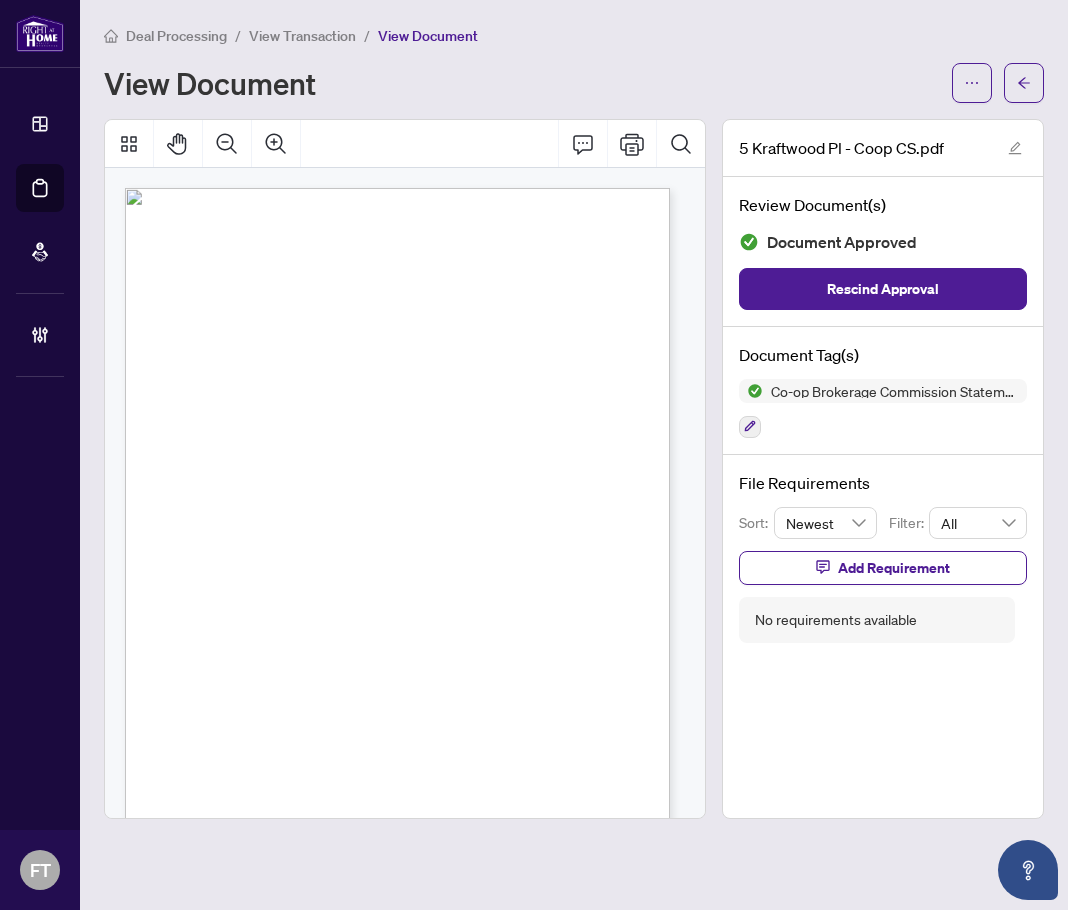 click on "Commission Invoice to:" at bounding box center (235, 423) 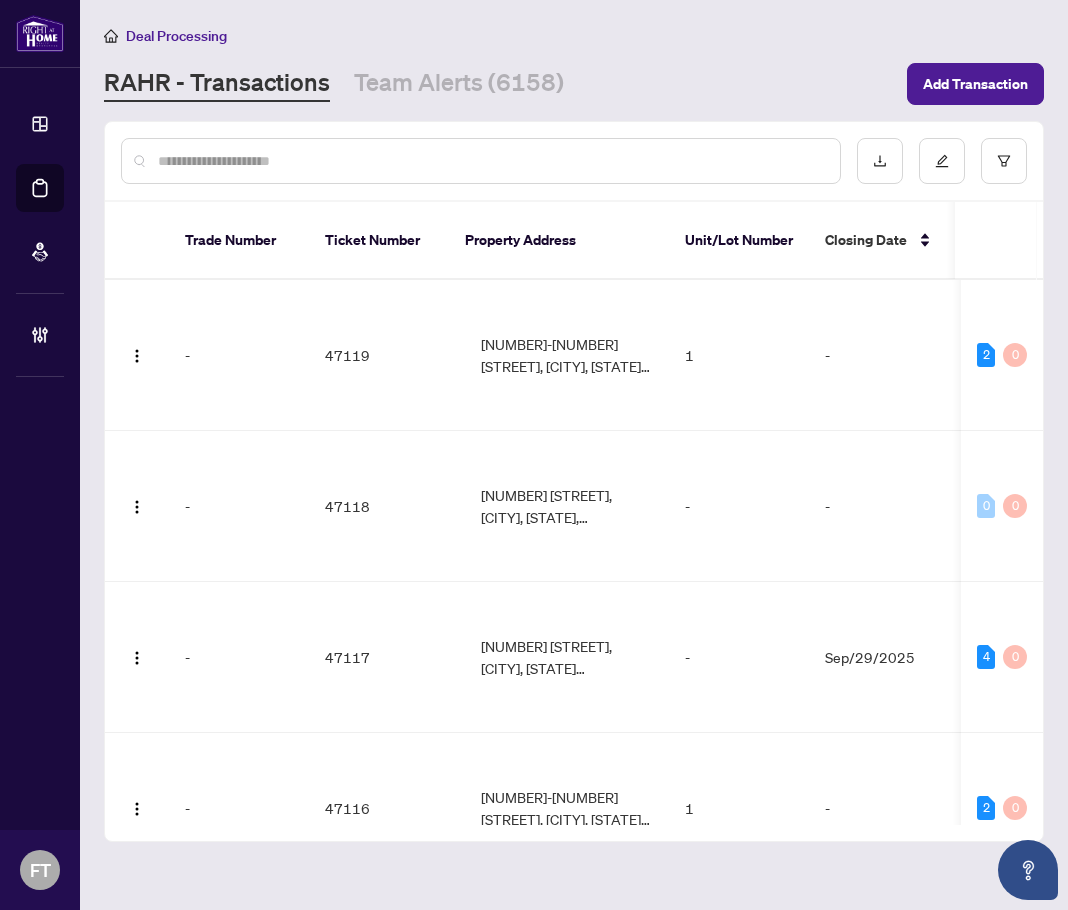 click at bounding box center (491, 161) 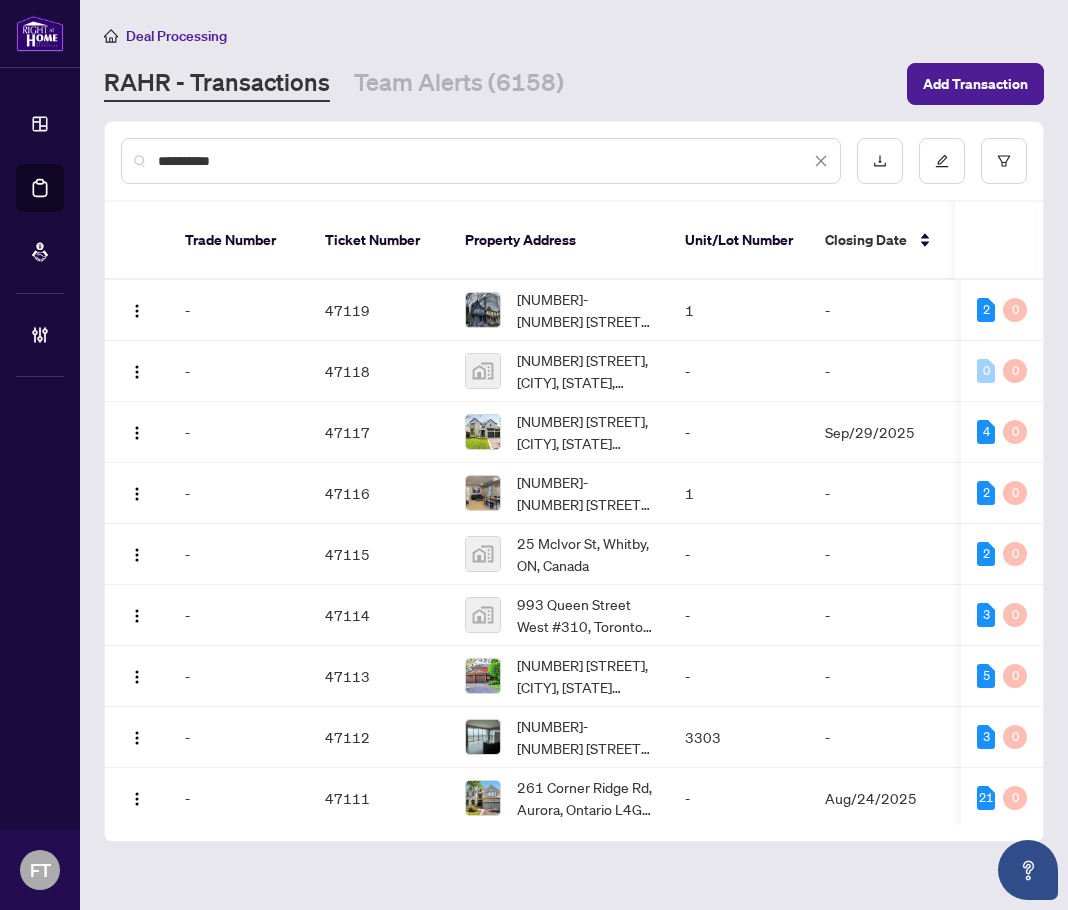 type on "**********" 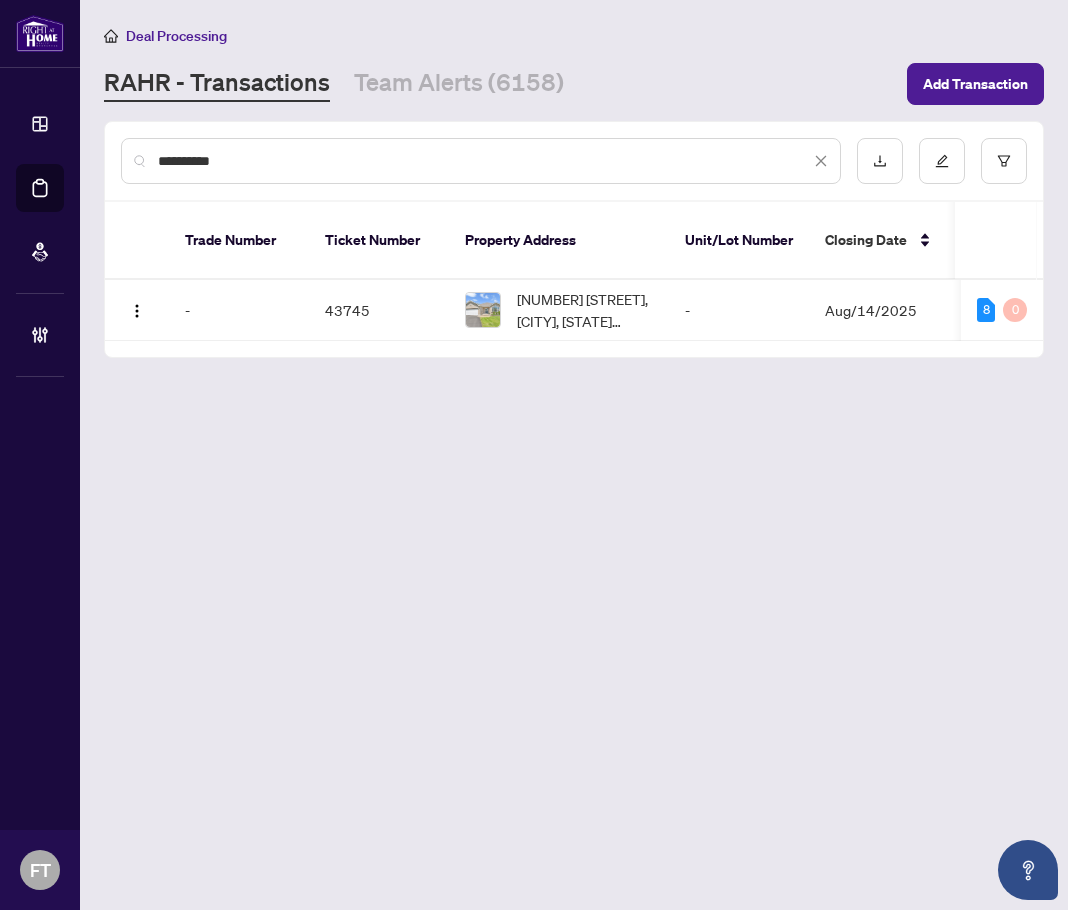 scroll, scrollTop: 0, scrollLeft: 549, axis: horizontal 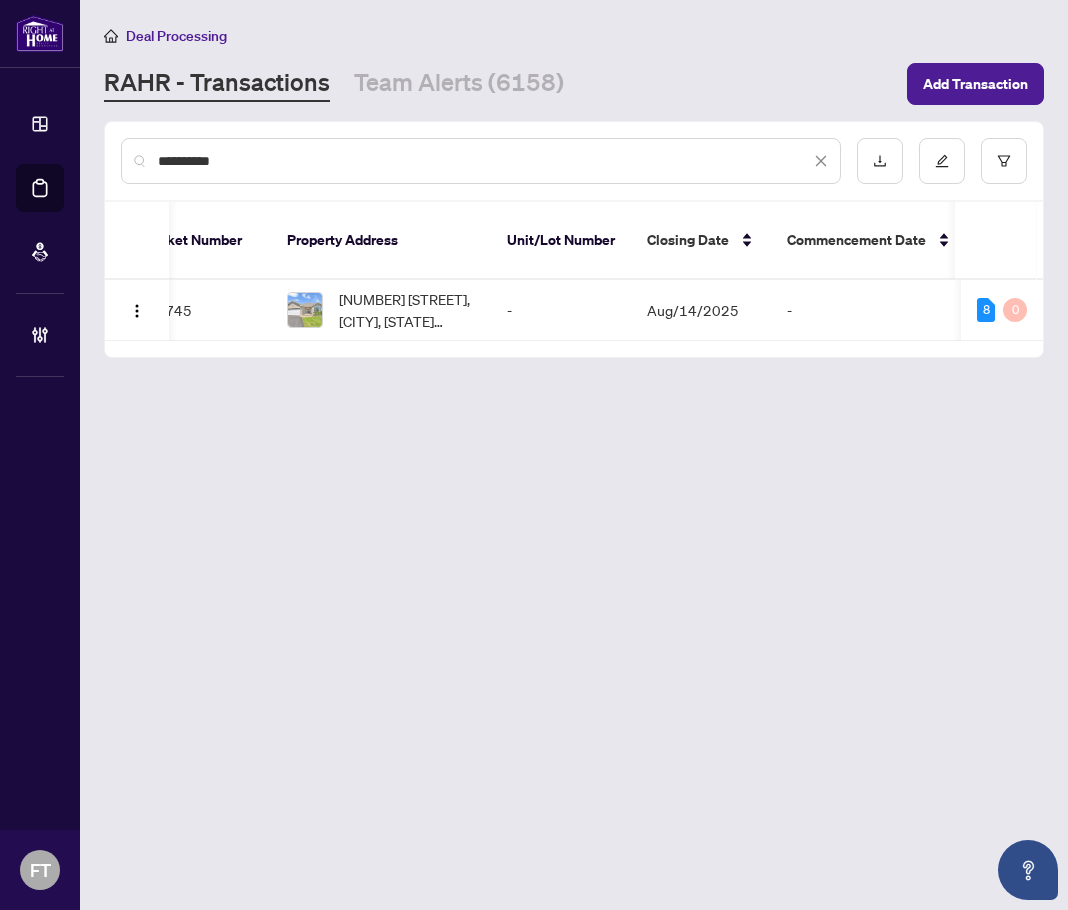 drag, startPoint x: 902, startPoint y: 501, endPoint x: 950, endPoint y: 309, distance: 197.90907 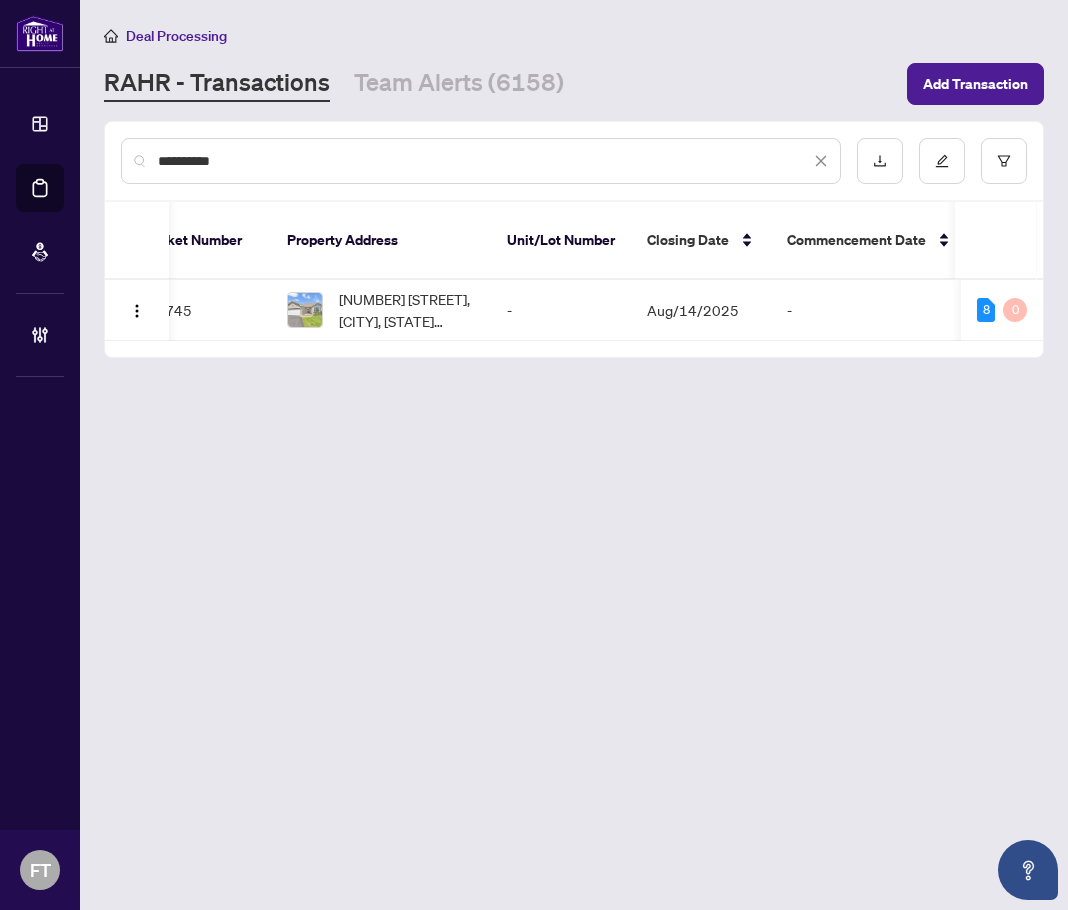 click on "**********" at bounding box center [484, 161] 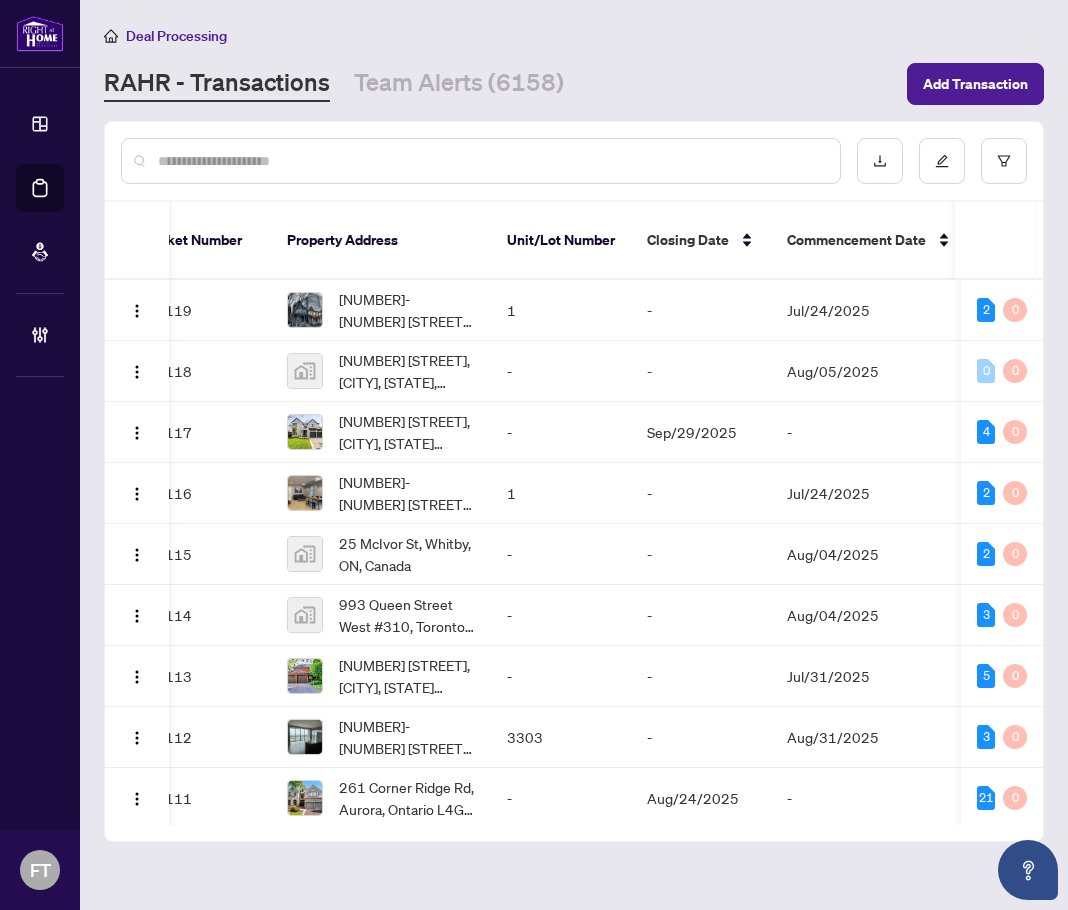 click on "Deal Processing RAHR - Transactions Team Alerts   (6158) Add Transaction Trade Number Ticket Number Property Address Unit/Lot Number Closing Date Commencement Date Branch Transaction Type Tags Created By Project Name Created Date Last Modified Date Last Updated By Submission Date MLS #                                     - [NUMBER] [NUMBER]-[NUMBER] [STREET], [CITY], [STATE] [POSTAL_CODE] [NUMBER] - [DATE] [CITY] Listing - Lease Submitted for Review [FIRST] [LAST] - [DATE] [DATE] [FIRST] [LAST] [DATE] [MLS_NUMBER] 2 0 - [NUMBER] [NUMBER] [STREET], [CITY], [STATE], [COUNTRY] - - [DATE] [CITY] - [CITY] Listing - Lease Draft [FIRST] [LAST] - [DATE] [DATE] [FIRST] [LAST] - 0 0 - [NUMBER] [NUMBER] [STREET], [CITY], [STATE] [POSTAL_CODE], [COUNTRY] - [DATE] - [CITY] Deal - Buy Side Sale Submitted for Review [FIRST] [LAST] - [DATE] [DATE] [FIRST] [LAST] [DATE] [MLS_NUMBER] 4 0 - [NUMBER]-[NUMBER] [STREET], [CITY], [STATE] [POSTAL_CODE], [COUNTRY] [NUMBER] - [DATE] [CITY] Listing - Lease Submitted for Review -" at bounding box center (574, 455) 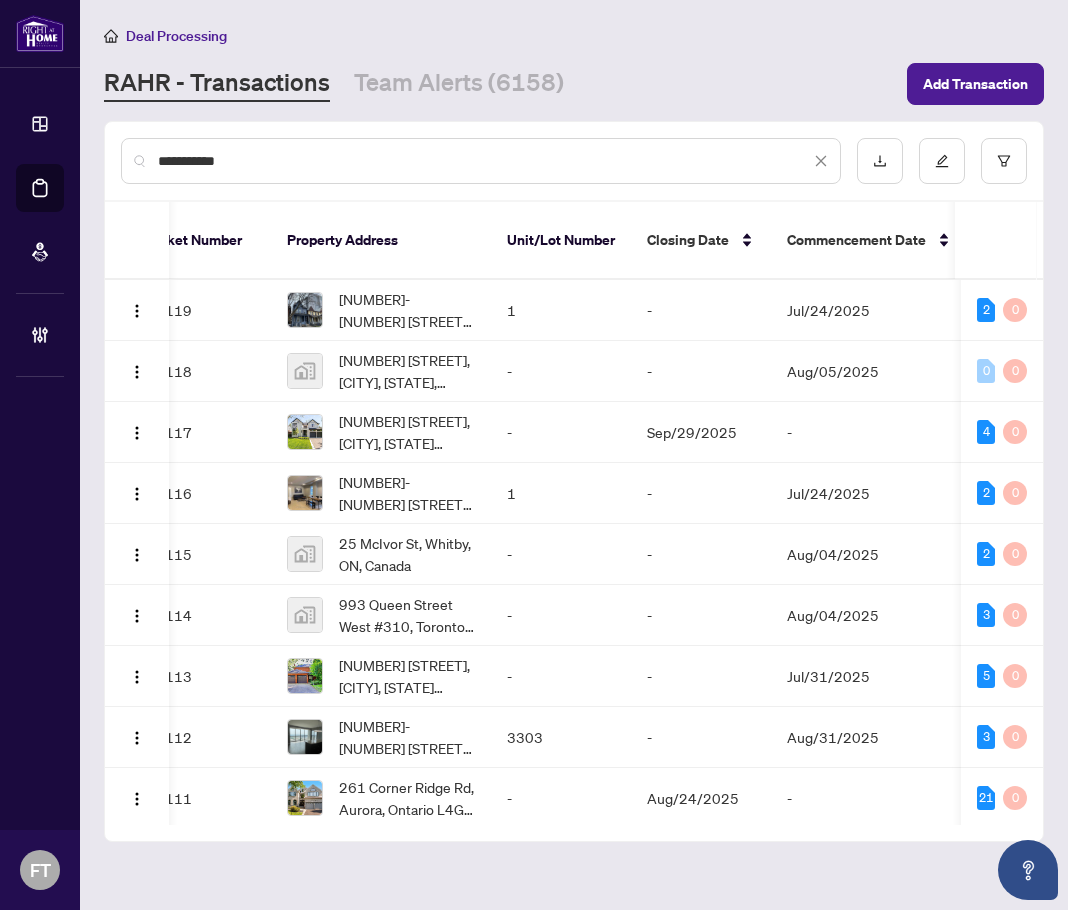 type on "**********" 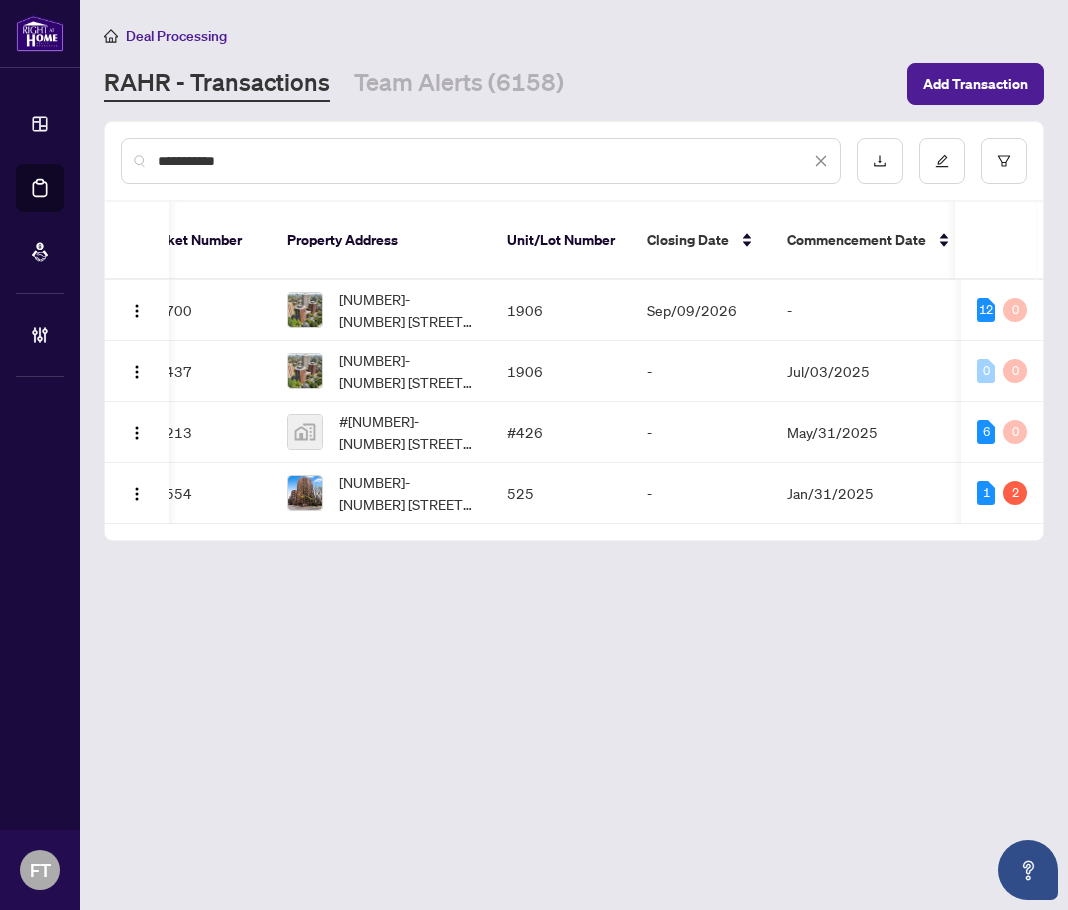 drag, startPoint x: 482, startPoint y: 722, endPoint x: 453, endPoint y: 557, distance: 167.5291 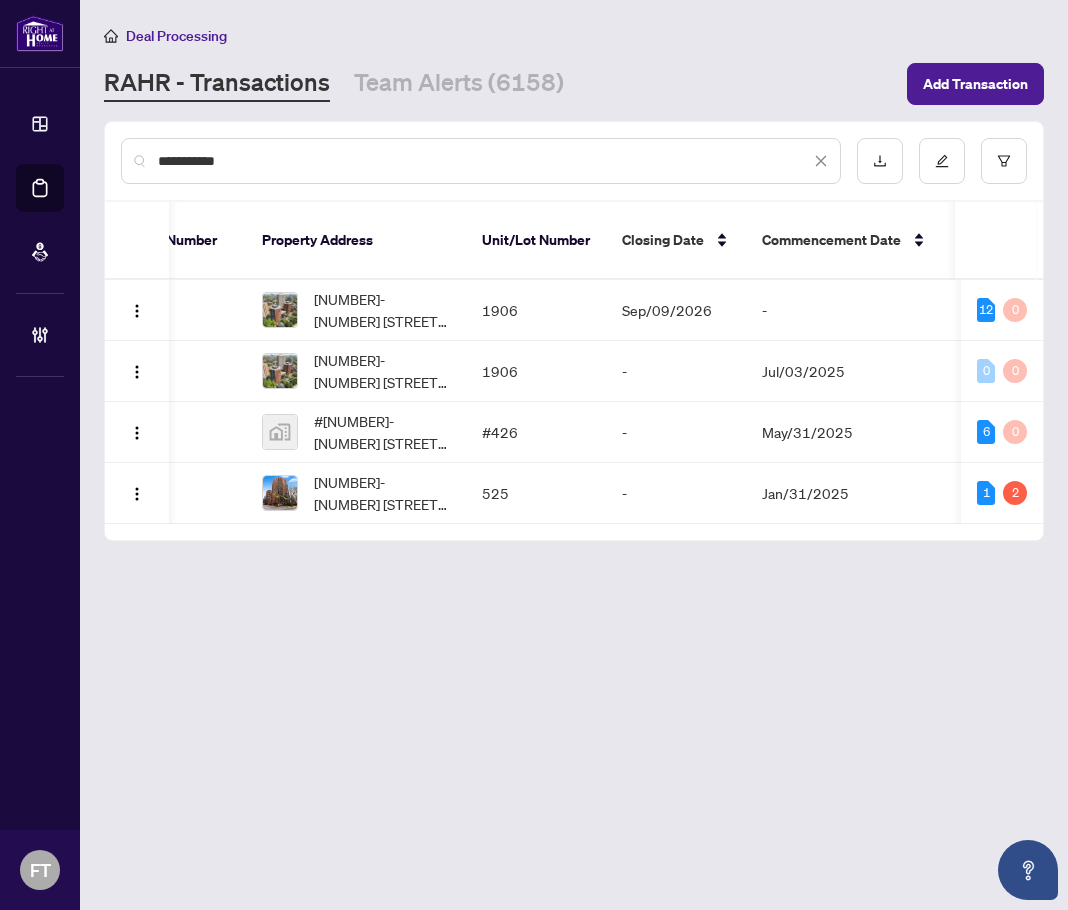 scroll, scrollTop: 0, scrollLeft: 544, axis: horizontal 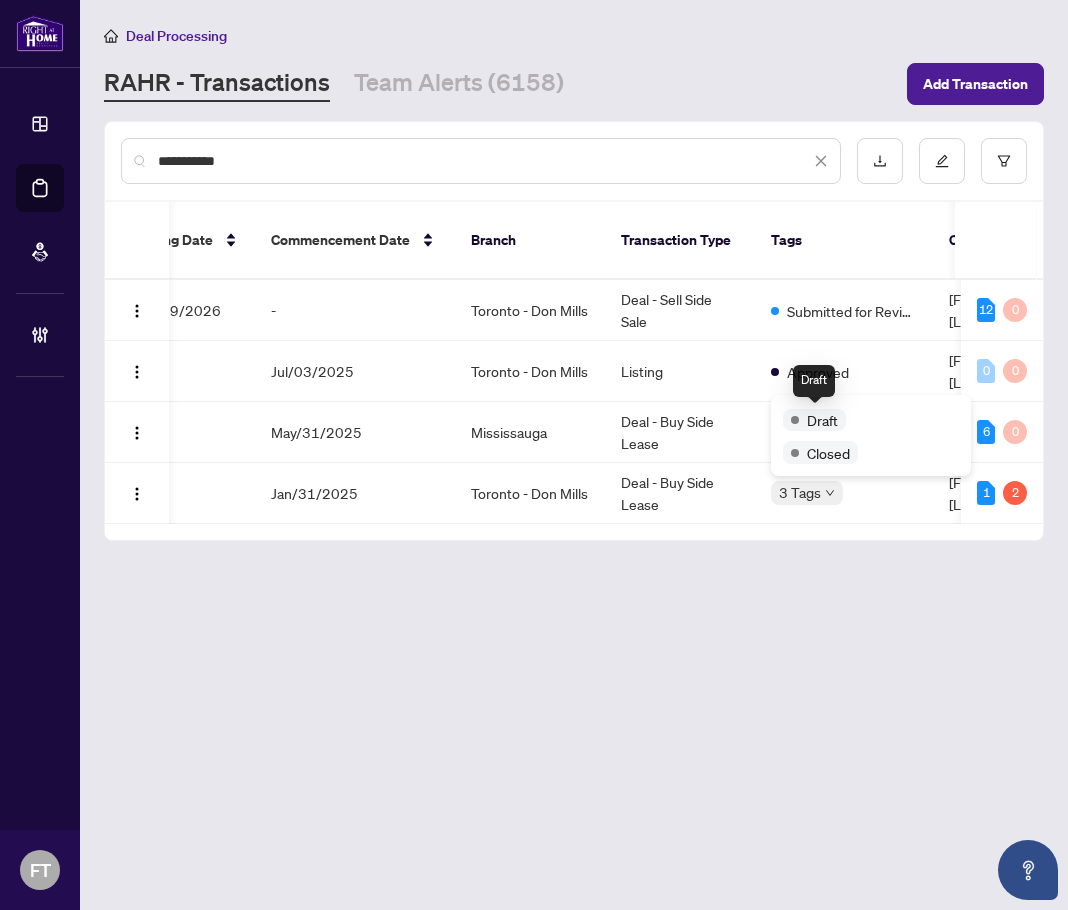 drag, startPoint x: 697, startPoint y: 703, endPoint x: 673, endPoint y: 591, distance: 114.54257 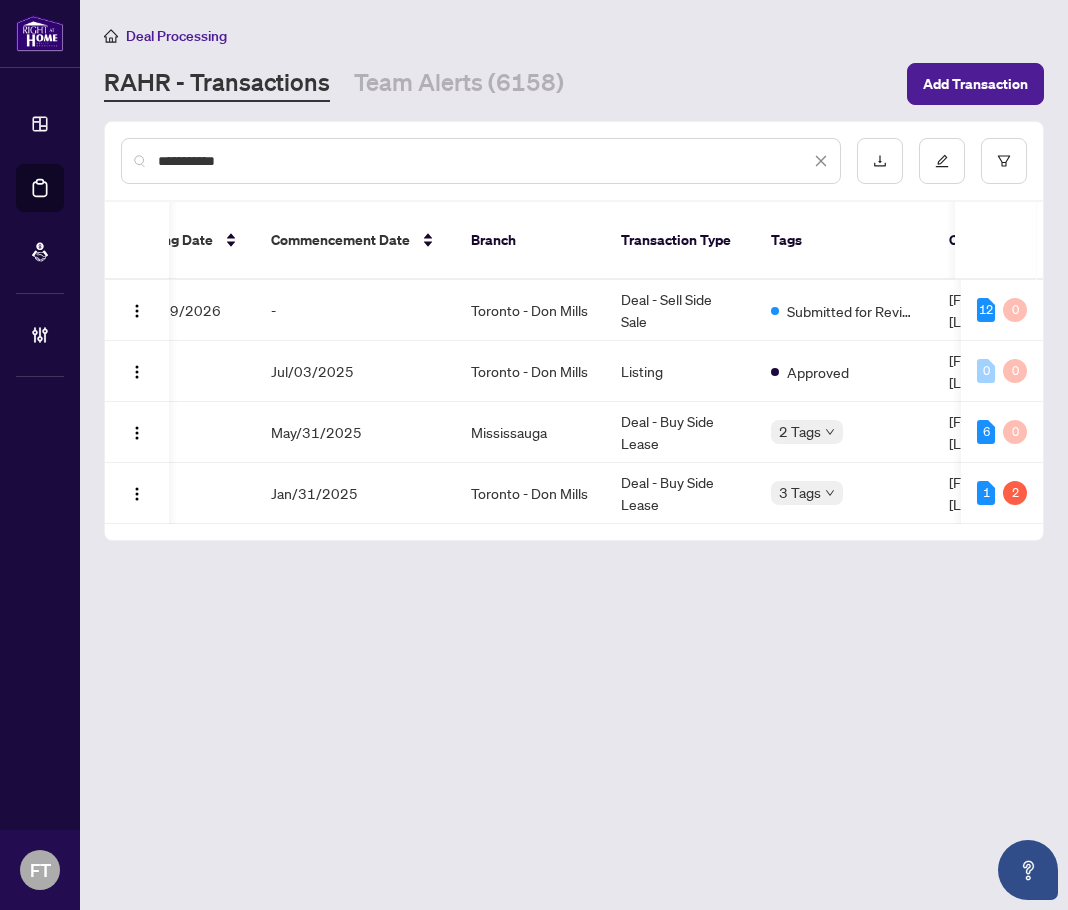 scroll, scrollTop: 0, scrollLeft: 0, axis: both 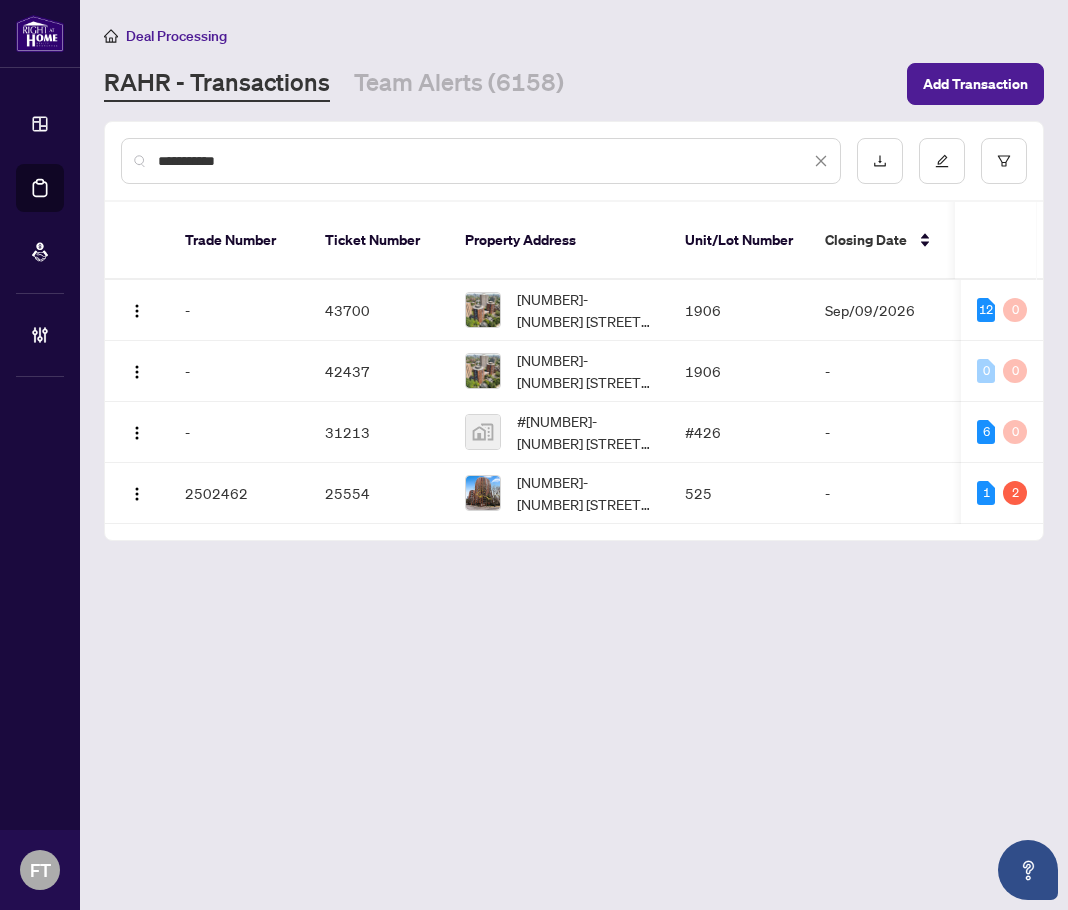 click on "**********" at bounding box center [574, 455] 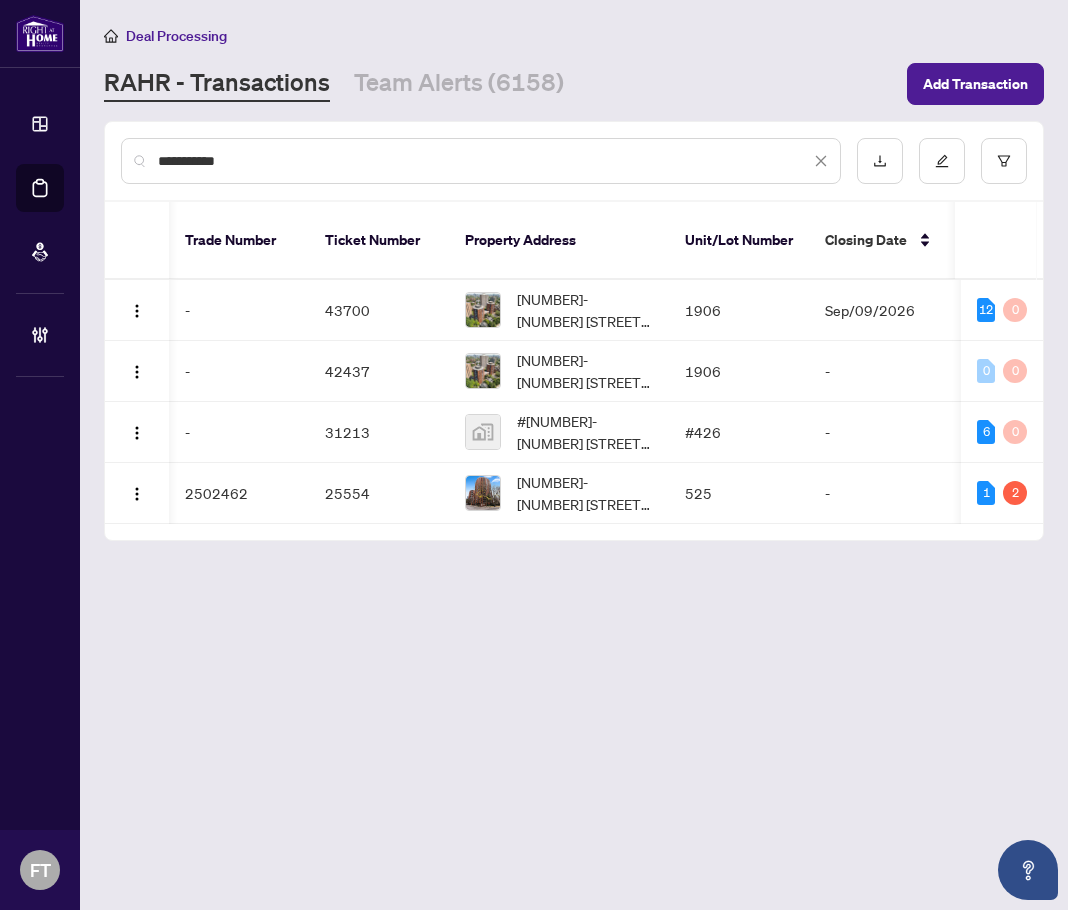 scroll, scrollTop: 0, scrollLeft: 253, axis: horizontal 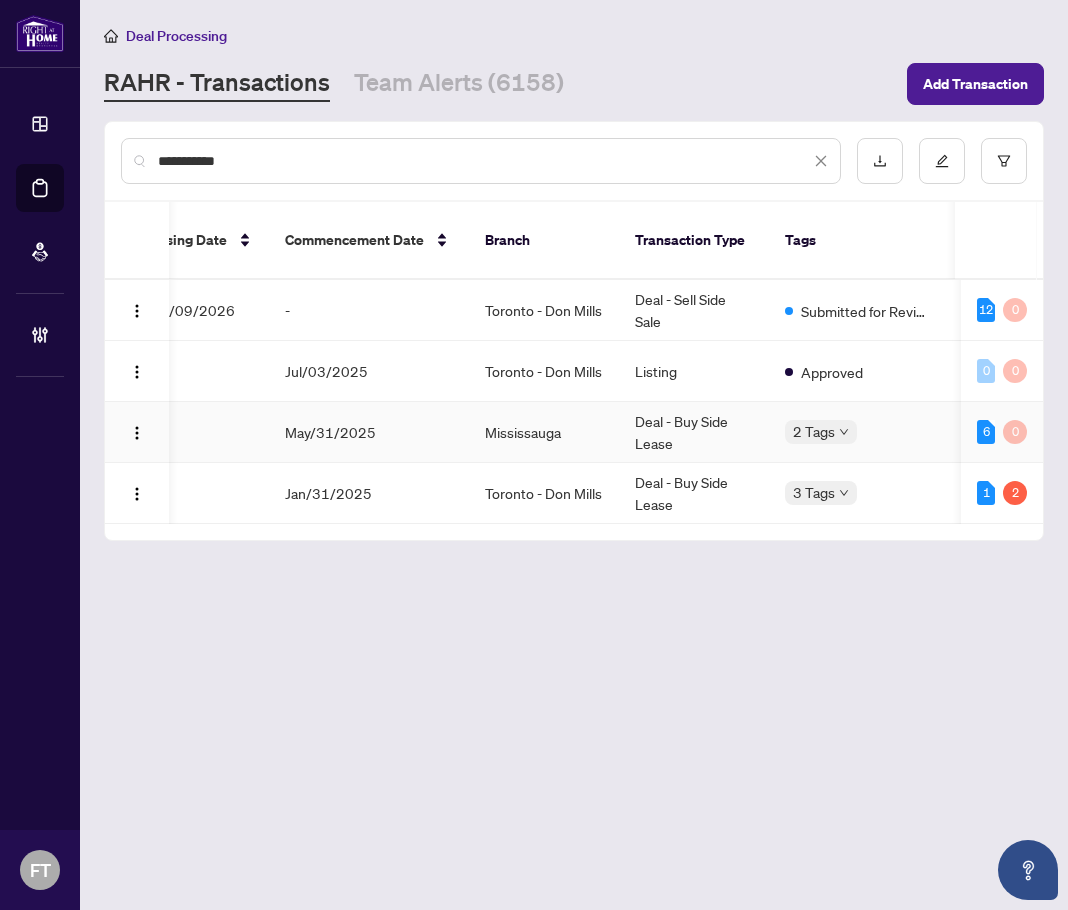 click on "Deal - Buy Side Lease" at bounding box center [694, 432] 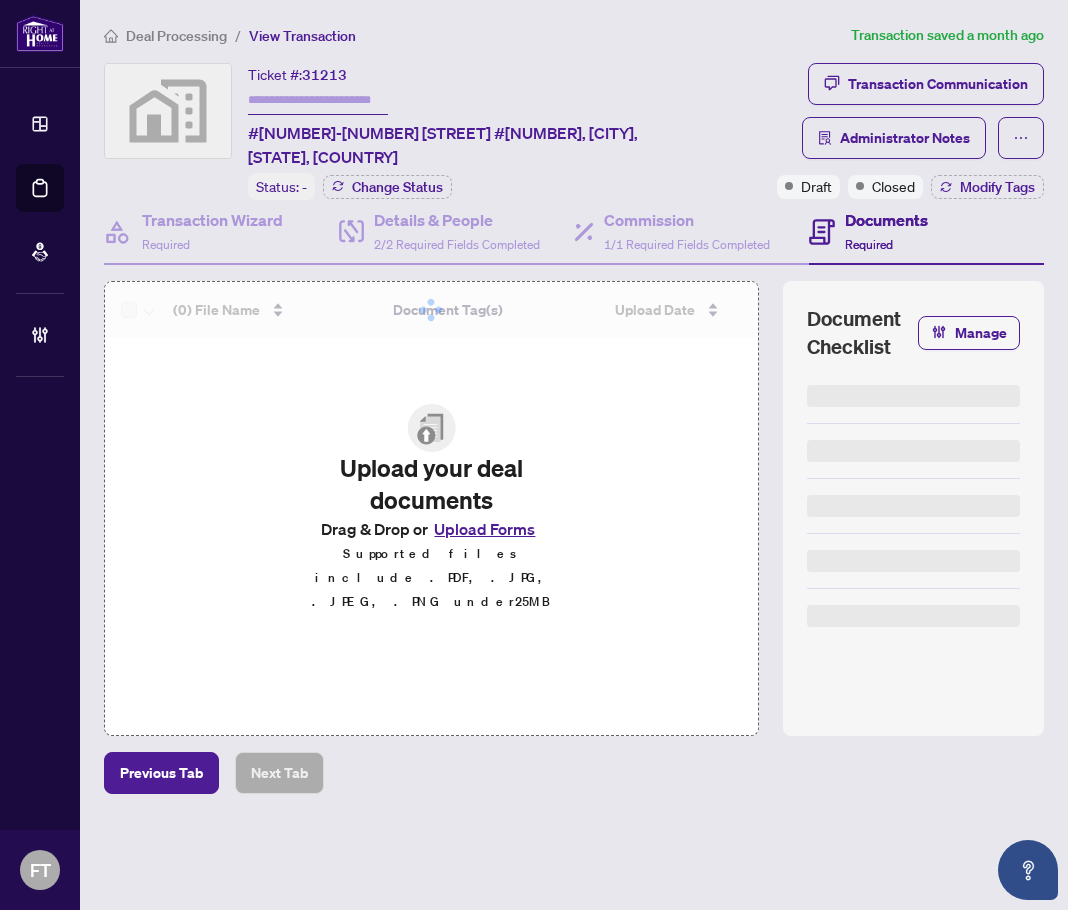 click on "Deal Processing / View Transaction Transaction saved   a month ago Ticket #:  [NUMBER] #[NUMBER]-[NUMBER] [STREET] #[NUMBER], [CITY], [STATE], [COUNTRY] Status:   - Change Status Transaction Communication Administrator Notes Draft Closed Modify Tags Transaction Wizard Required Details & People 2/2 Required Fields Completed Commission 1/1 Required Fields Completed Documents Required (0) File Name Document Tag(s) Upload Date Status Uploaded By               Simple Empty No data Upload your deal documents Drag & Drop or Upload Forms Supported files include   .PDF, .JPG, .JPEG, .PNG   under  25 MB Document Checklist Manage Previous Tab Next Tab" at bounding box center [574, 455] 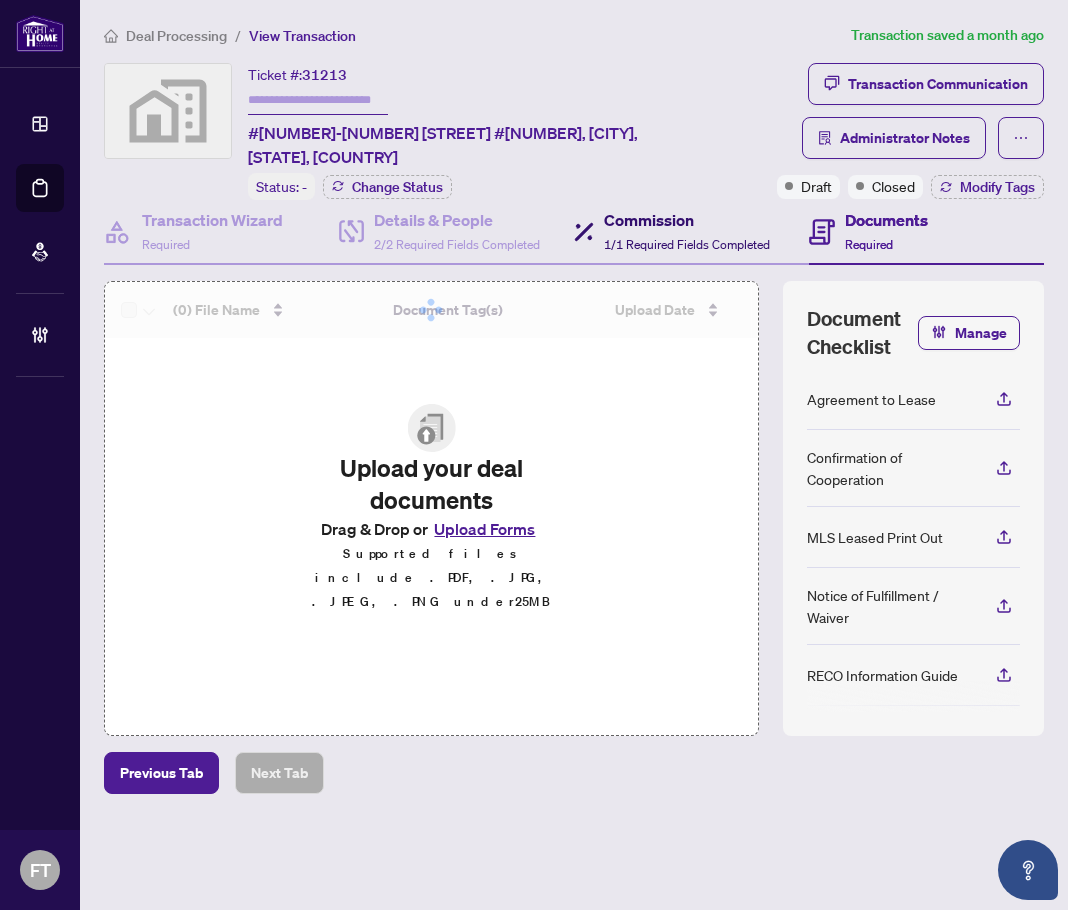 click on "Commission" at bounding box center (687, 220) 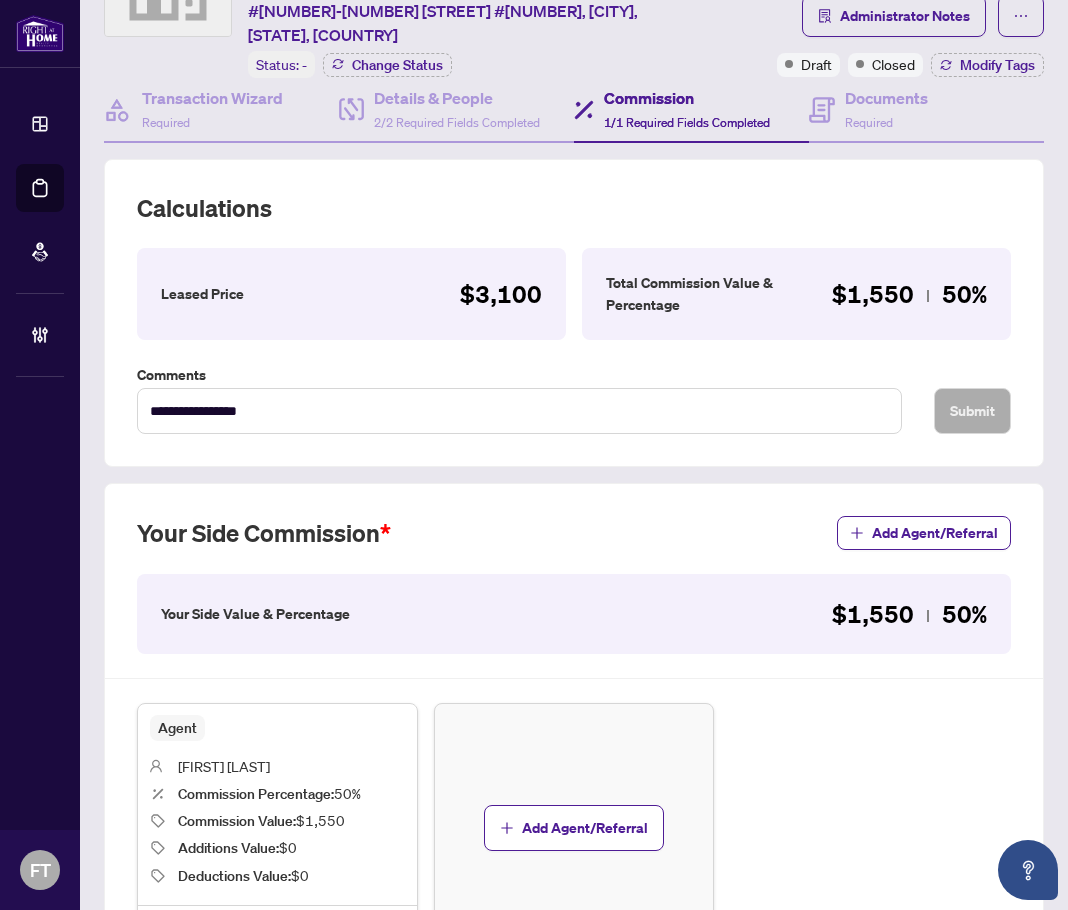 scroll, scrollTop: 0, scrollLeft: 0, axis: both 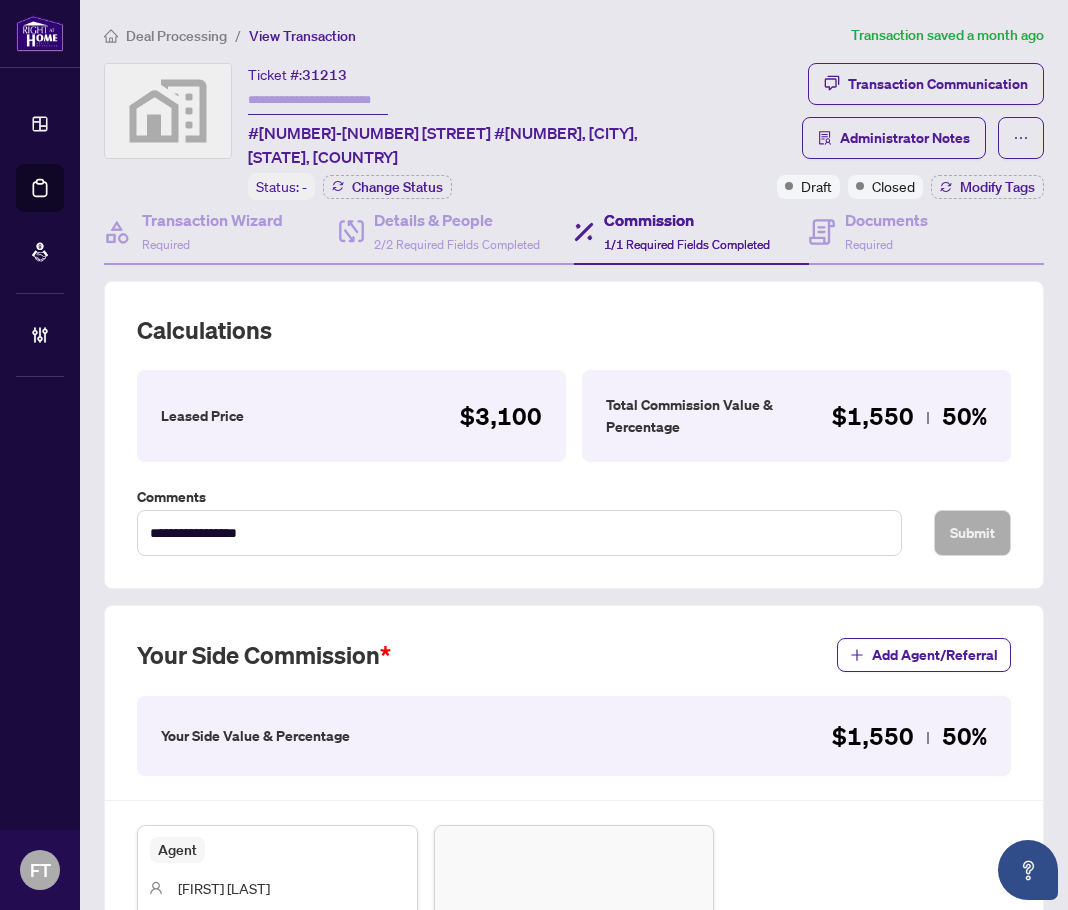 click on "Deal Processing / View Transaction" at bounding box center (473, 35) 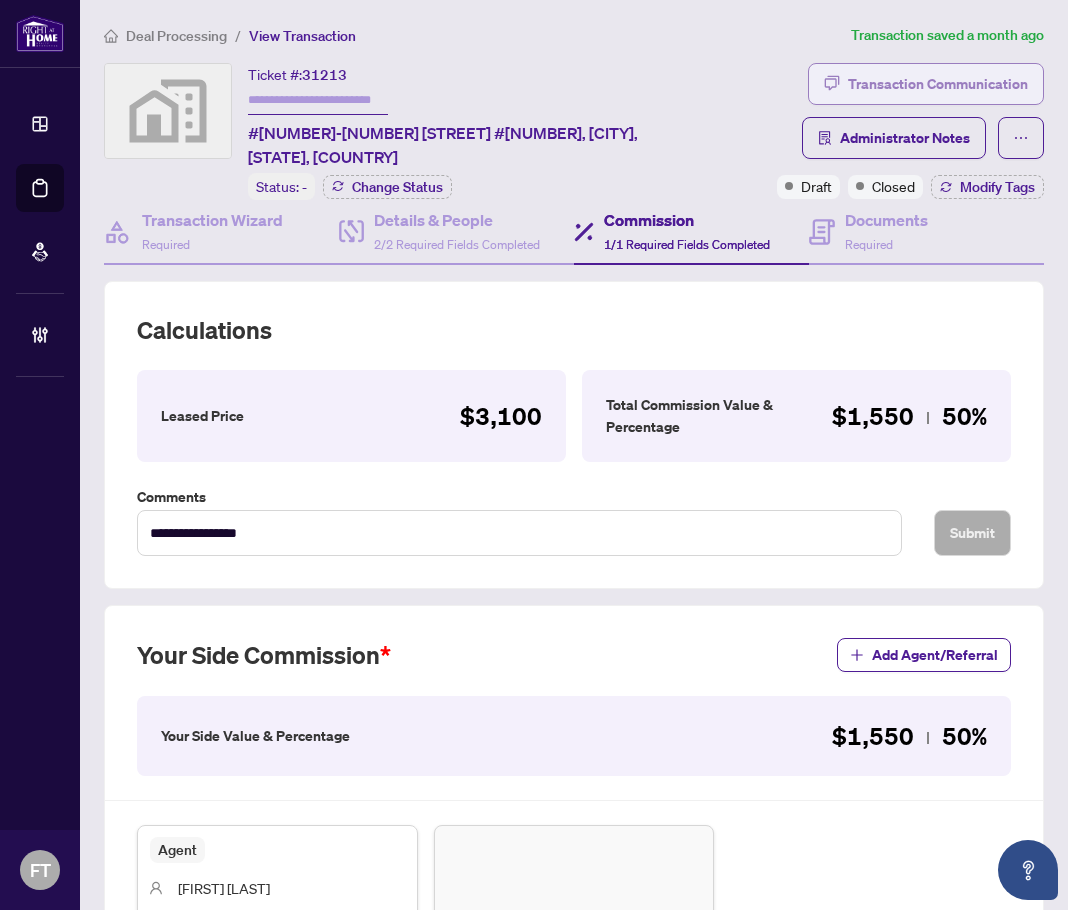 click on "Transaction Communication" at bounding box center [938, 84] 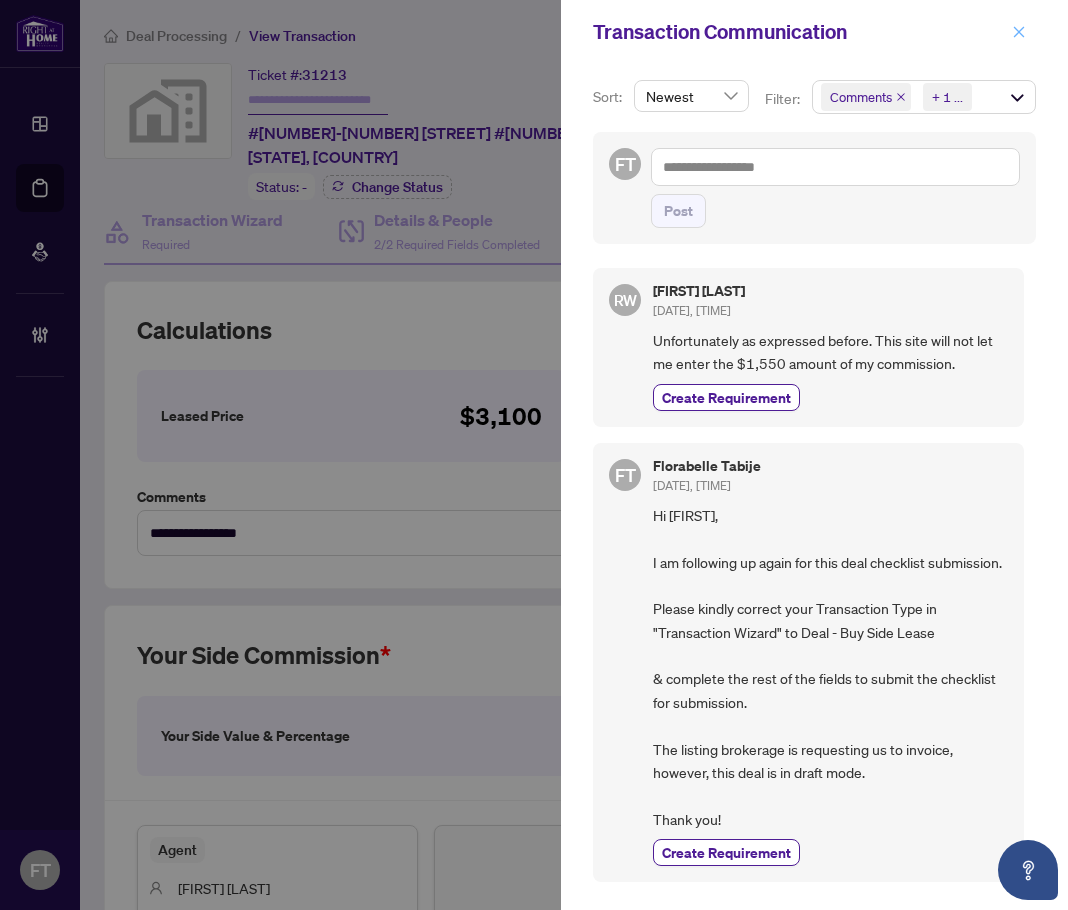 click at bounding box center (1019, 32) 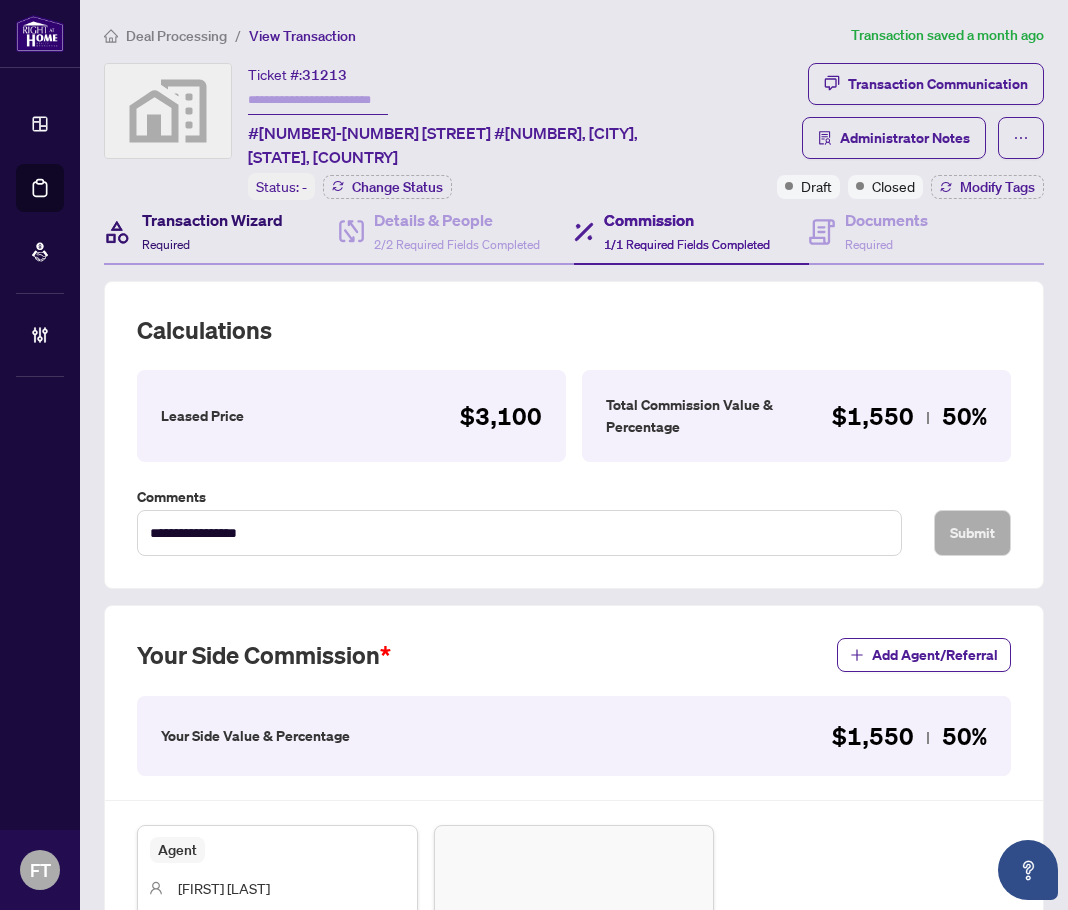 click on "Transaction Wizard Required" at bounding box center [212, 231] 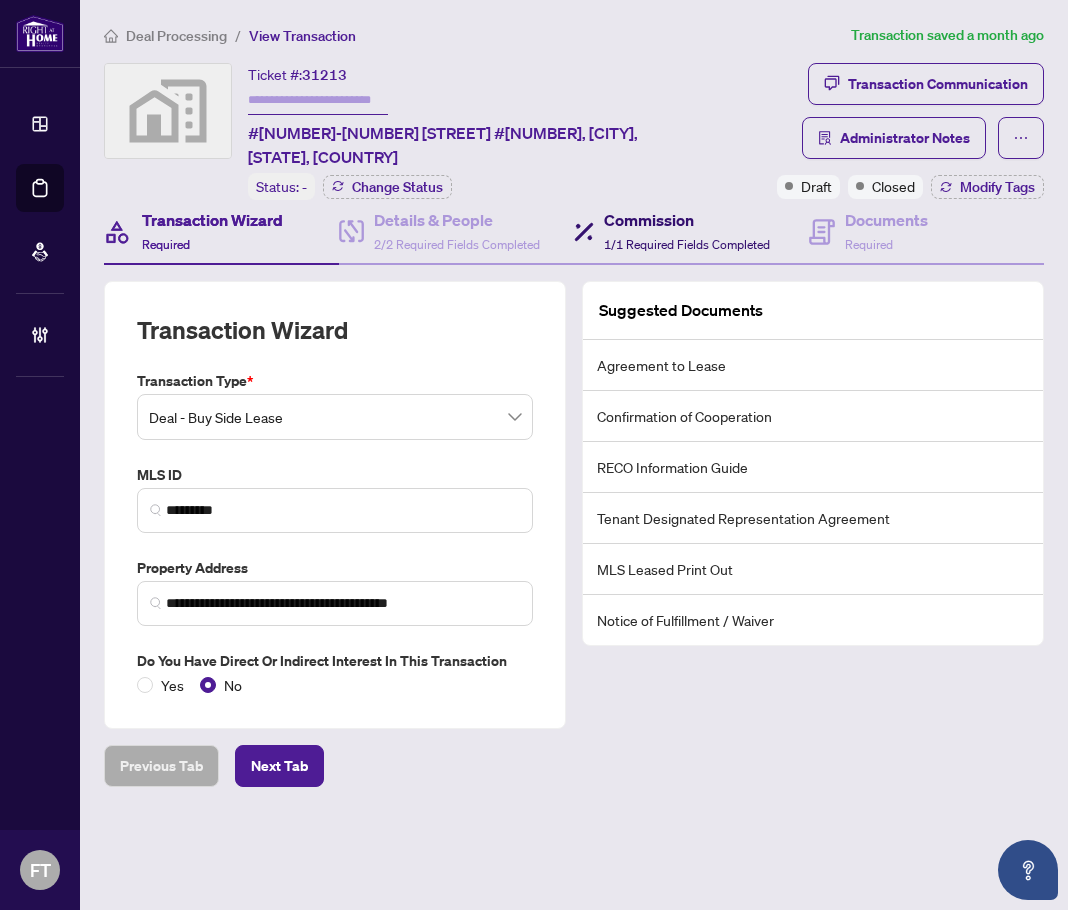click on "Commission" at bounding box center [687, 220] 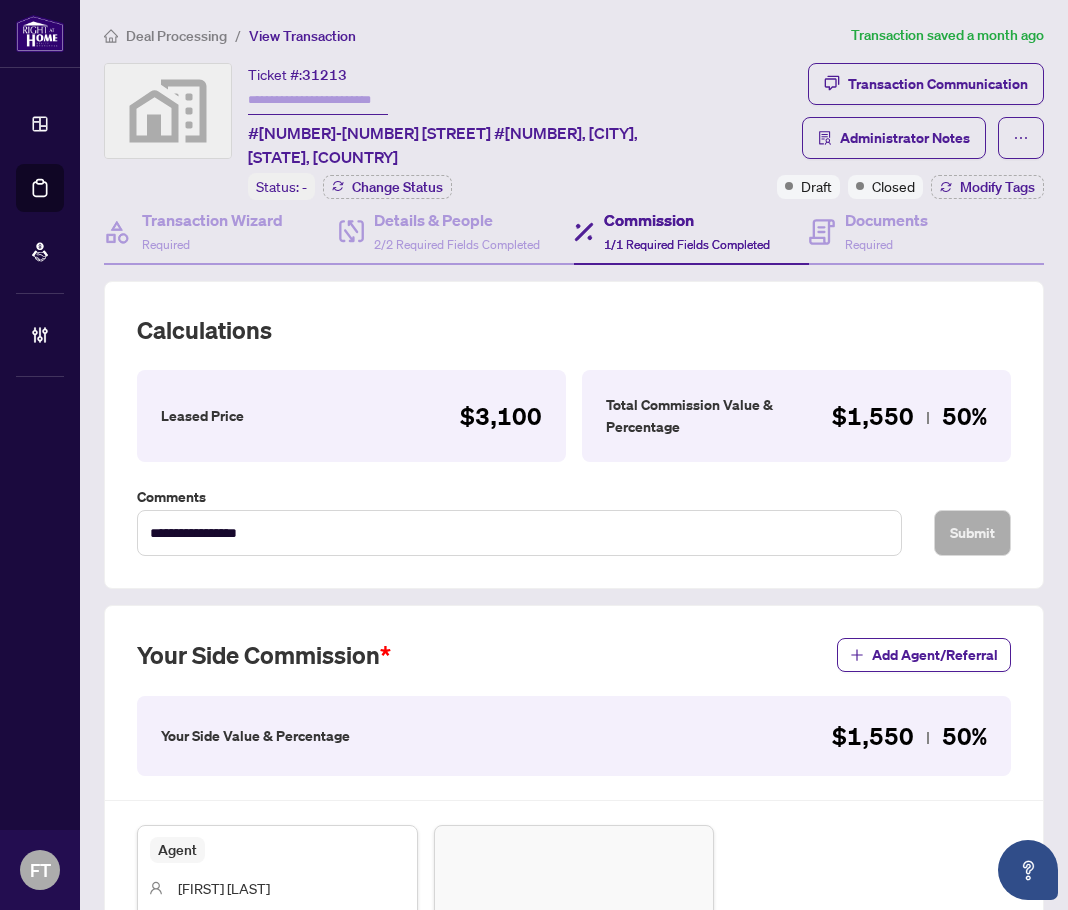 click on "**********" at bounding box center (574, 630) 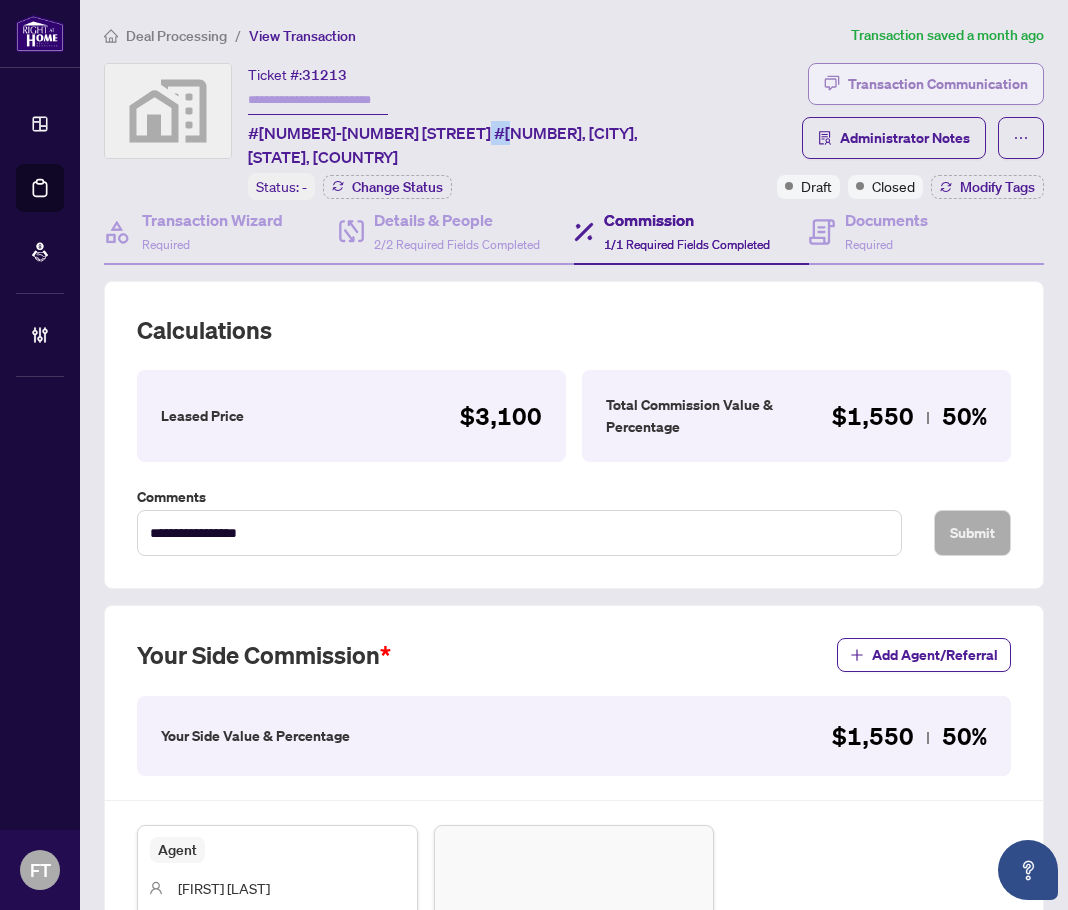 click on "Transaction Communication" at bounding box center (938, 84) 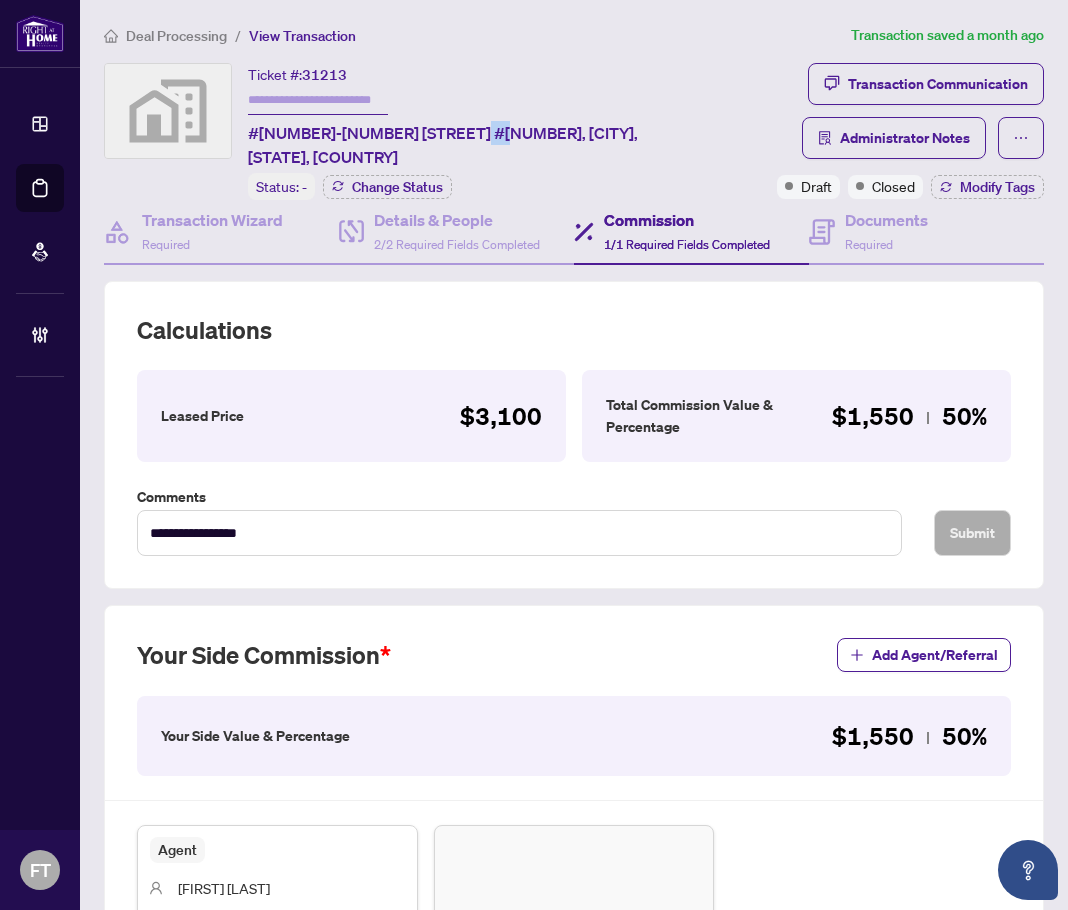 type on "**********" 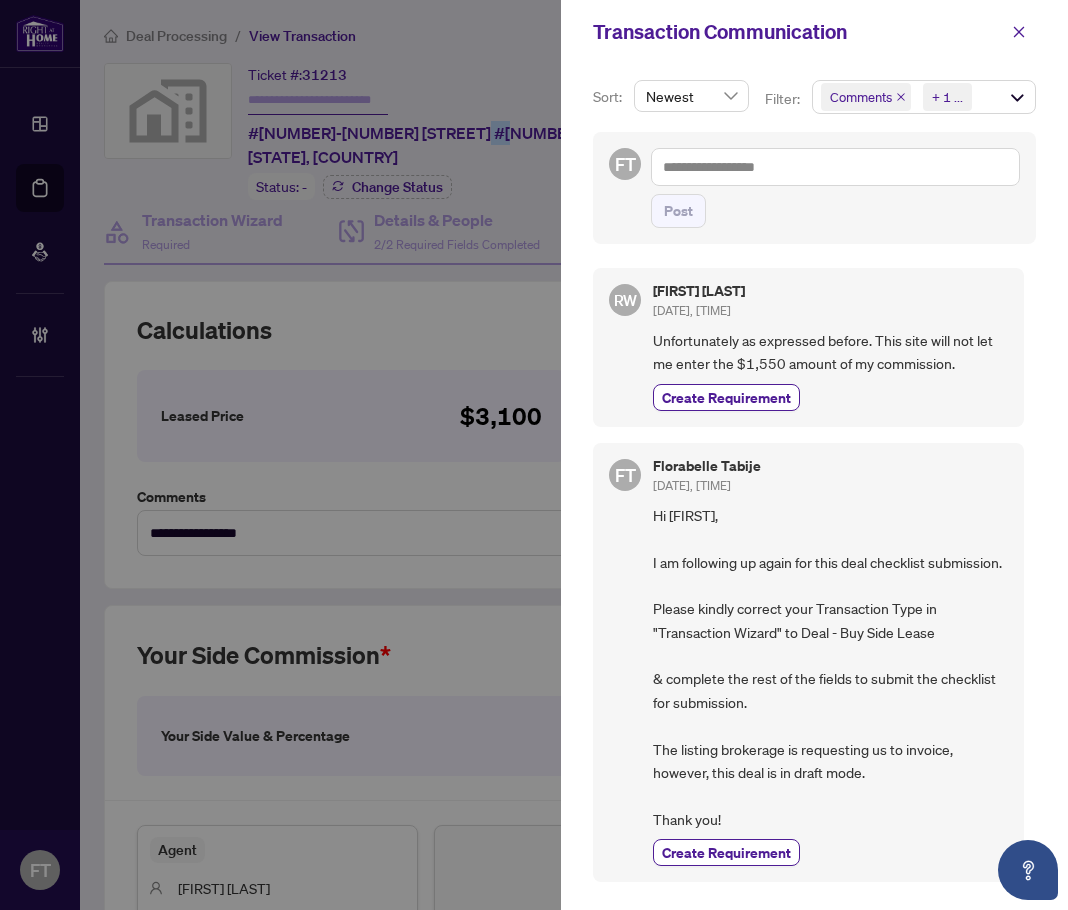 drag, startPoint x: 1027, startPoint y: 33, endPoint x: 1026, endPoint y: 53, distance: 20.024984 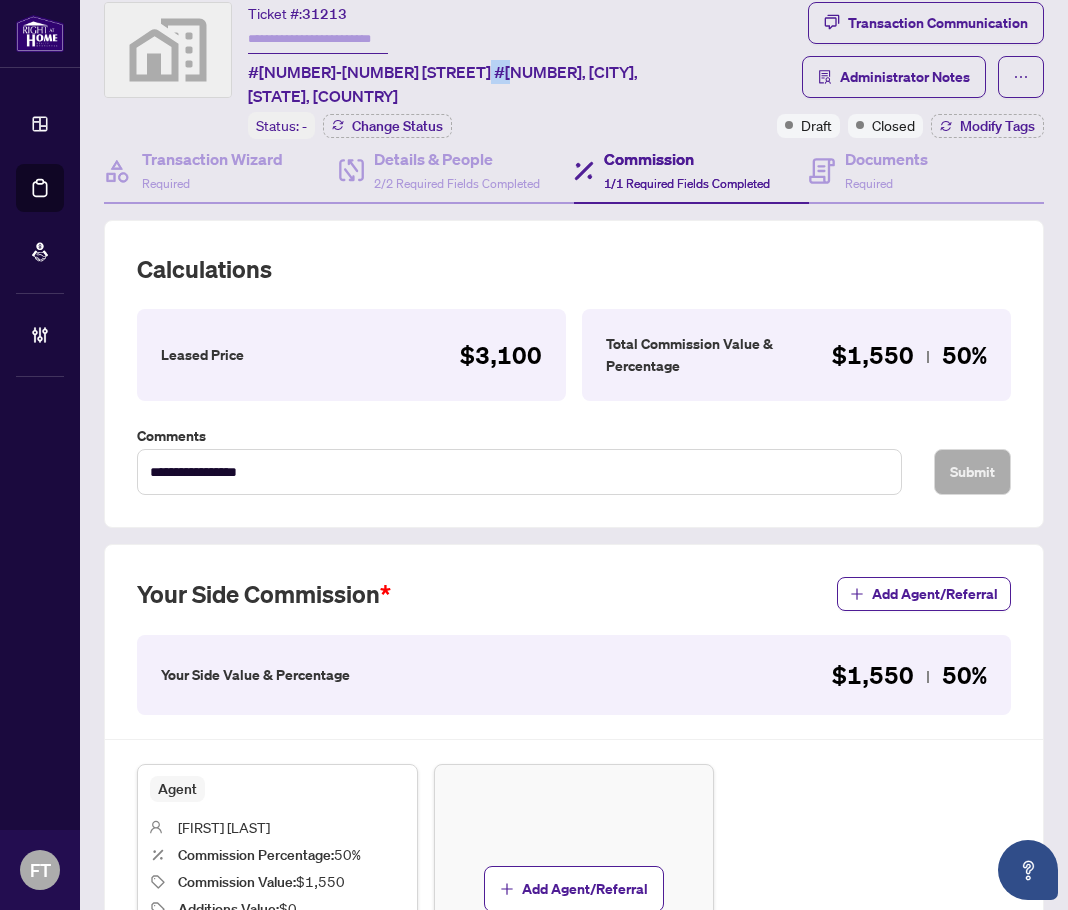 scroll, scrollTop: 0, scrollLeft: 0, axis: both 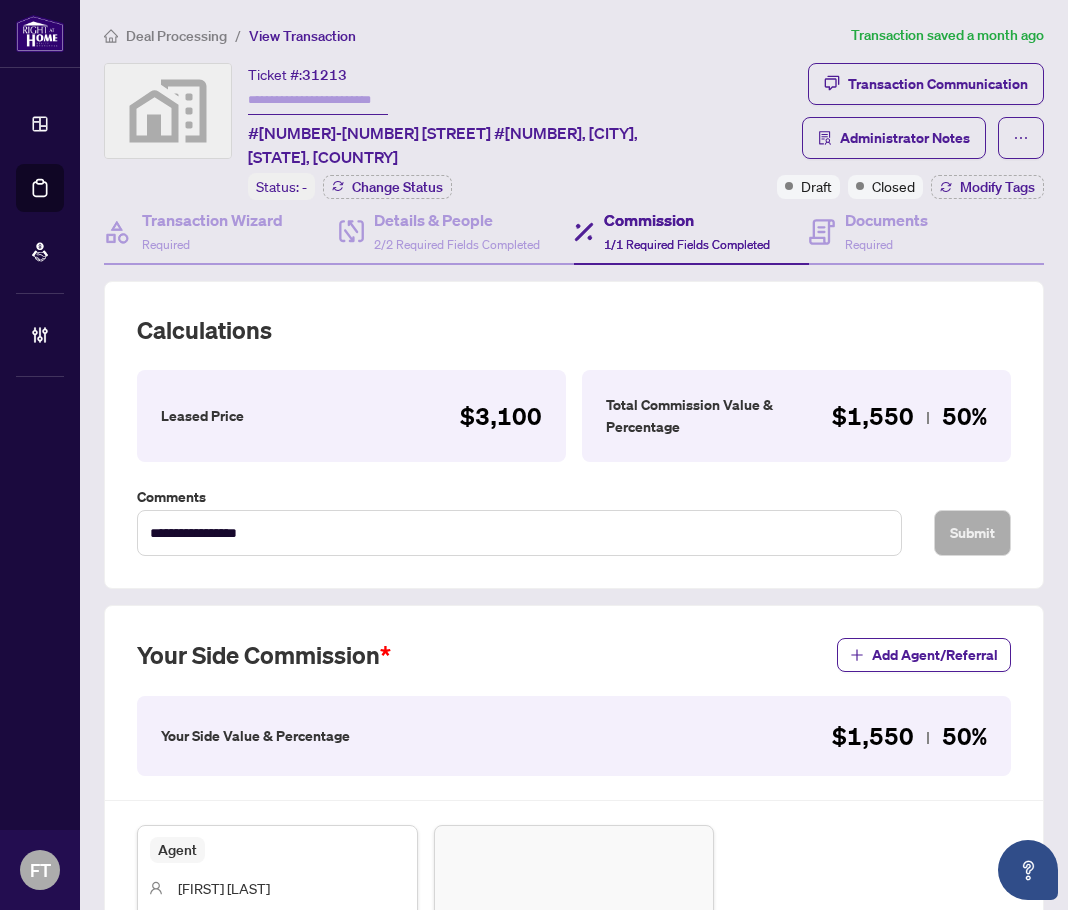 click on "#[NUMBER]-[NUMBER] [STREET] #[NUMBER], [CITY], [STATE], [COUNTRY]" at bounding box center [448, 145] 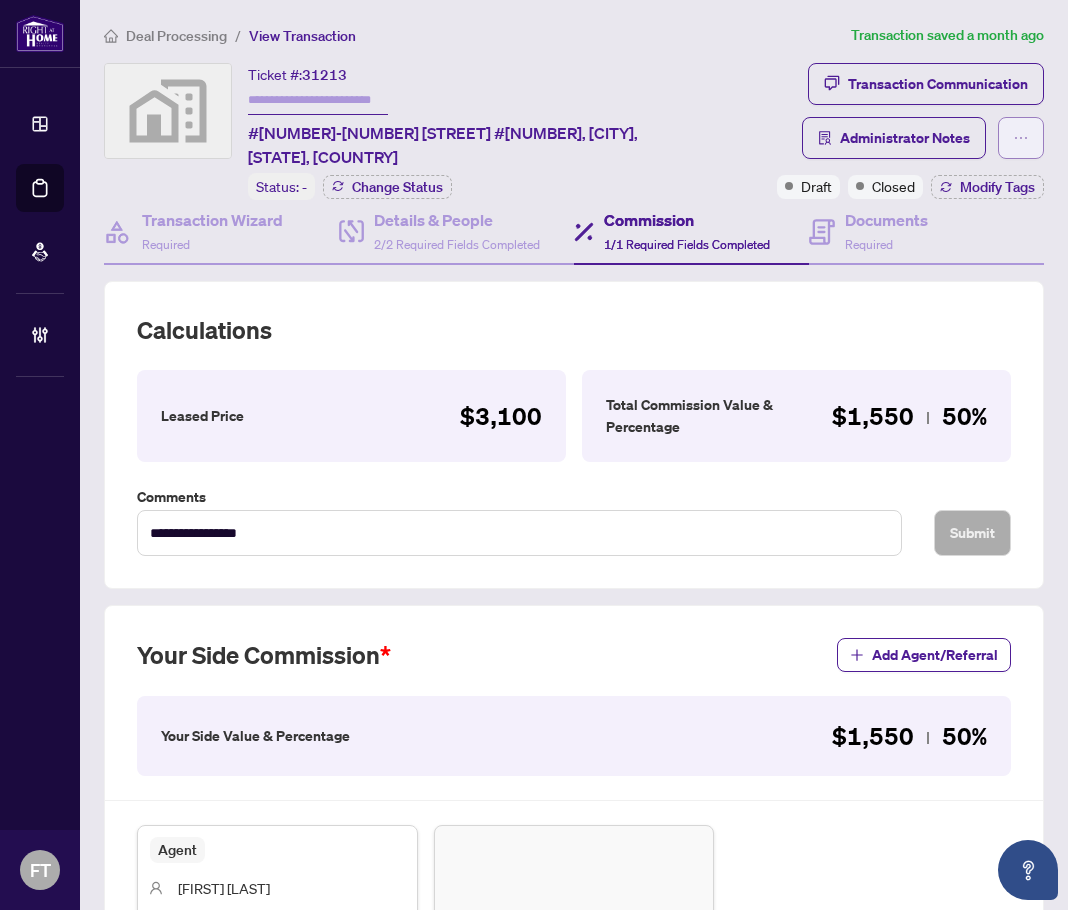 click at bounding box center (1021, 138) 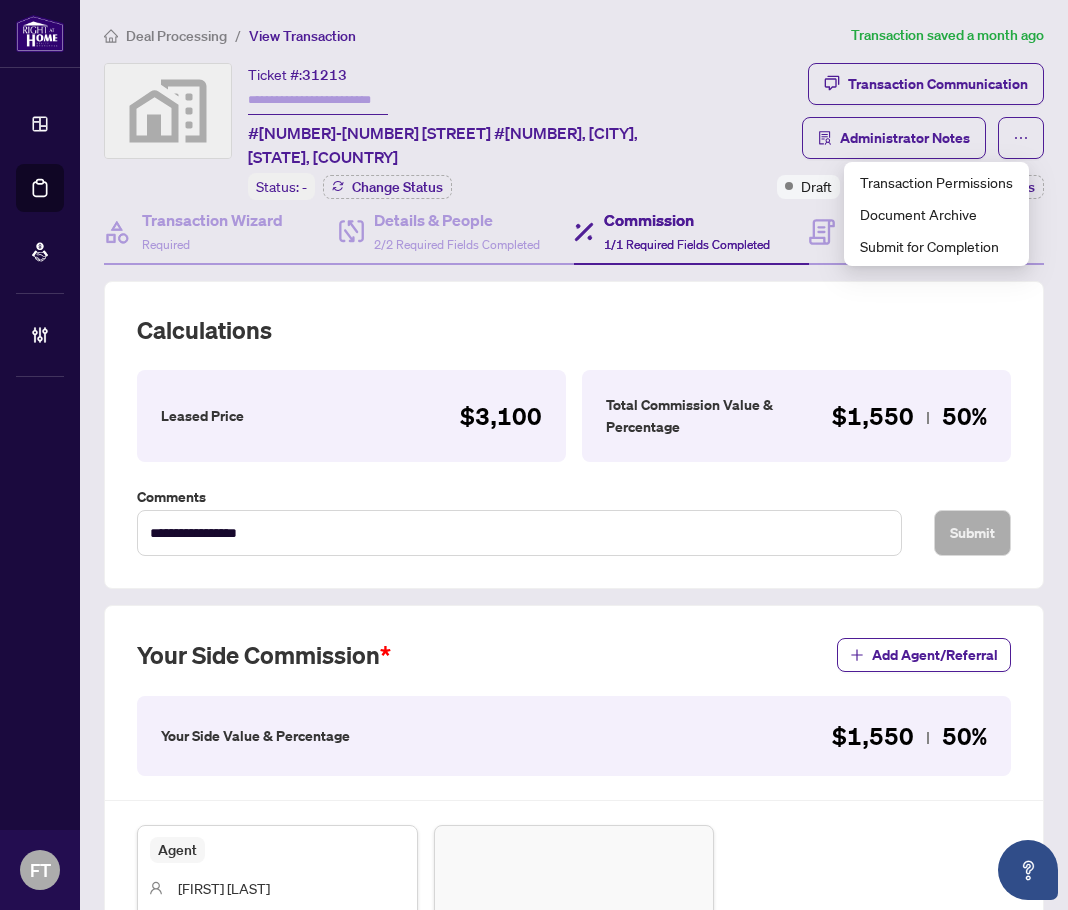 click on "Ticket #: [TICKET_NUMBER] #[NUMBER]-[NUMBER] [STREET], [CITY], [STATE], [COUNTRY]" at bounding box center [448, 116] 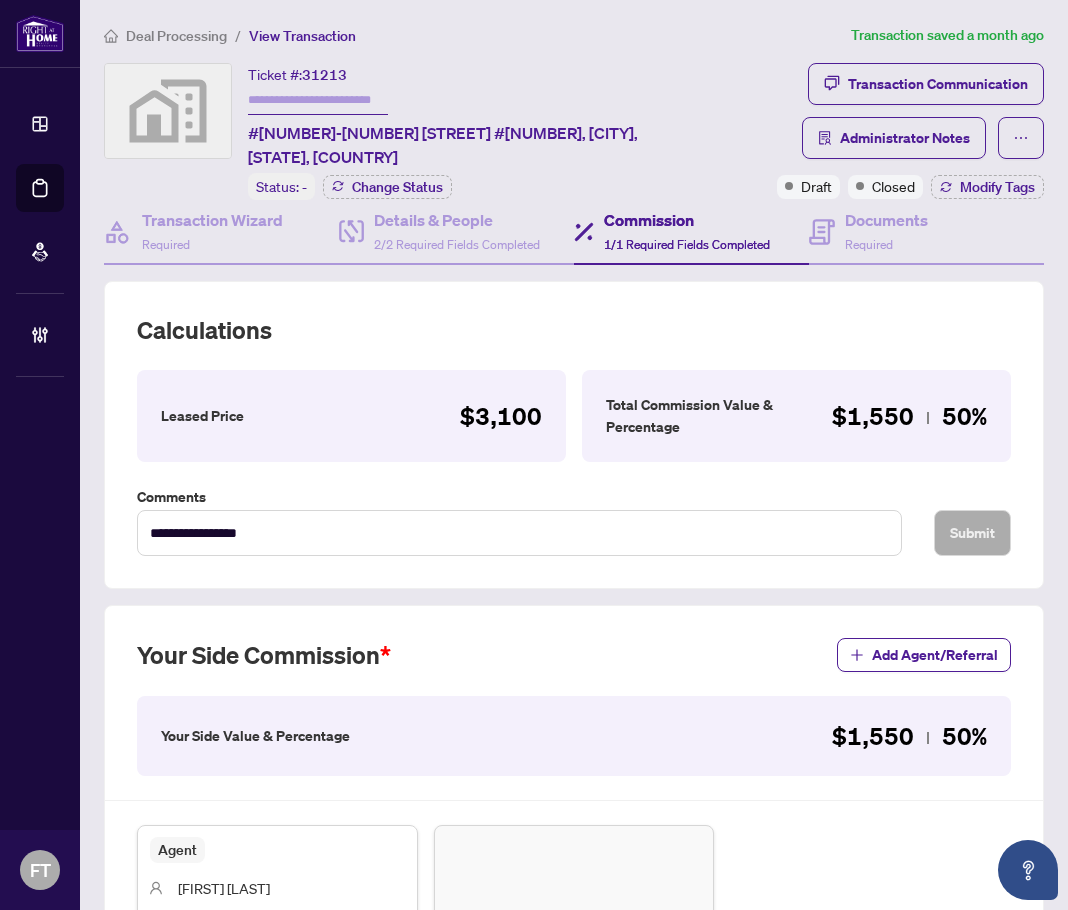drag, startPoint x: 517, startPoint y: 43, endPoint x: 793, endPoint y: 68, distance: 277.12994 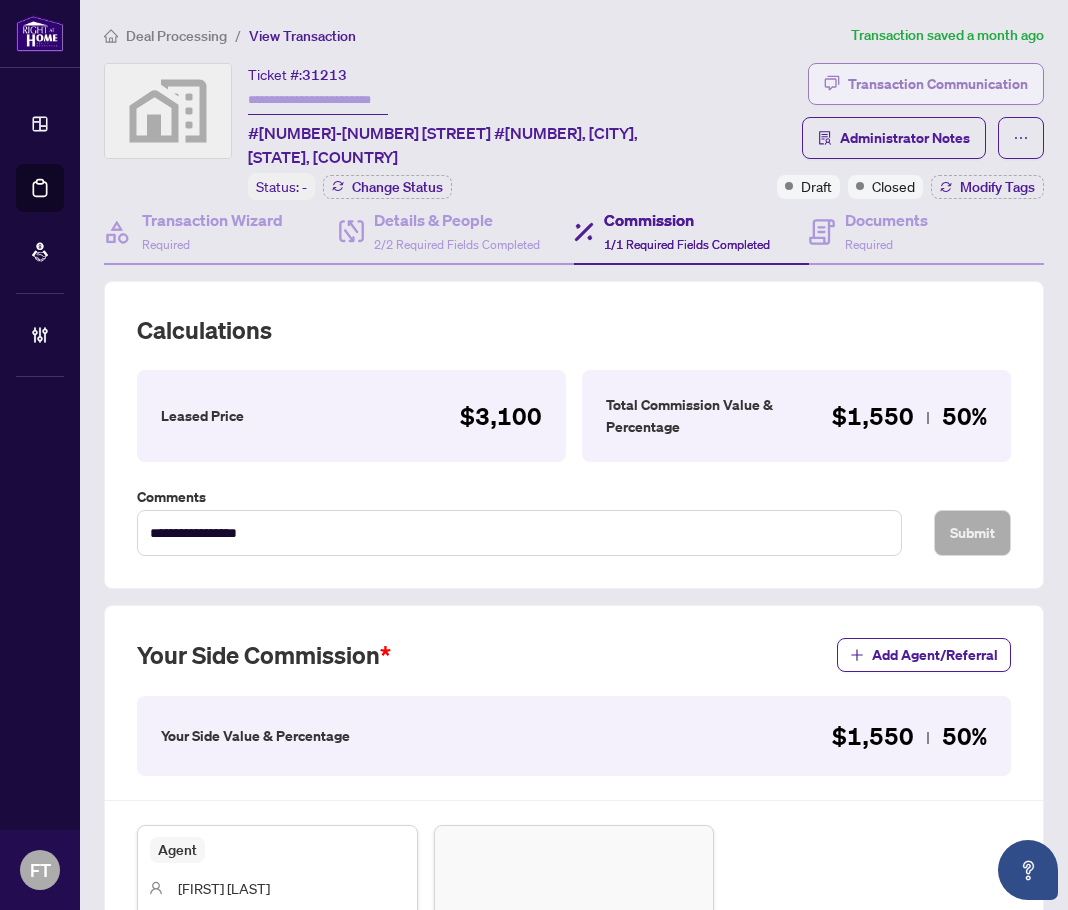 click on "Deal Processing / View Transaction" at bounding box center (473, 35) 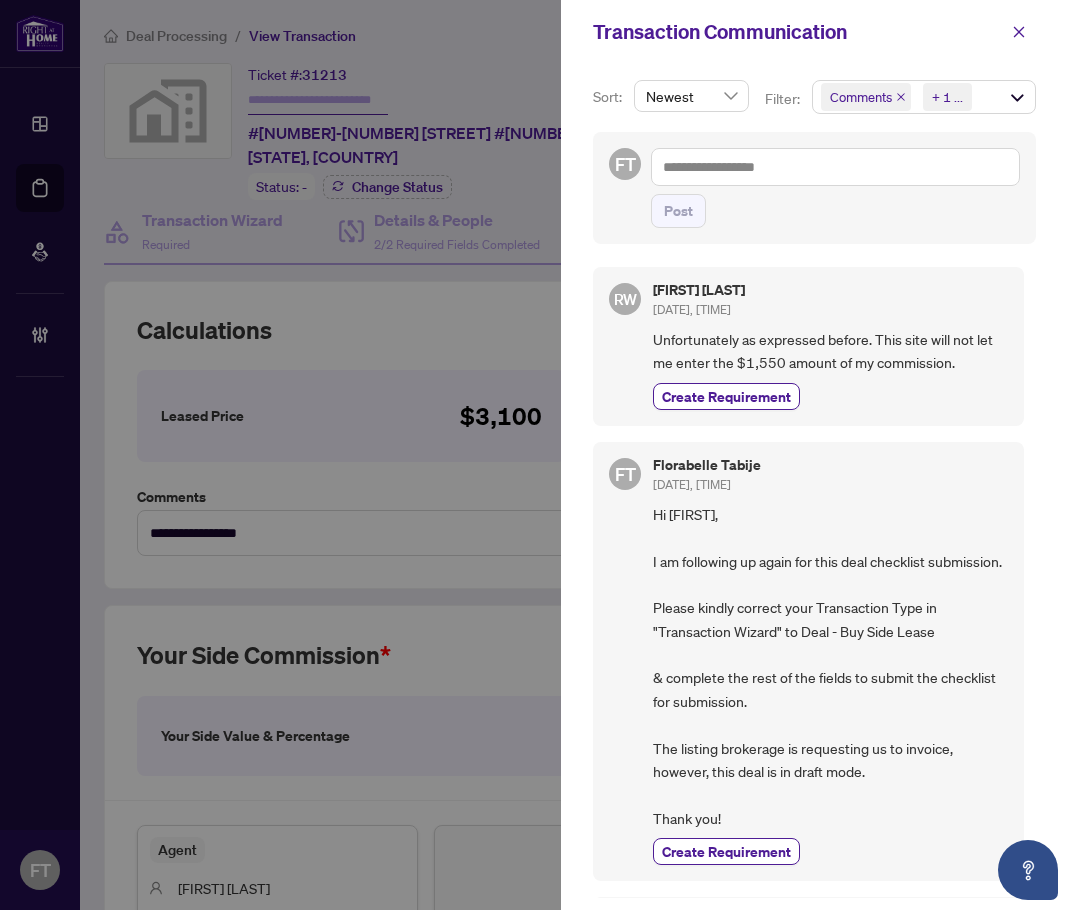 scroll, scrollTop: 0, scrollLeft: 0, axis: both 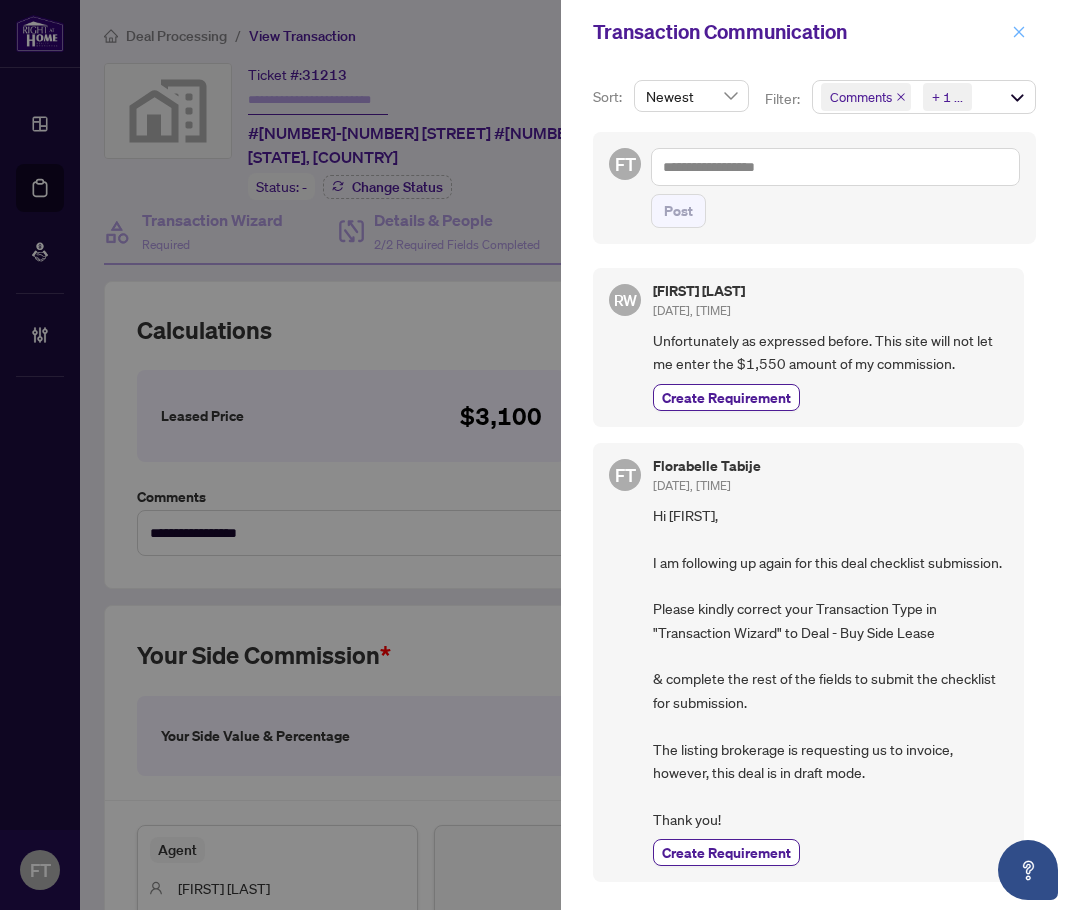 click at bounding box center (1019, 32) 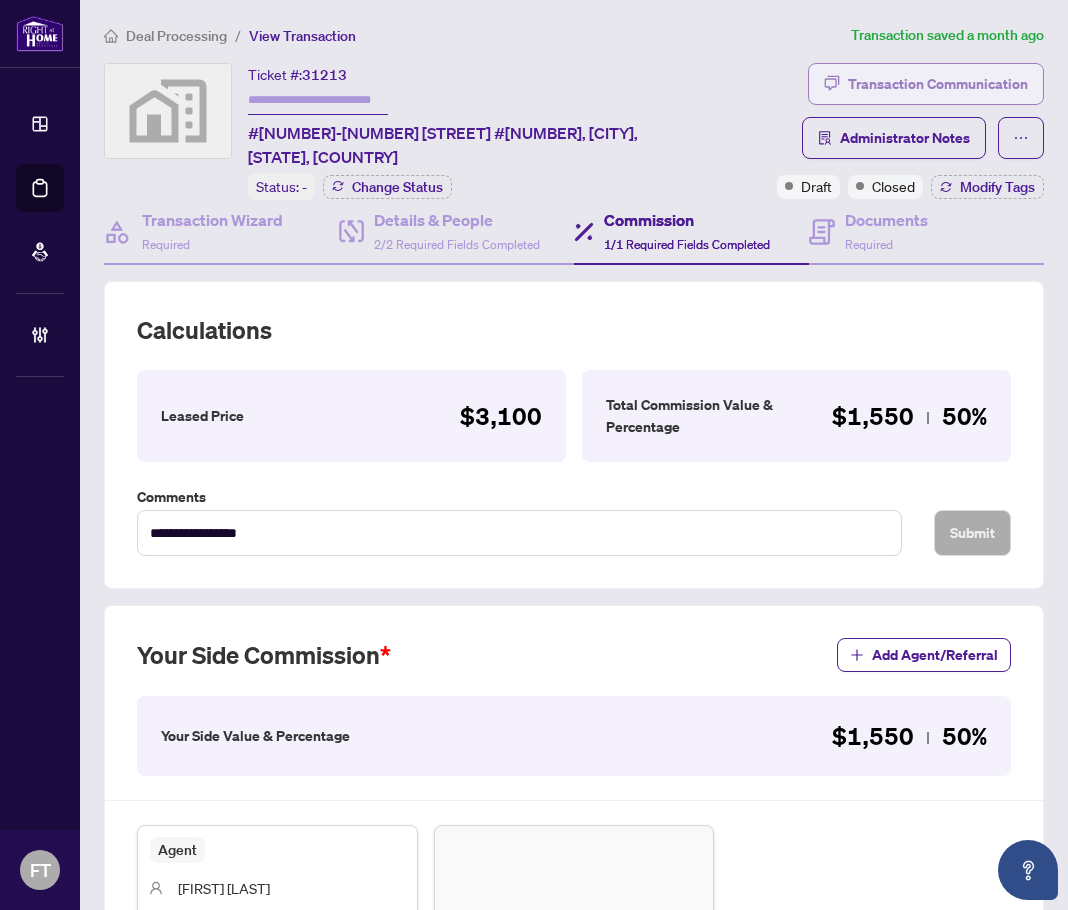 click on "Transaction Communication" at bounding box center [938, 84] 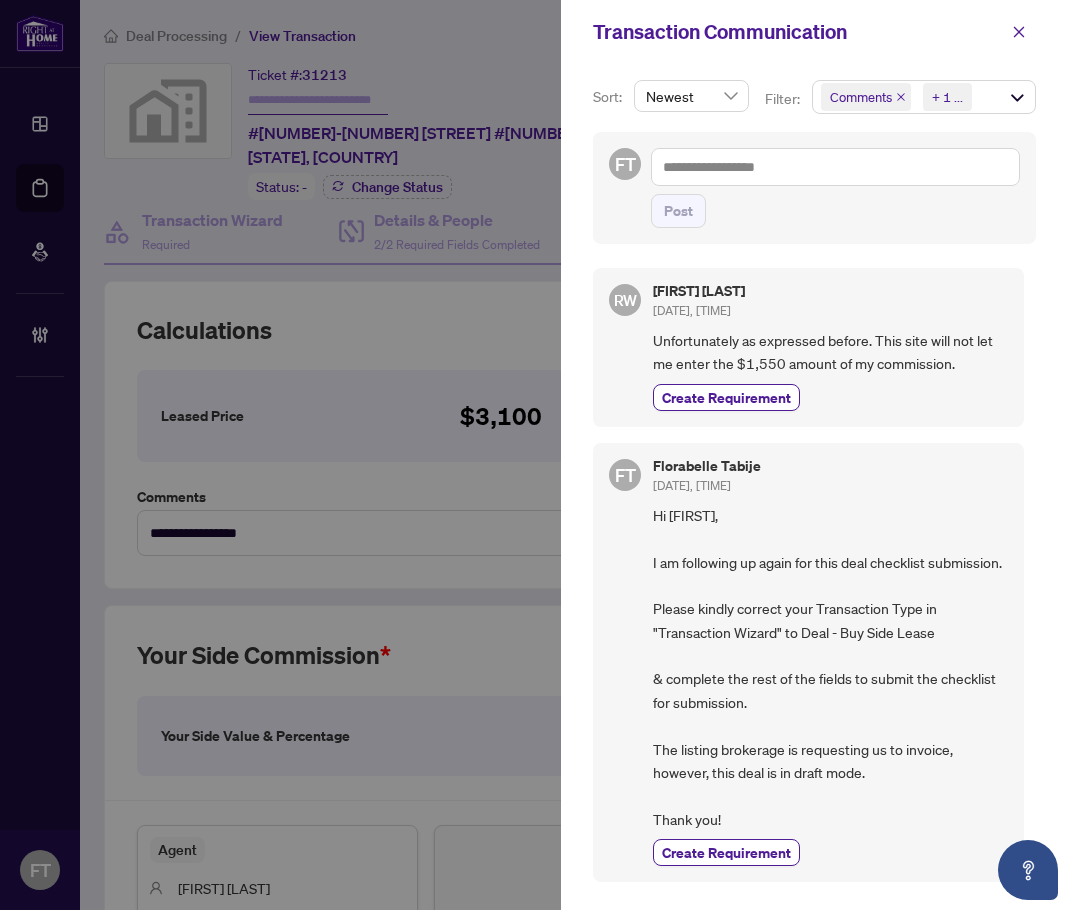 drag, startPoint x: 490, startPoint y: 12, endPoint x: 932, endPoint y: 52, distance: 443.80627 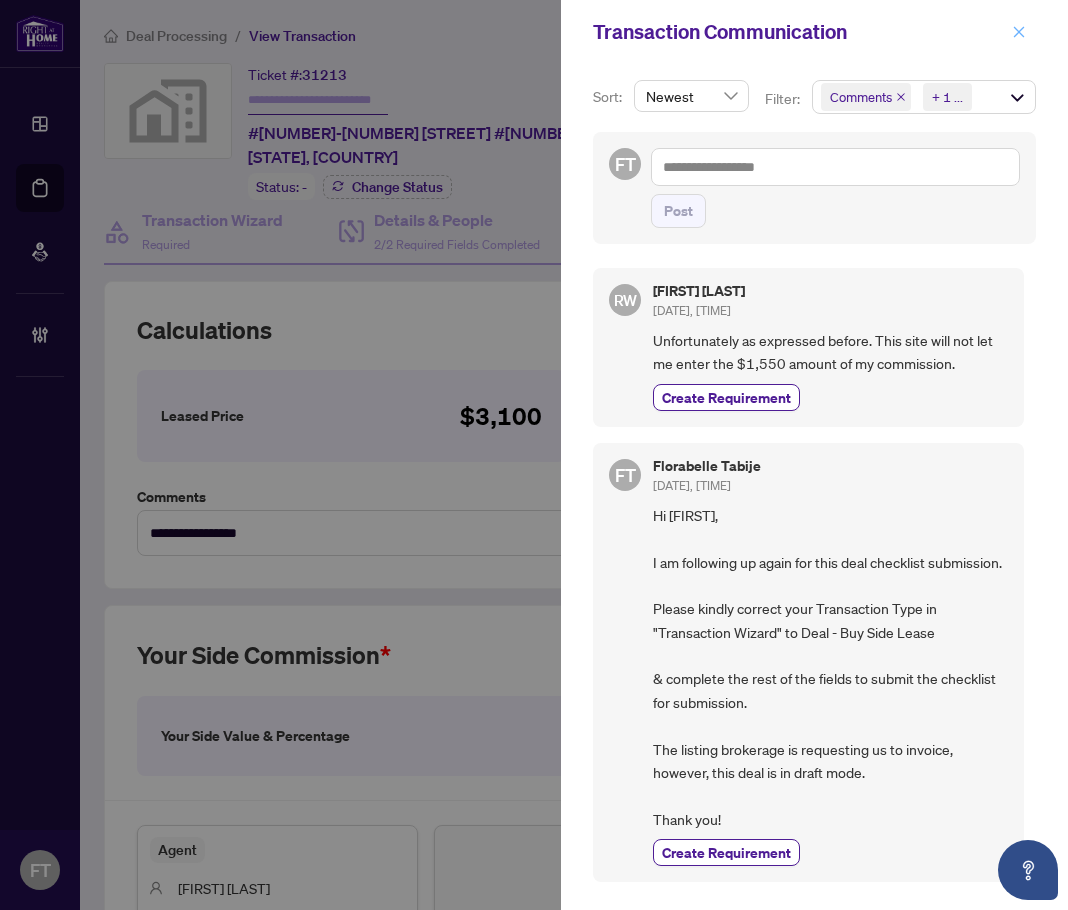 click 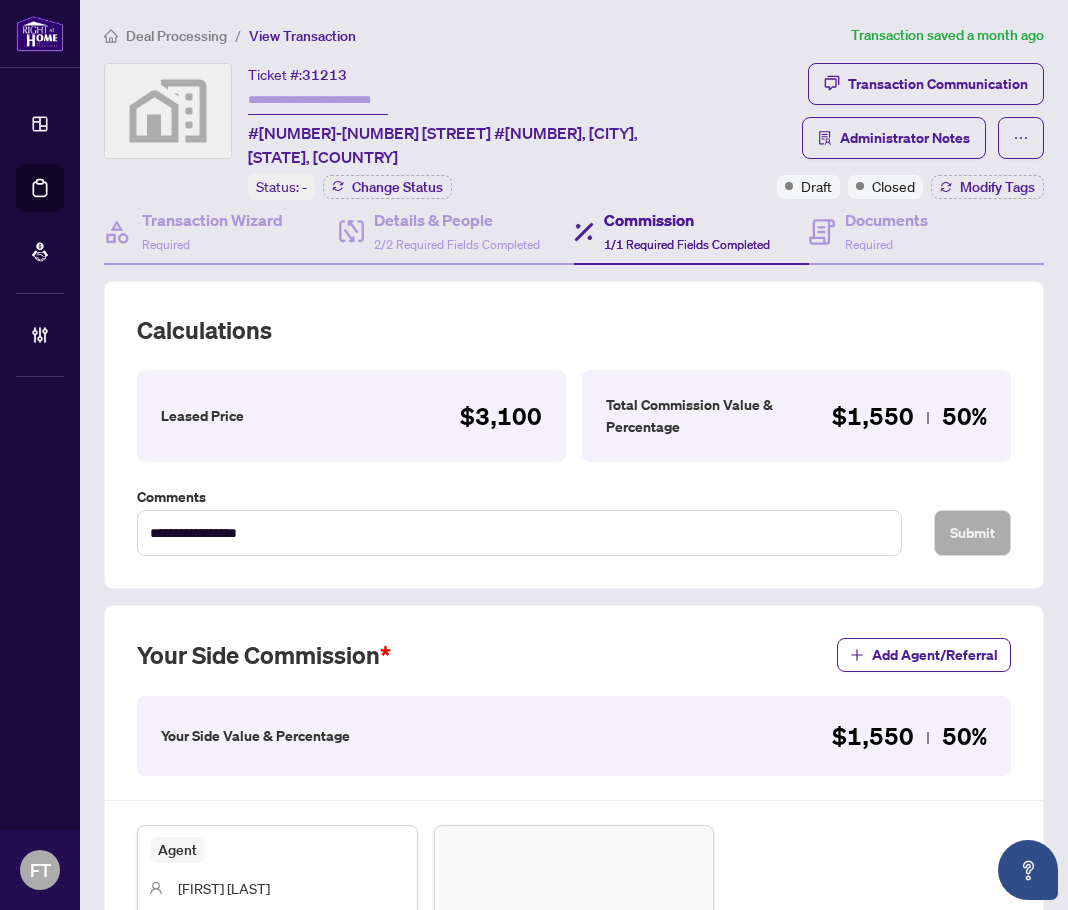 click on "**********" at bounding box center (574, 455) 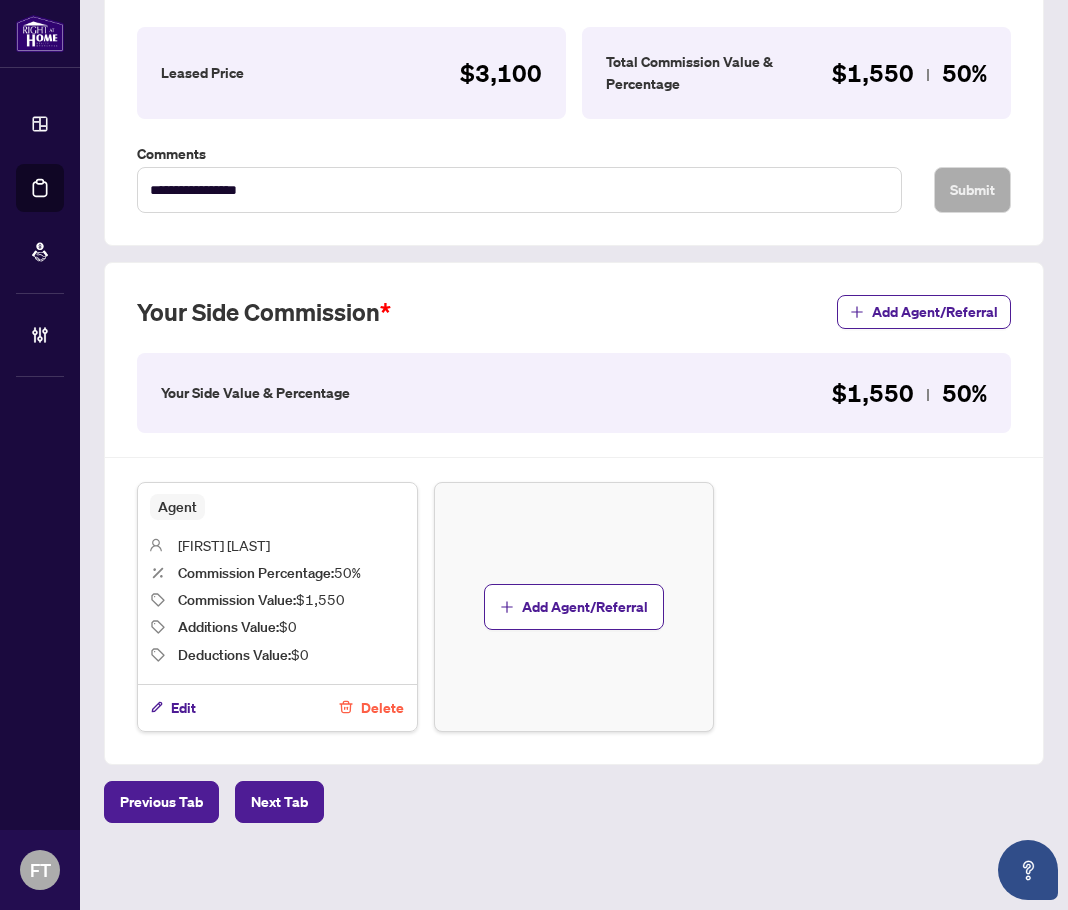 scroll, scrollTop: 243, scrollLeft: 0, axis: vertical 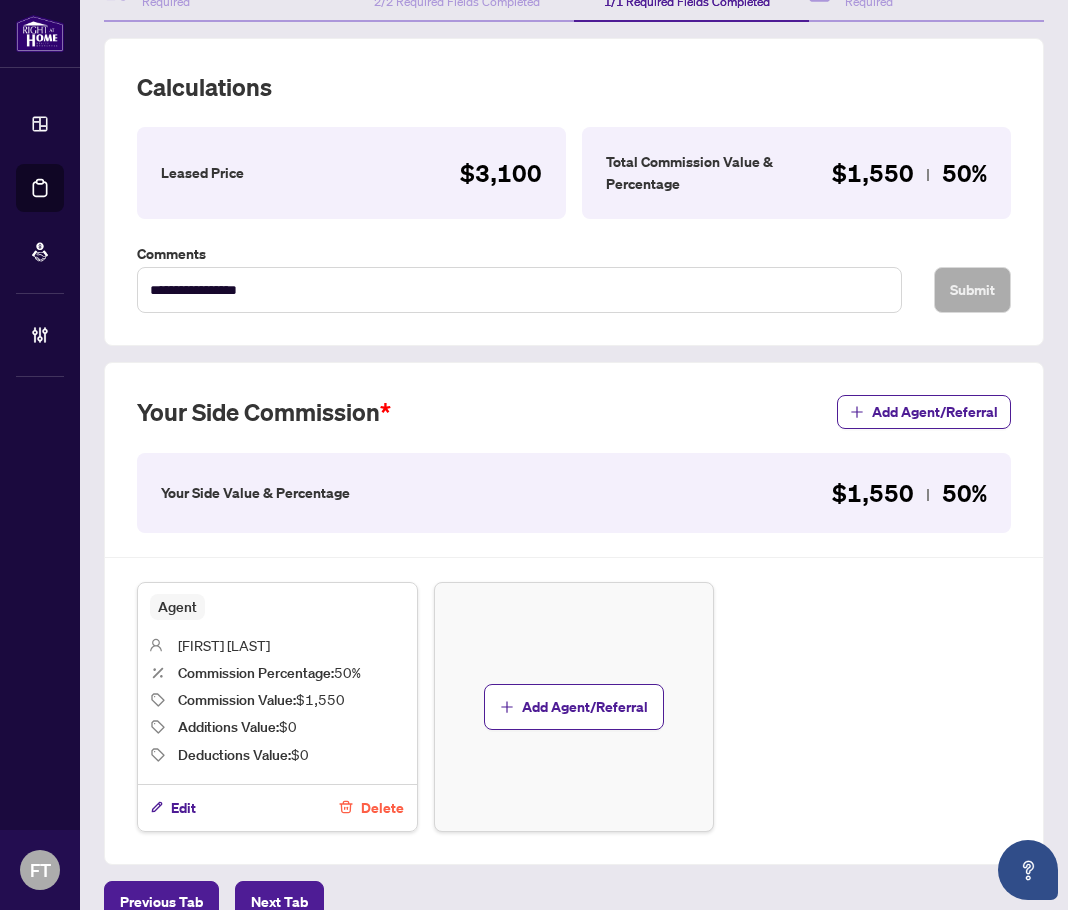 click on "**********" at bounding box center [574, 411] 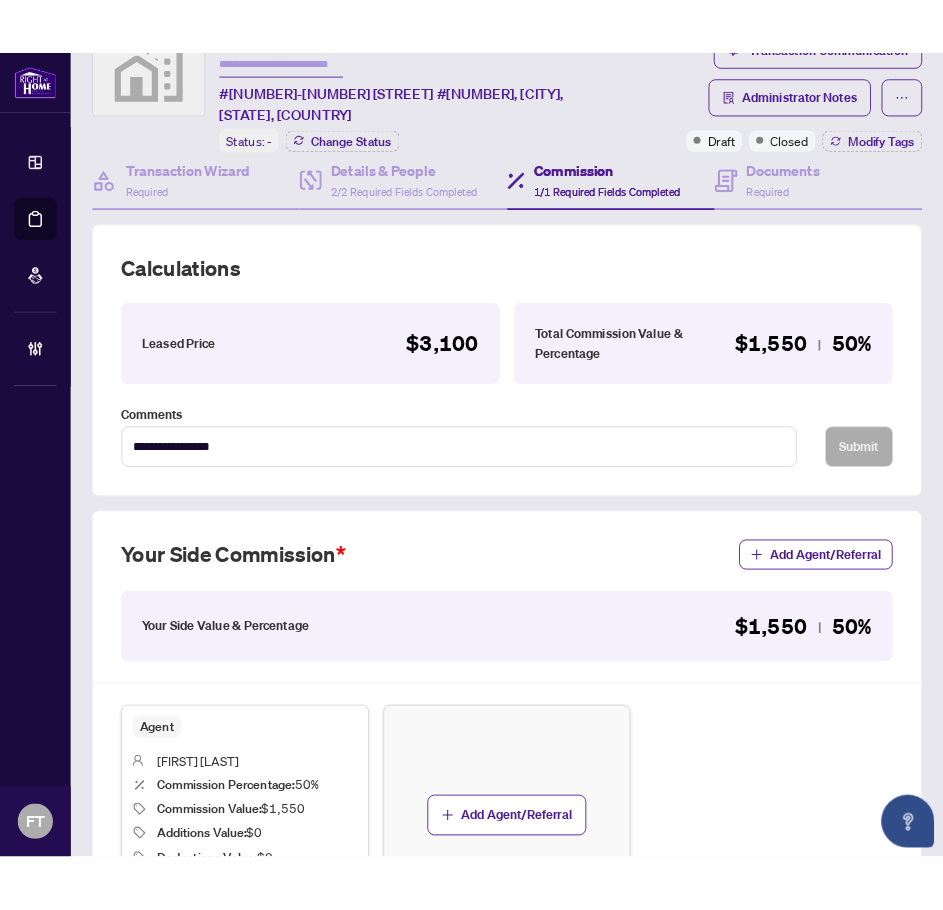 scroll, scrollTop: 0, scrollLeft: 0, axis: both 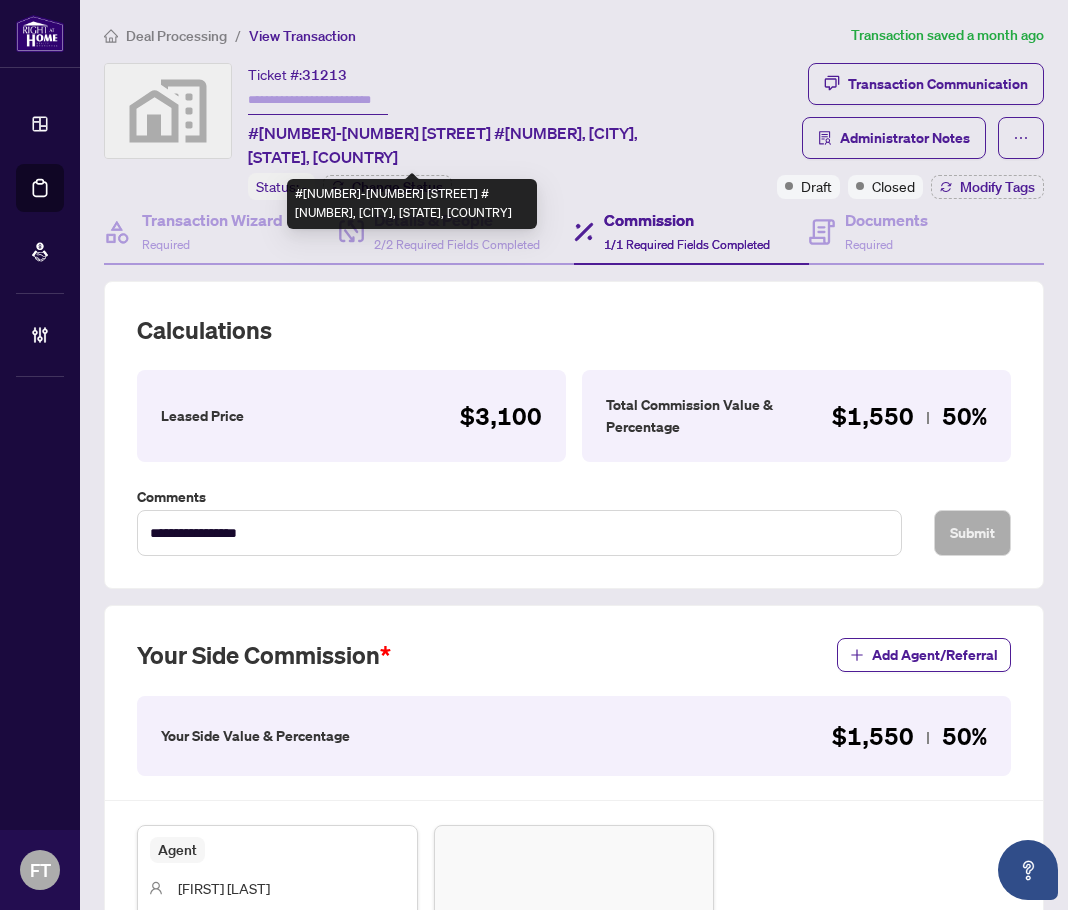 click on "#[NUMBER]-[NUMBER] [STREET] #[NUMBER], [CITY], [STATE], [COUNTRY]" at bounding box center [448, 145] 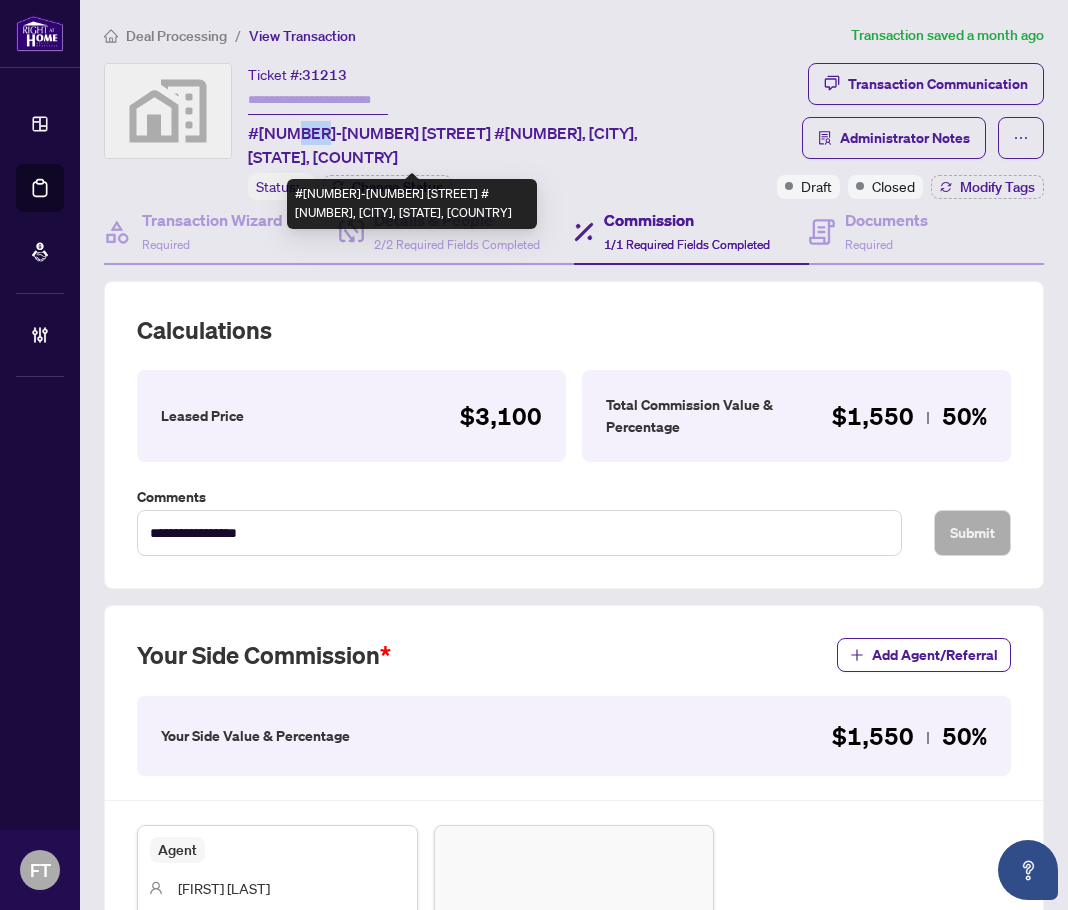click on "#[NUMBER]-[NUMBER] [STREET] #[NUMBER], [CITY], [STATE], [COUNTRY]" at bounding box center (448, 145) 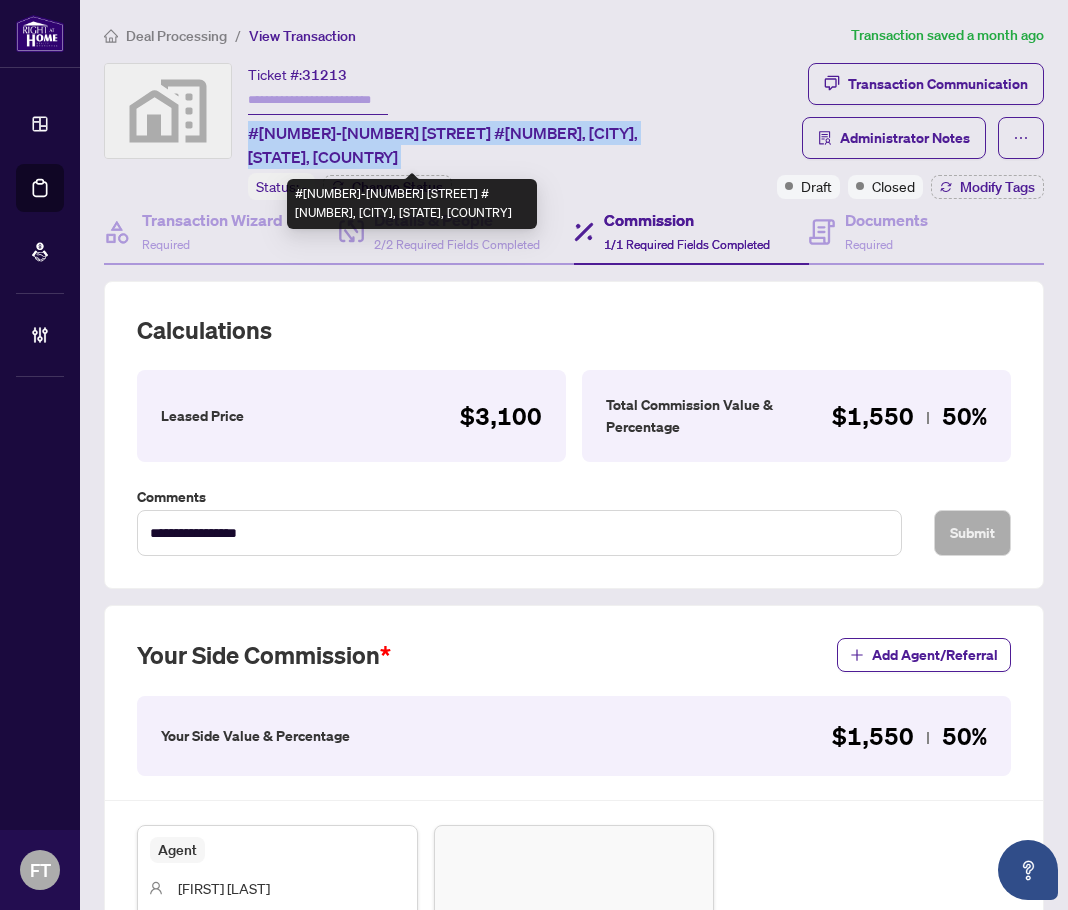 click on "#[NUMBER]-[NUMBER] [STREET] #[NUMBER], [CITY], [STATE], [COUNTRY]" at bounding box center [448, 145] 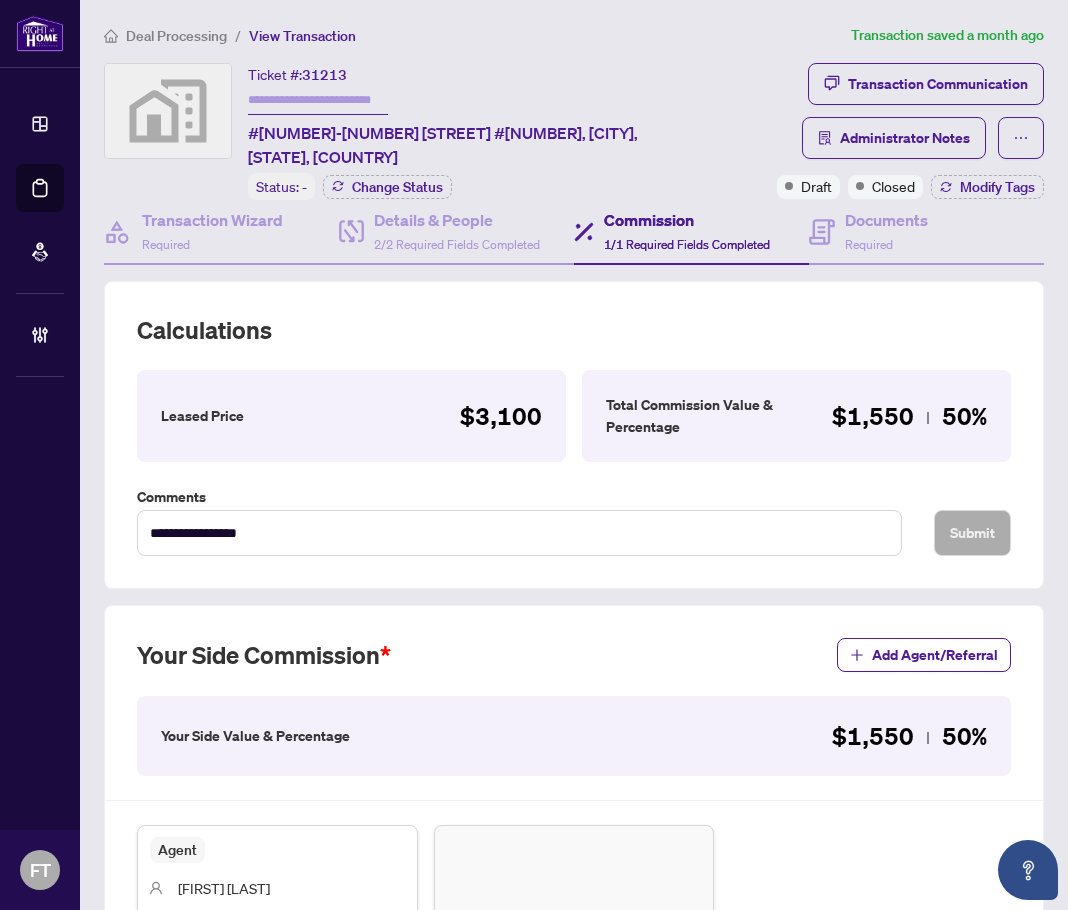 click on "Deal Processing" at bounding box center (176, 36) 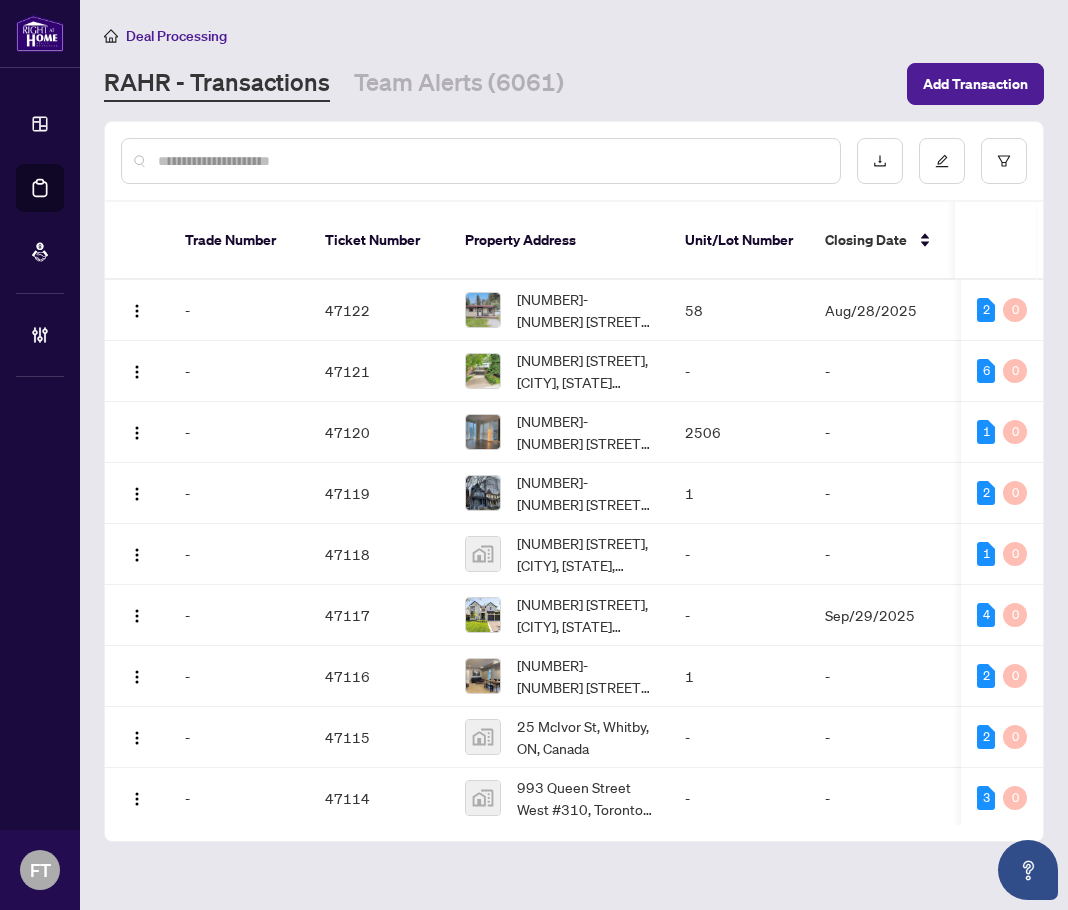 drag, startPoint x: 380, startPoint y: 27, endPoint x: 394, endPoint y: 3, distance: 27.784887 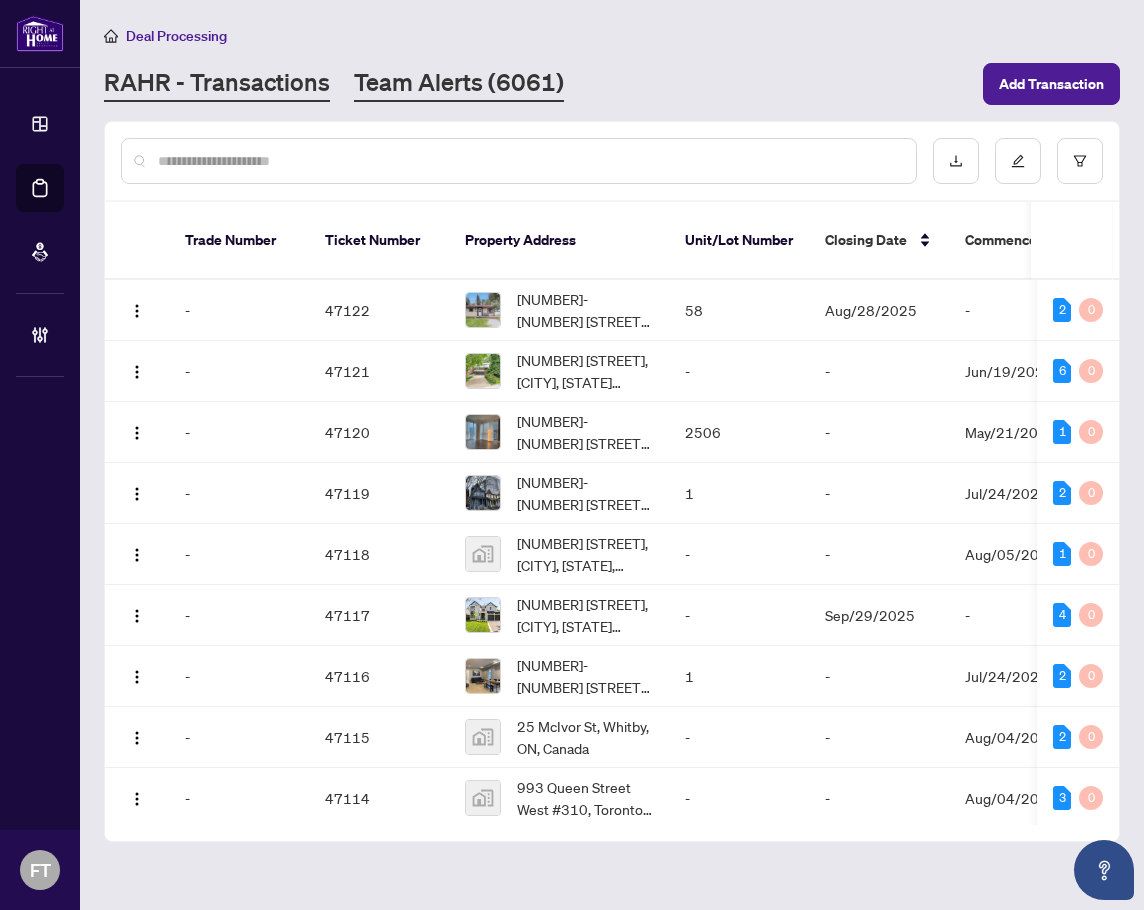 click on "Team Alerts   (6061)" at bounding box center [459, 84] 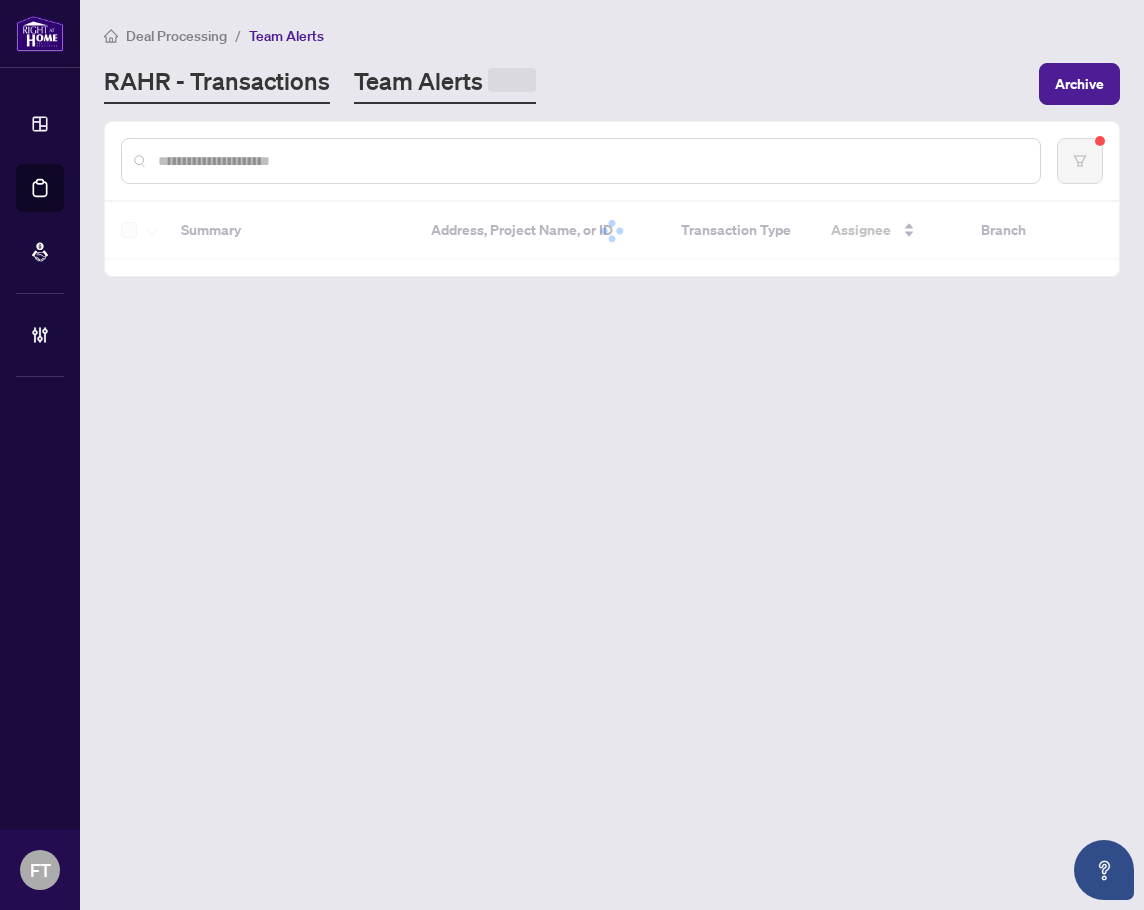 click on "RAHR - Transactions" at bounding box center (217, 84) 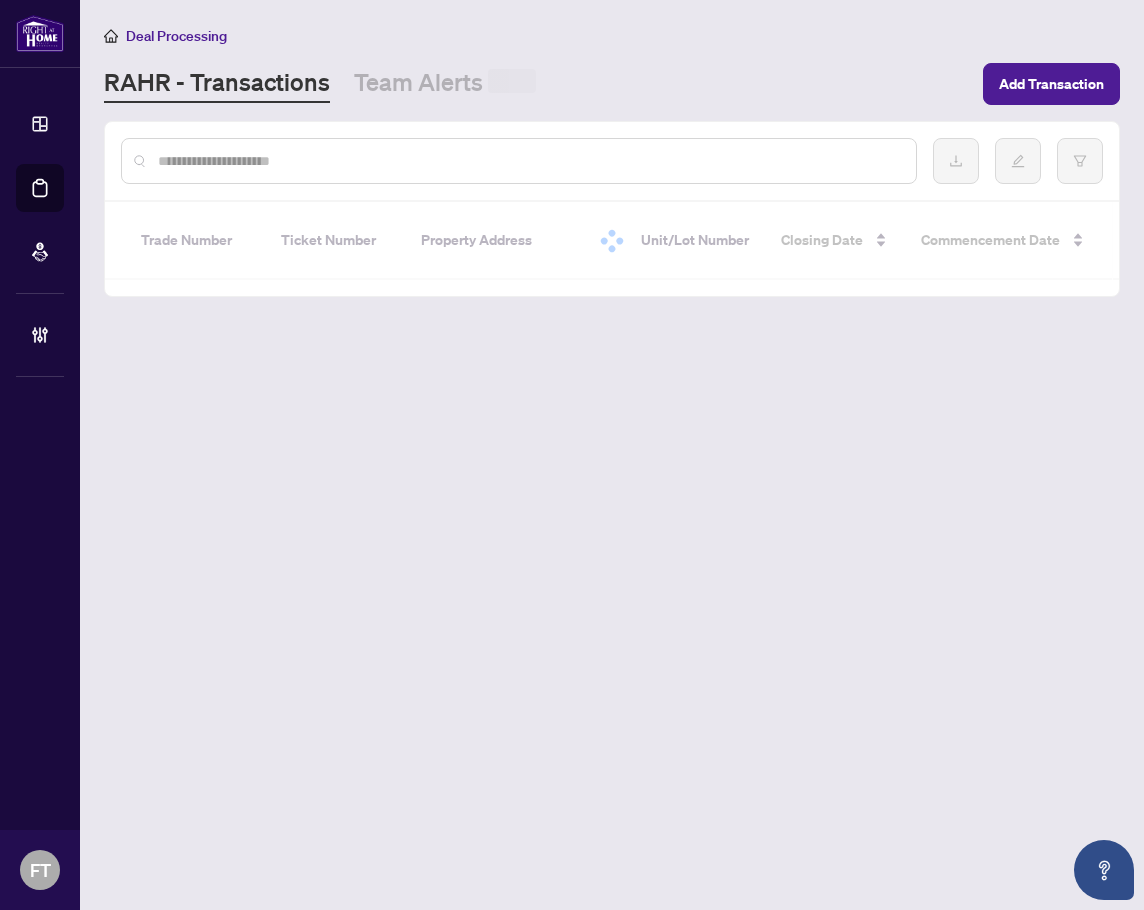 click at bounding box center [529, 161] 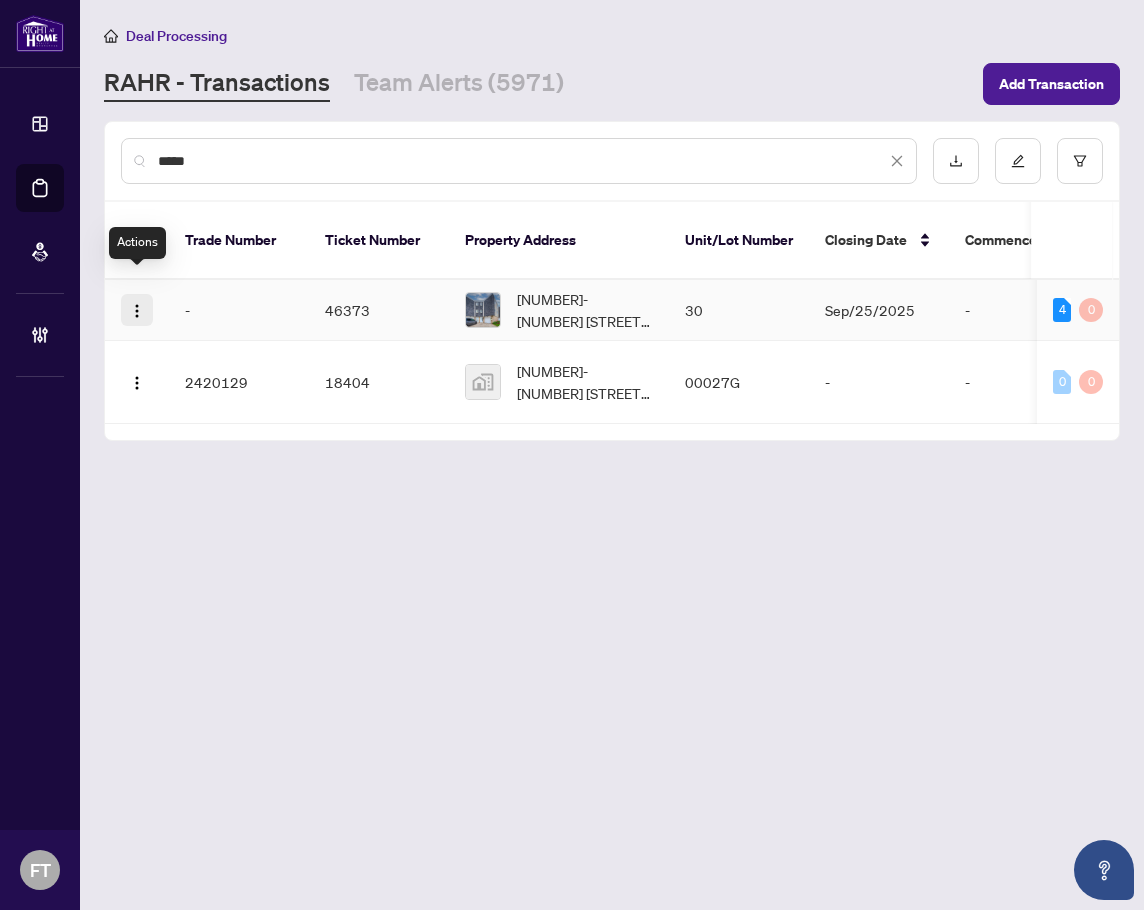 click at bounding box center (137, 311) 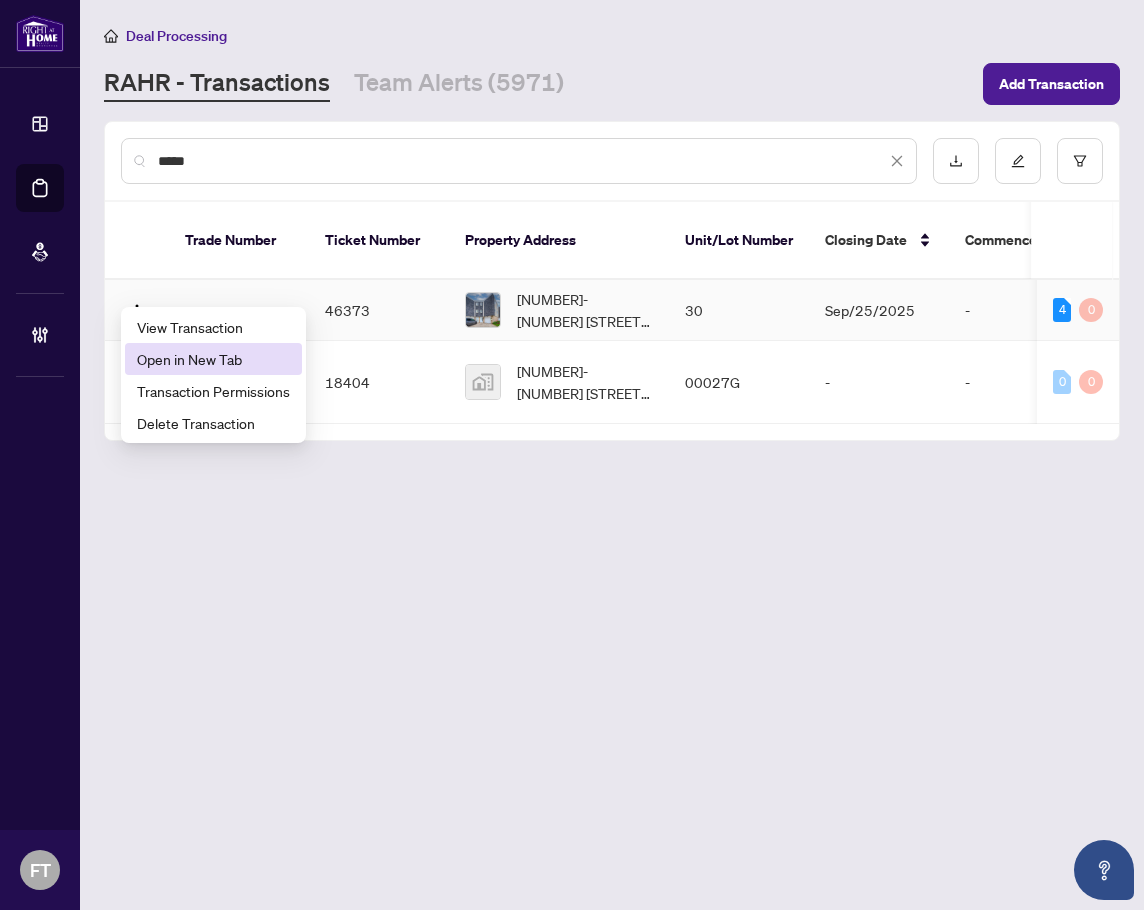 click on "Open in New Tab" at bounding box center (213, 359) 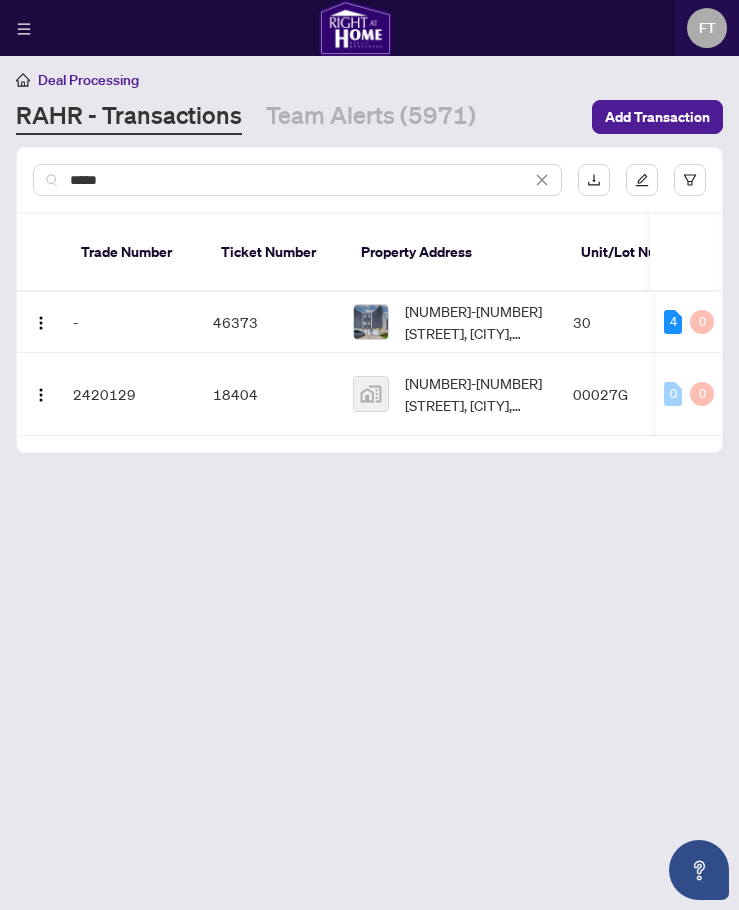 drag, startPoint x: 162, startPoint y: 768, endPoint x: 171, endPoint y: 763, distance: 10.29563 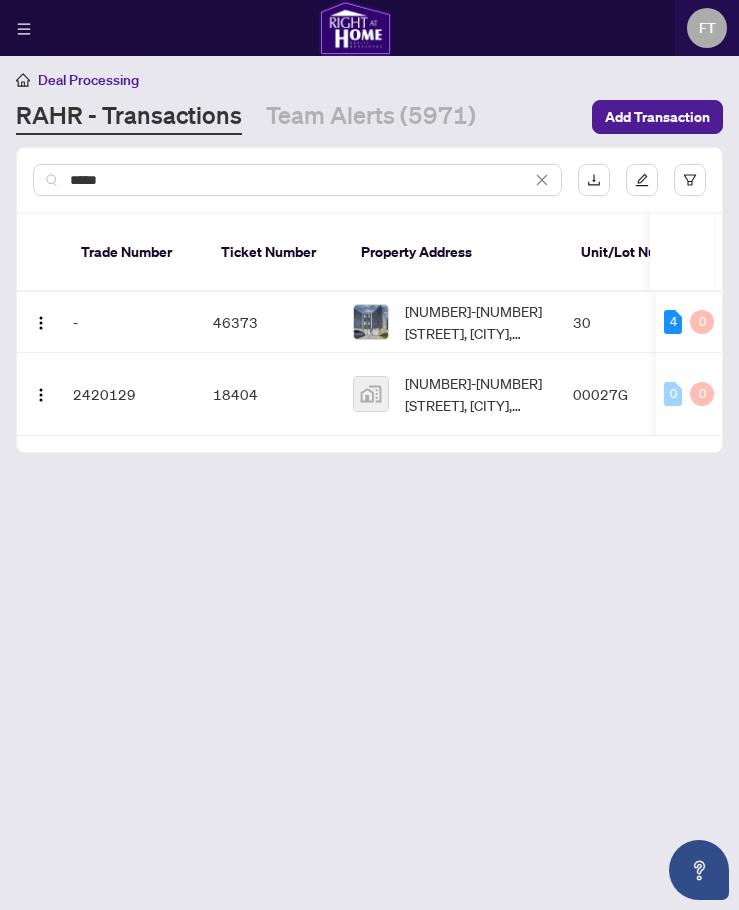 click on "Deal Processing RAHR - Transactions Team Alerts   (5971) Add Transaction ***** Trade Number Ticket Number Property Address Unit/Lot Number Closing Date Commencement Date Branch Transaction Type Tags Created By Project Name Created Date Last Modified Date Last Updated By Submission Date MLS #                                     - [NUMBER] [NUMBER]-[NUMBER] [STREET], [CITY], [STATE] [POSTAL_CODE] [NUMBER] [DATE] - [CITY] Deal - Buy Side Sale 2 Tags [FIRST] [LAST] - [DATE] [DATE] [FIRST] [LAST] [DATE] [MLS_NUMBER] 4 0 [NUMBER] [NUMBER] [STREET], [CITY], [STATE], [COUNTRY] [NUMBER] - [CITY] Deal - Builder Pending Payment Key [FIRST] [LAST] [PROJECT_NAME] [DATE] [DATE] [FIRST] [LAST] [DATE] 0 0" at bounding box center (369, 455) 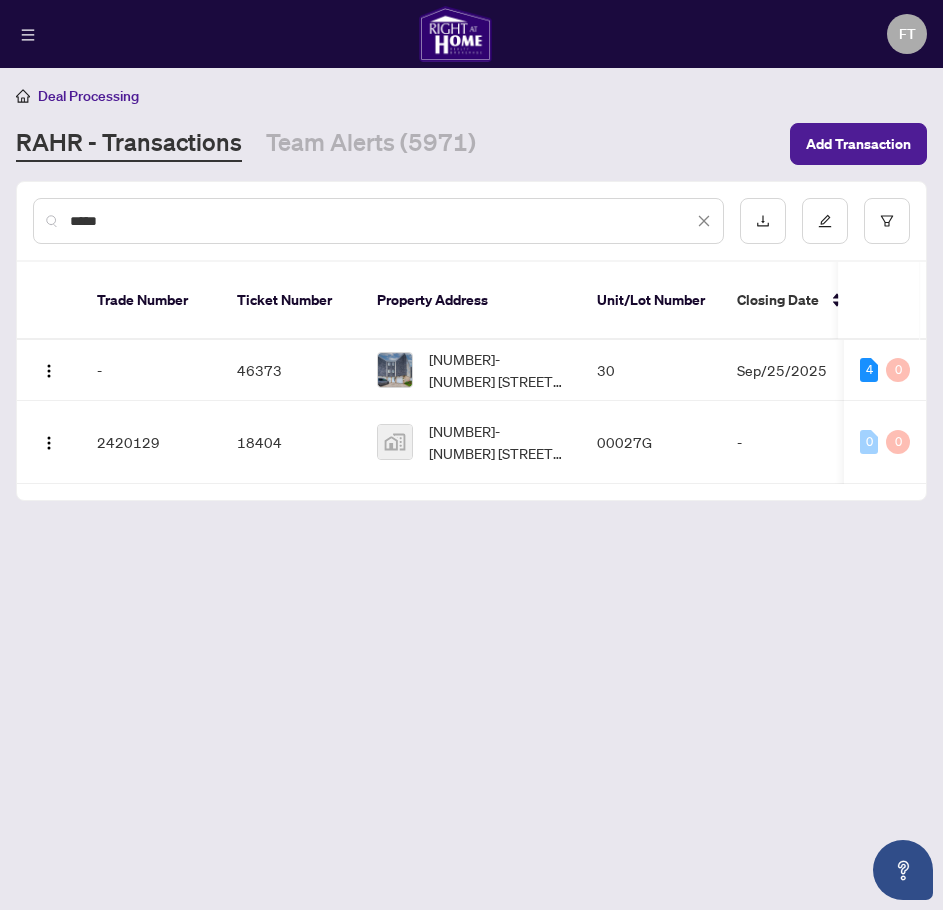 click on "Deal Processing RAHR - Transactions Team Alerts   (5971) Add Transaction ***** Trade Number Ticket Number Property Address Unit/Lot Number Closing Date Commencement Date Branch Transaction Type Tags Created By Project Name Created Date Last Modified Date Last Updated By Submission Date MLS #                                     - [NUMBER] [NUMBER]-[NUMBER] [STREET], [CITY], [STATE] [POSTAL_CODE] [NUMBER] [DATE] - [CITY] Deal - Buy Side Sale 2 Tags [FIRST] [LAST] - [DATE] [DATE] [FIRST] [LAST] [DATE] [MLS_NUMBER] 4 0 [NUMBER] [NUMBER] [STREET], [CITY], [STATE], [COUNTRY] [NUMBER] - [CITY] Deal - Builder Pending Payment Key [FIRST] [LAST] [PROJECT_NAME] [DATE] [DATE] [FIRST] [LAST] [DATE] 0 0" at bounding box center [471, 455] 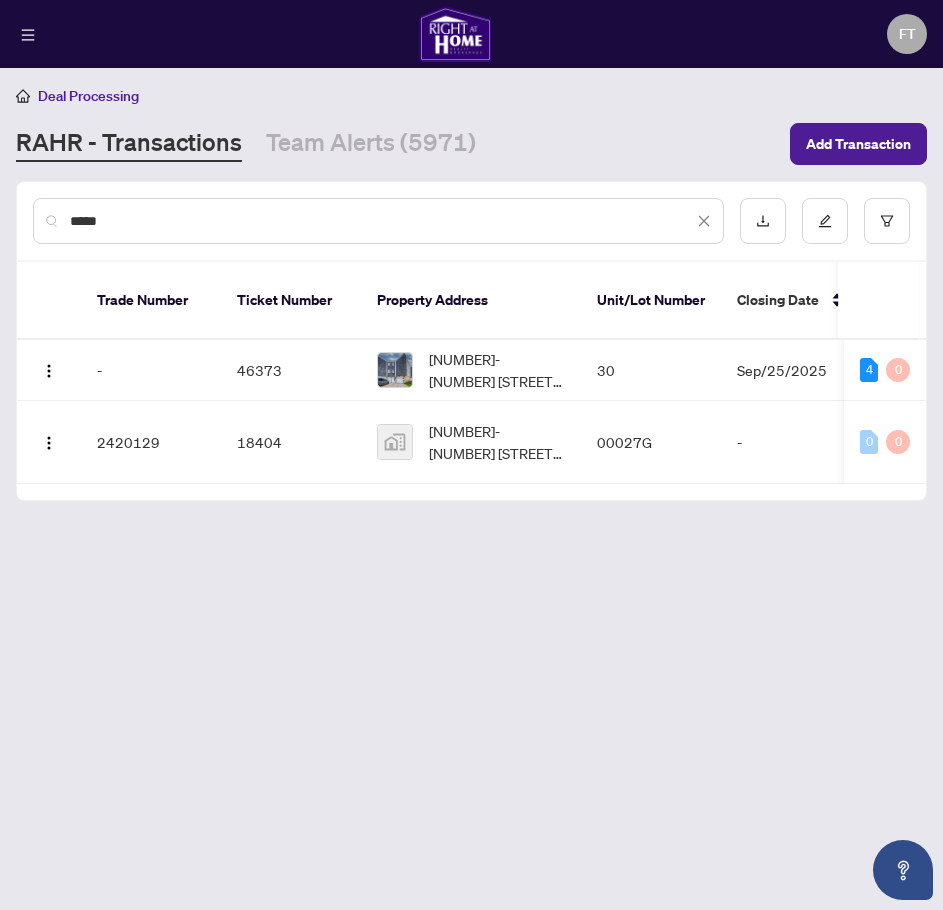 drag, startPoint x: 248, startPoint y: 692, endPoint x: 214, endPoint y: 679, distance: 36.40055 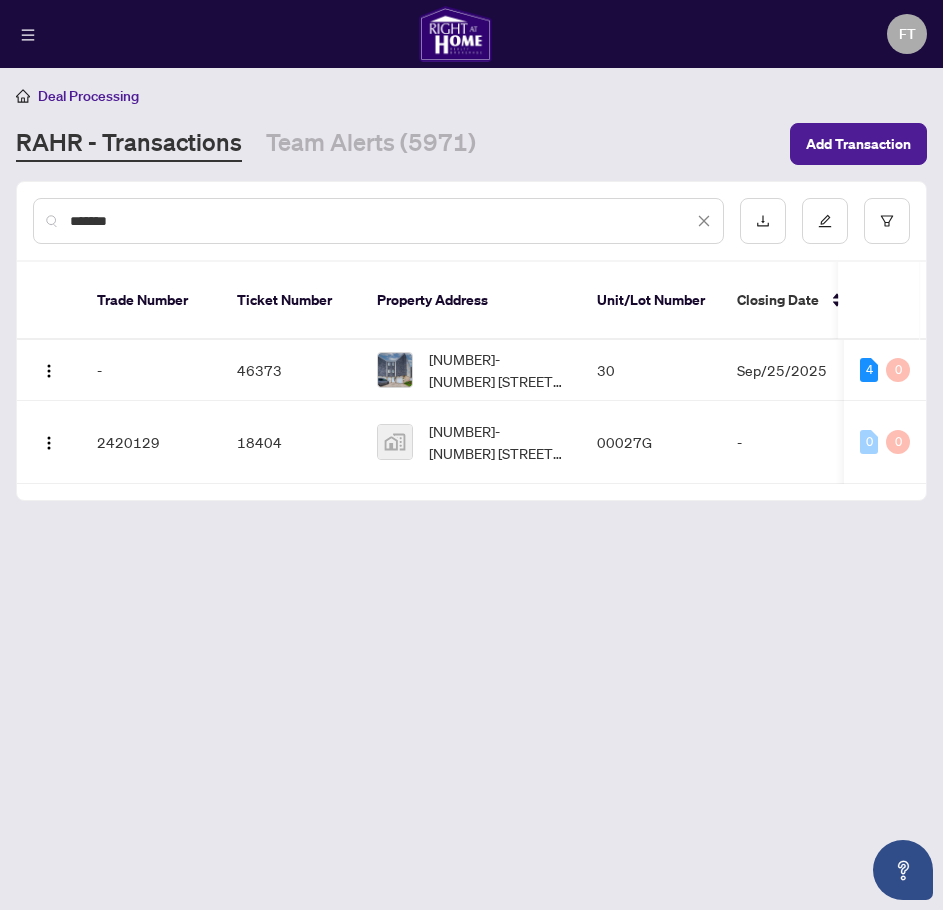 type on "*******" 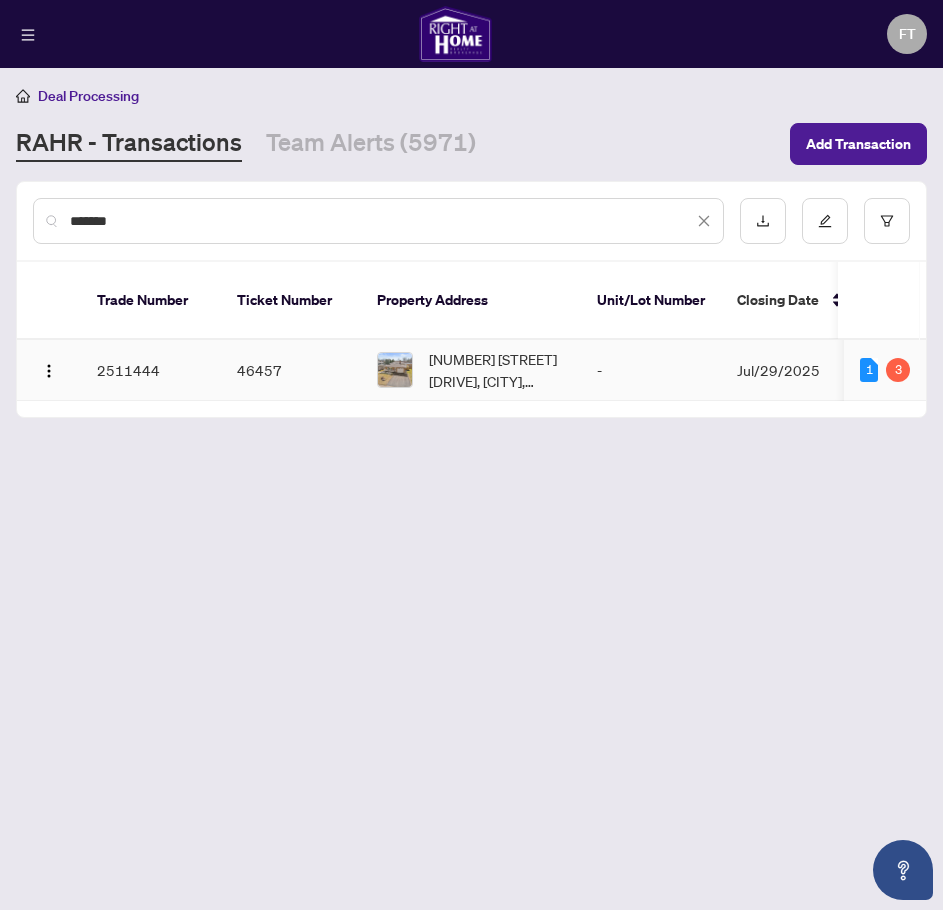 click on "[NUMBER] [STREET] [DRIVE], [CITY], [STATE] [POSTAL_CODE], [COUNTRY]" at bounding box center (497, 370) 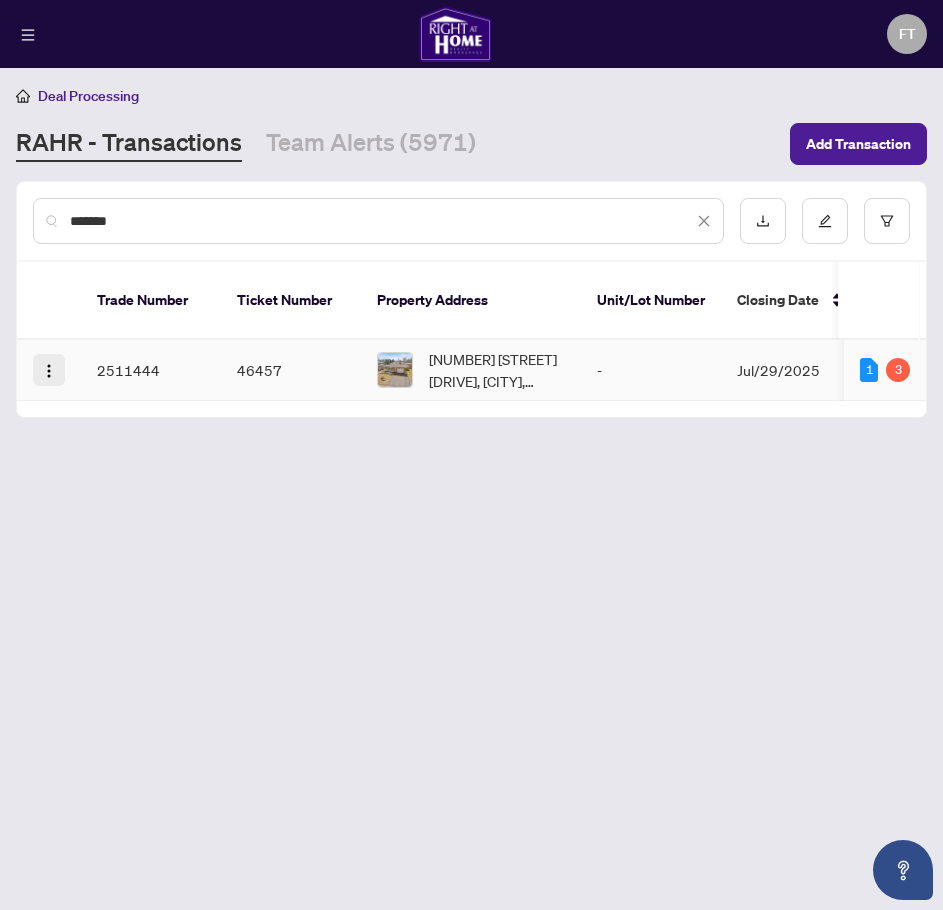 click at bounding box center [49, 370] 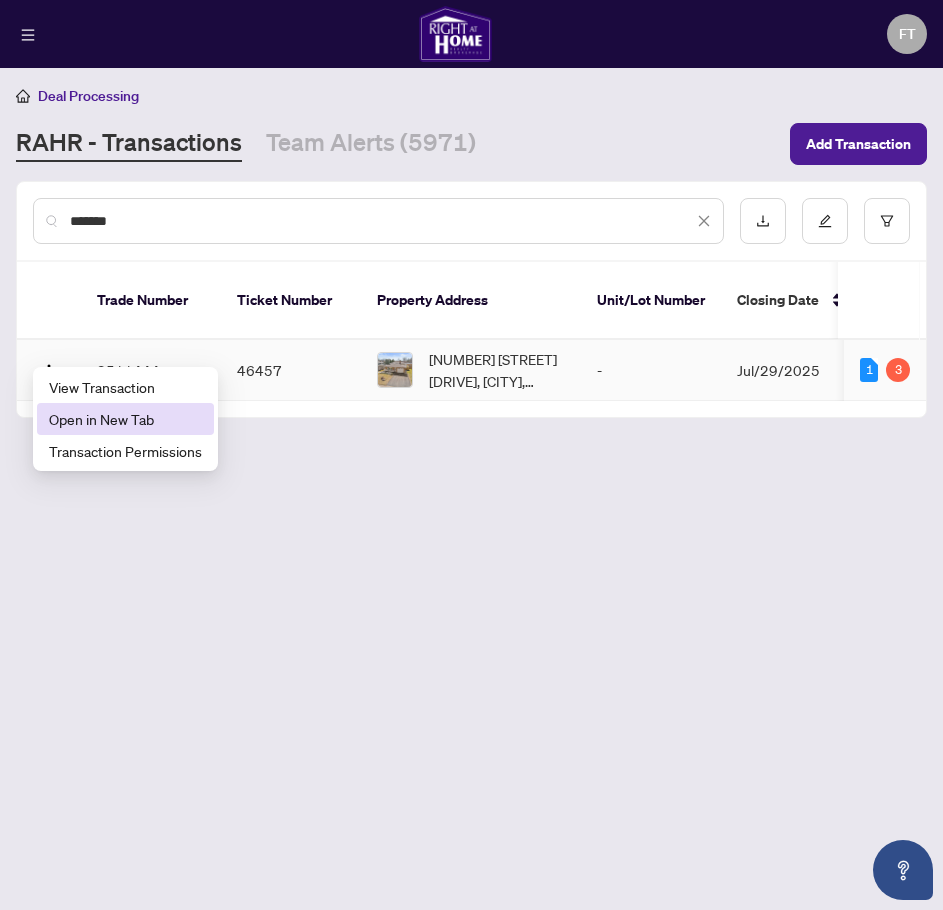 click on "Open in New Tab" at bounding box center [125, 419] 